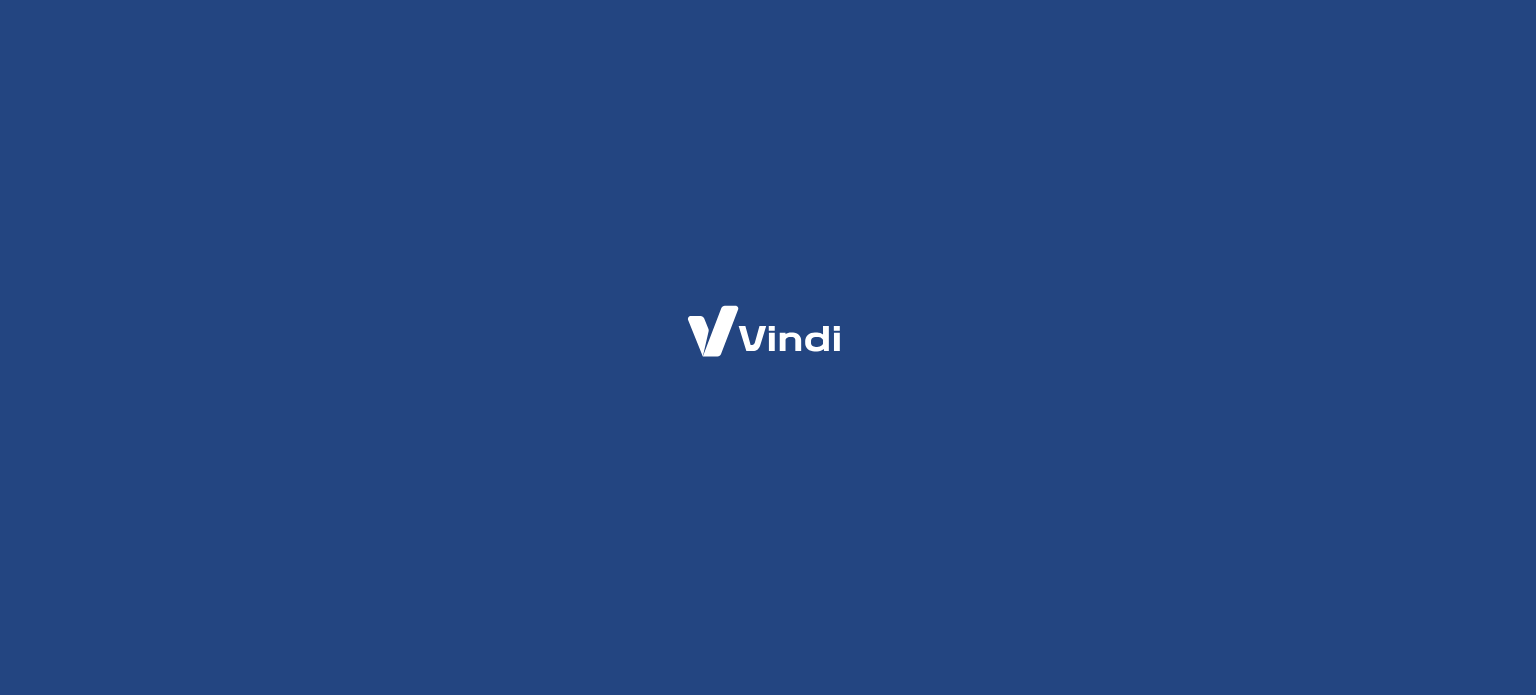 scroll, scrollTop: 0, scrollLeft: 0, axis: both 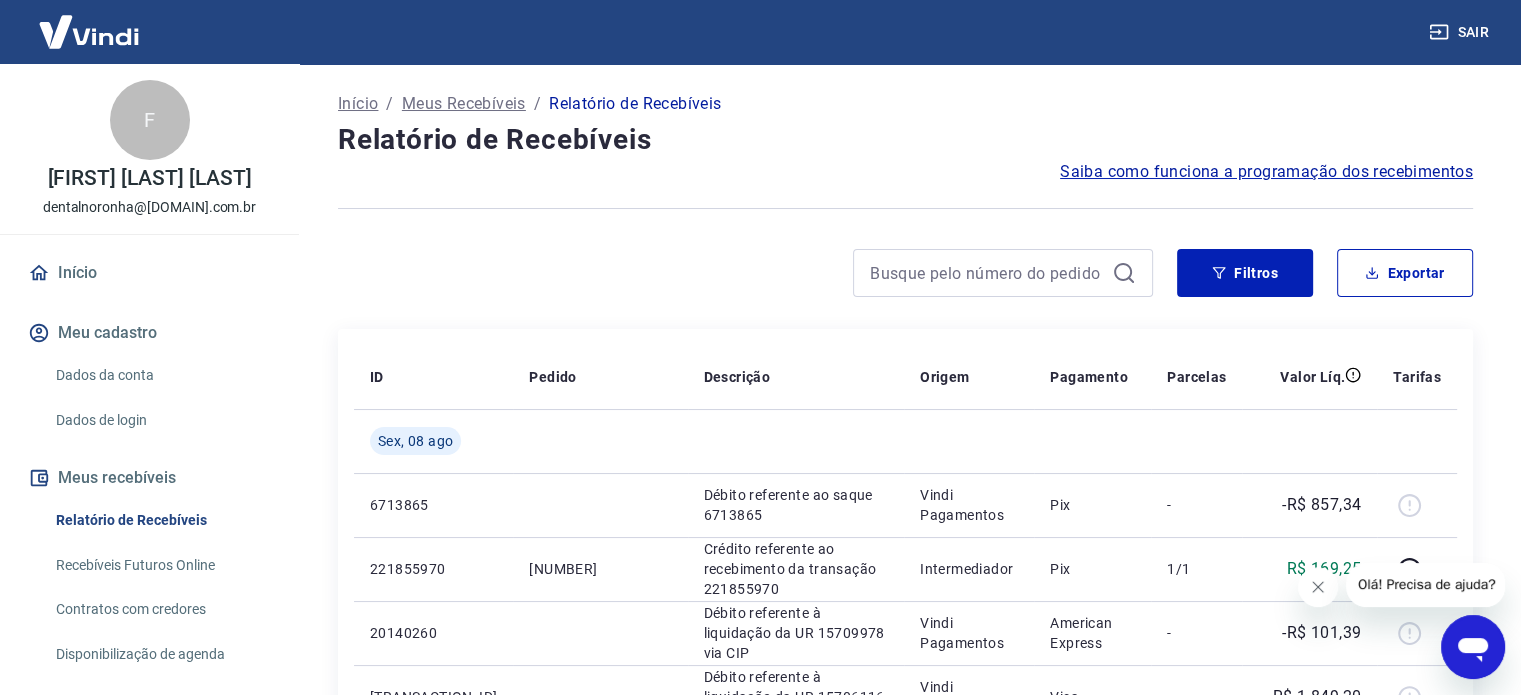 click 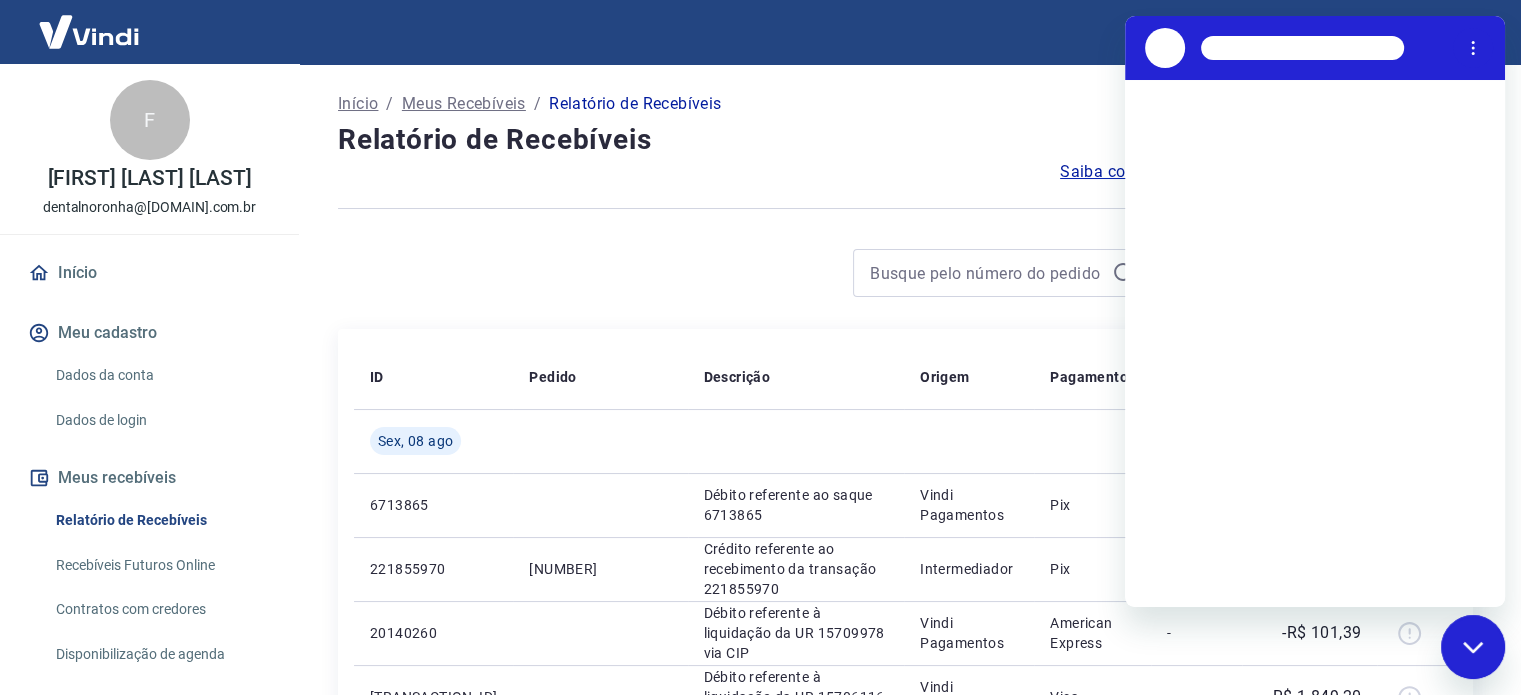 scroll, scrollTop: 0, scrollLeft: 0, axis: both 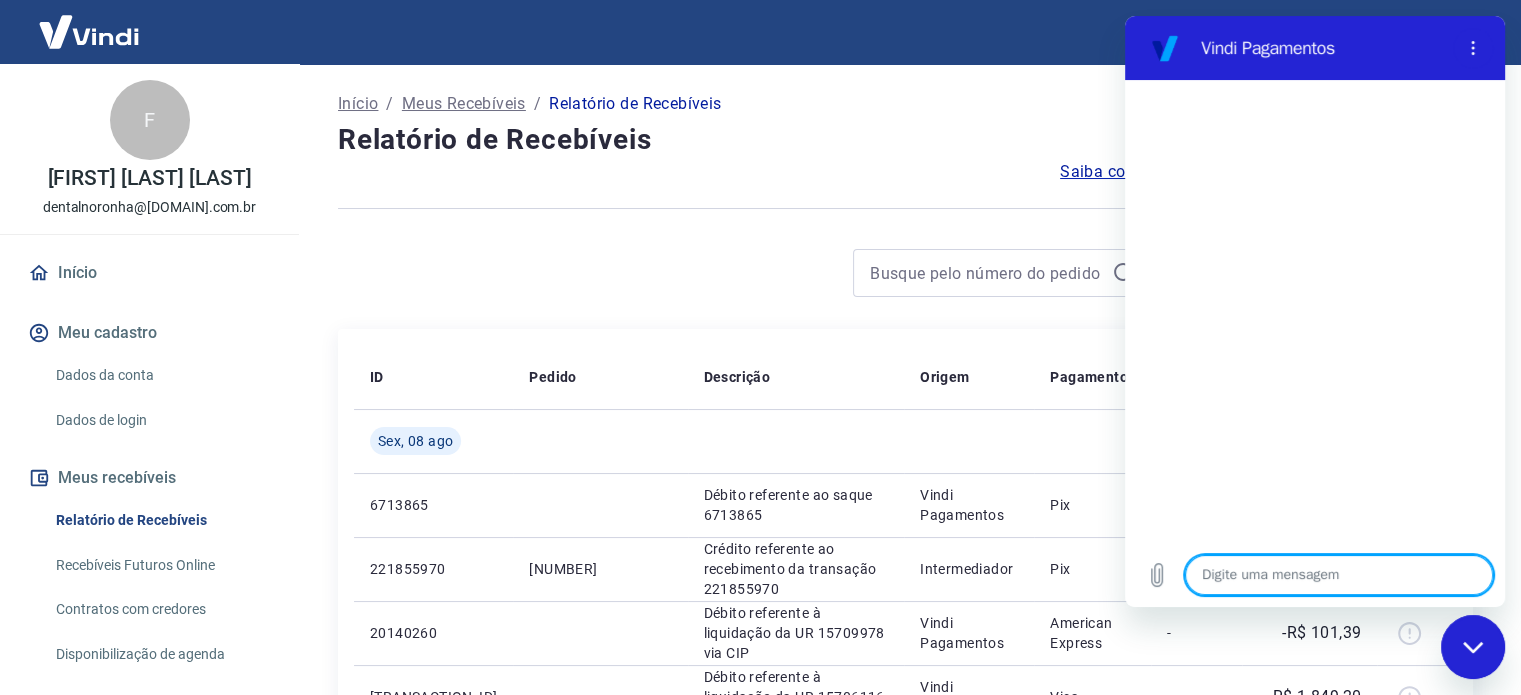 type on "O" 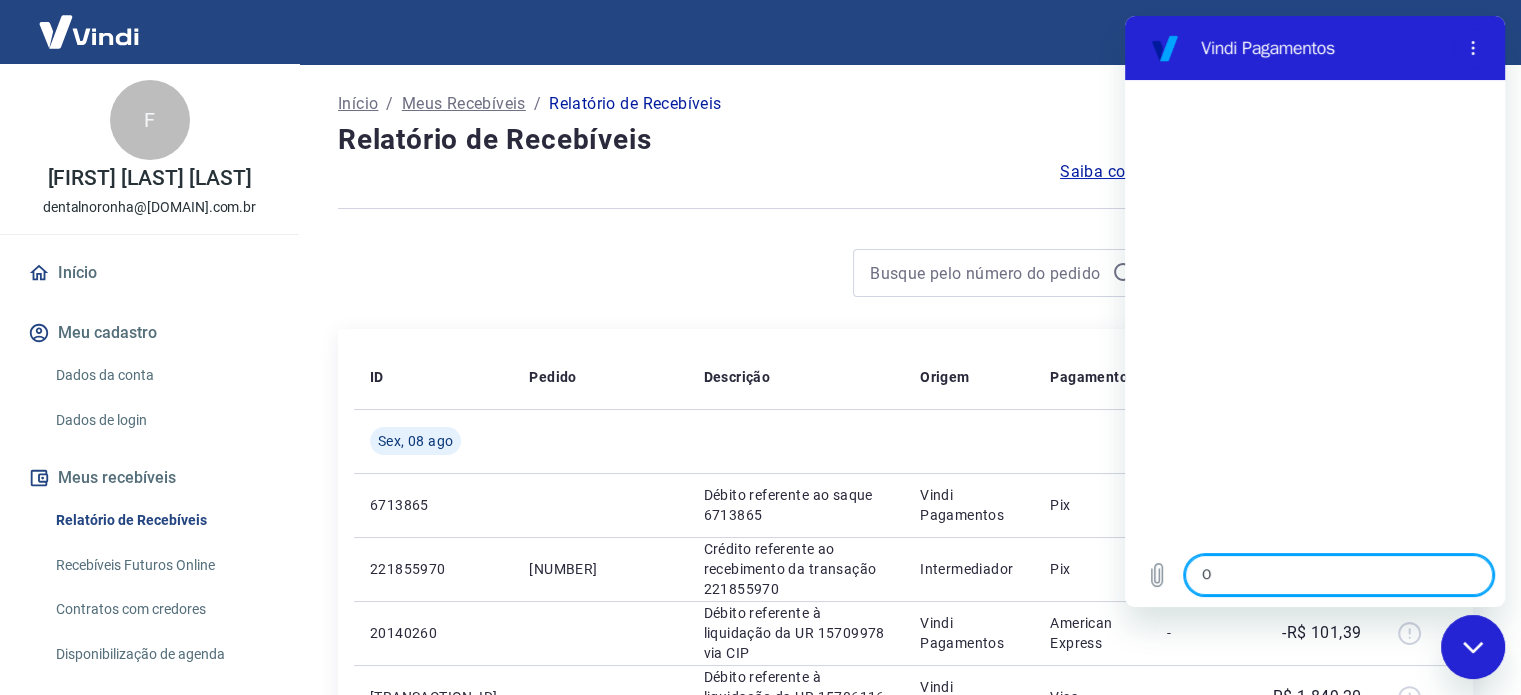 type on "x" 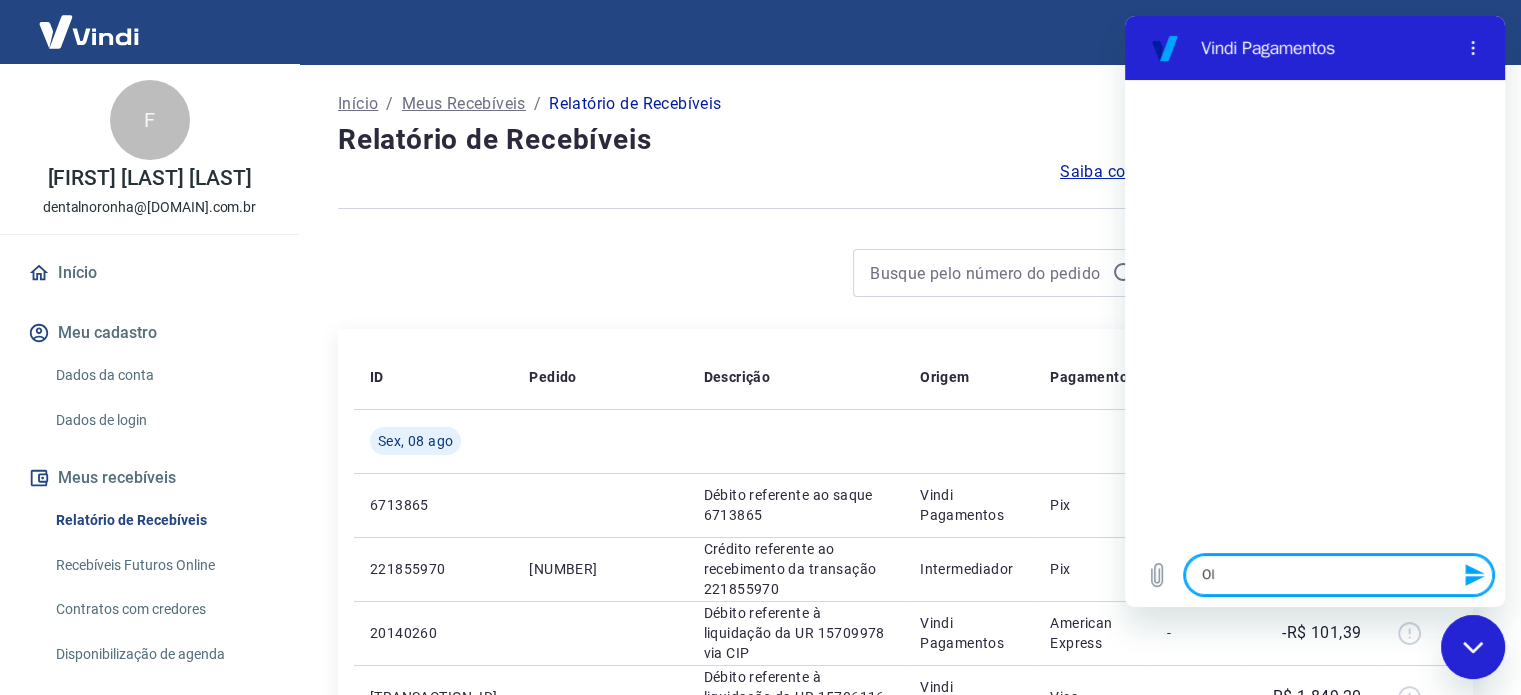 type on "Ola" 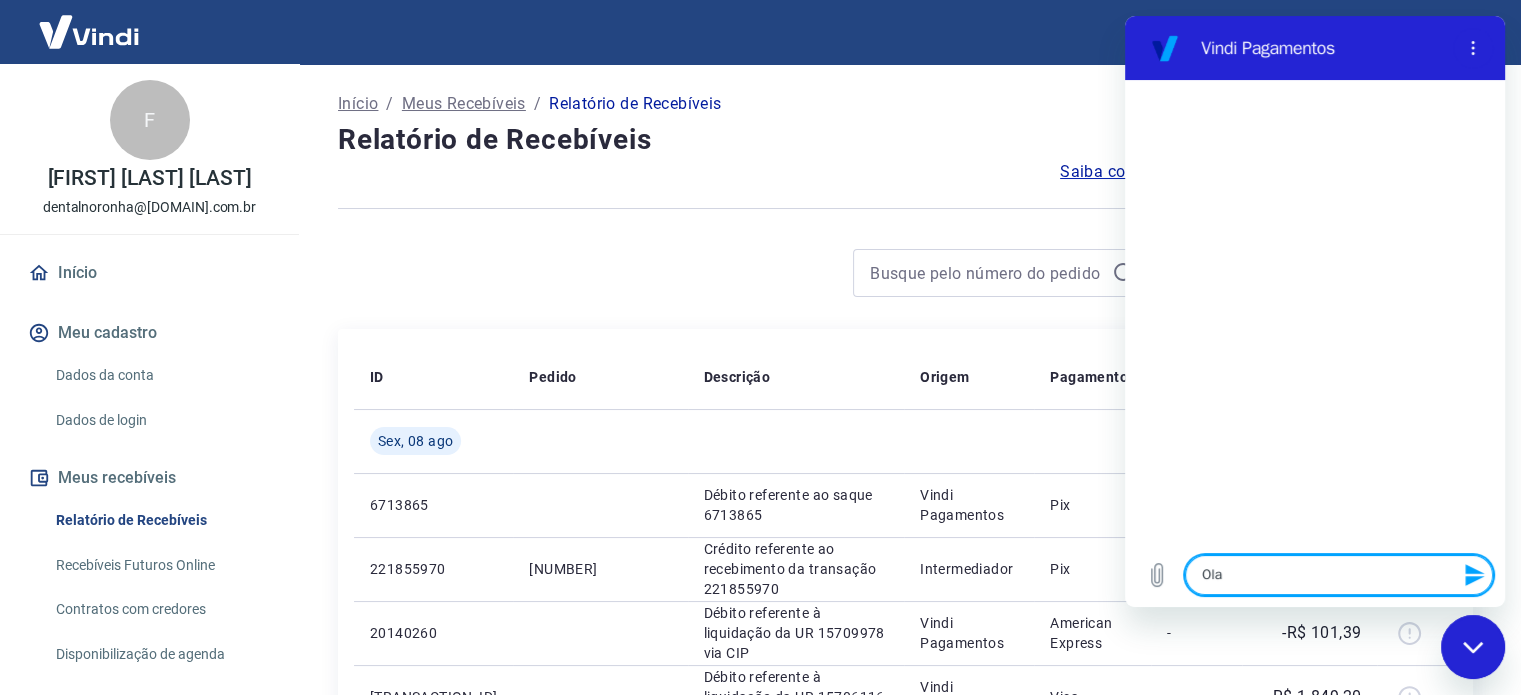 type on "Ola" 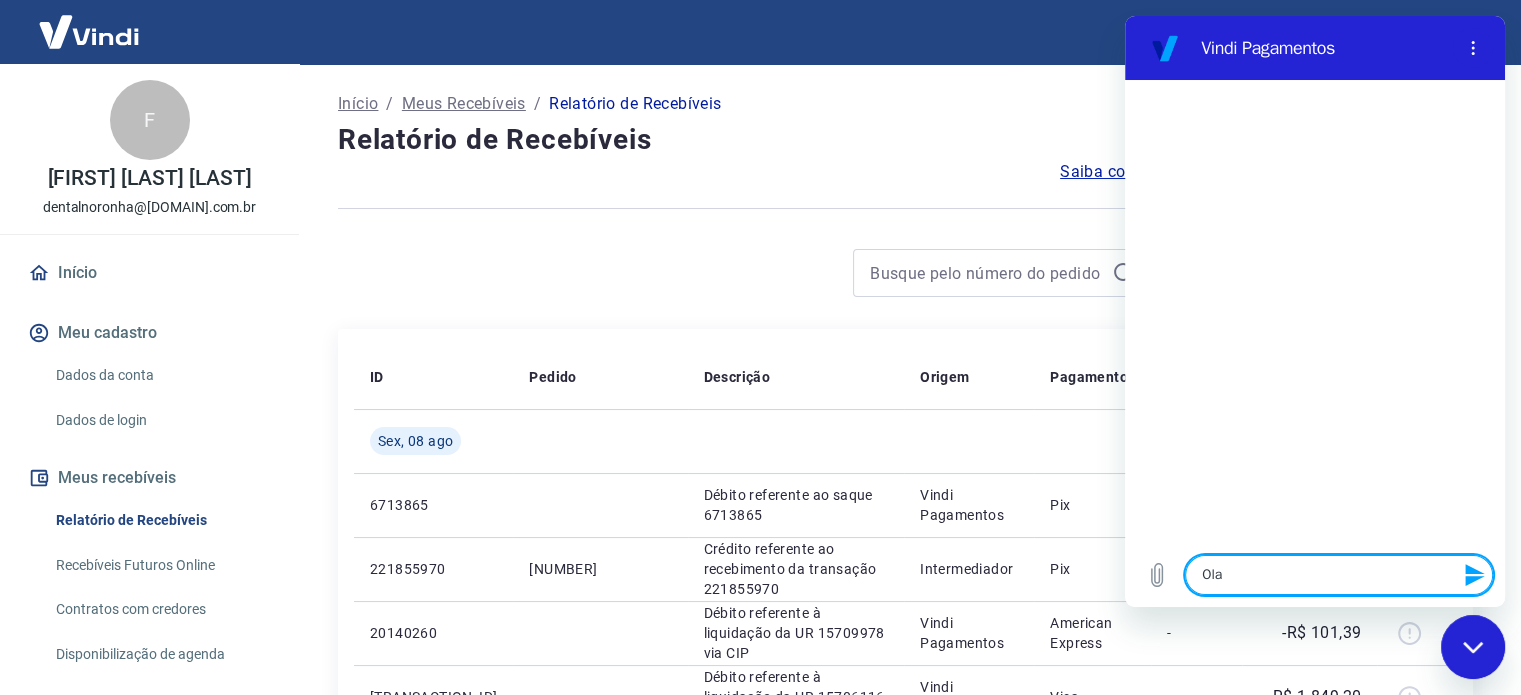 type 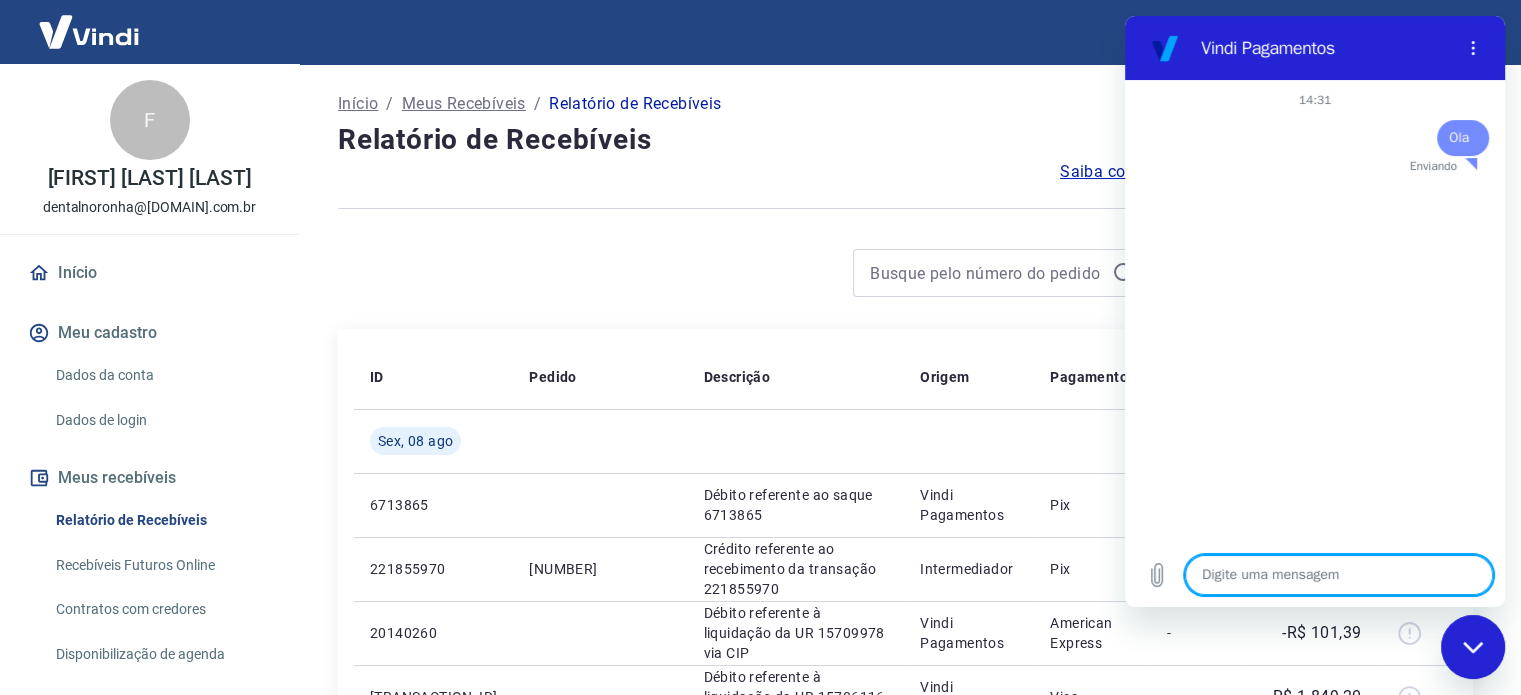 type on "x" 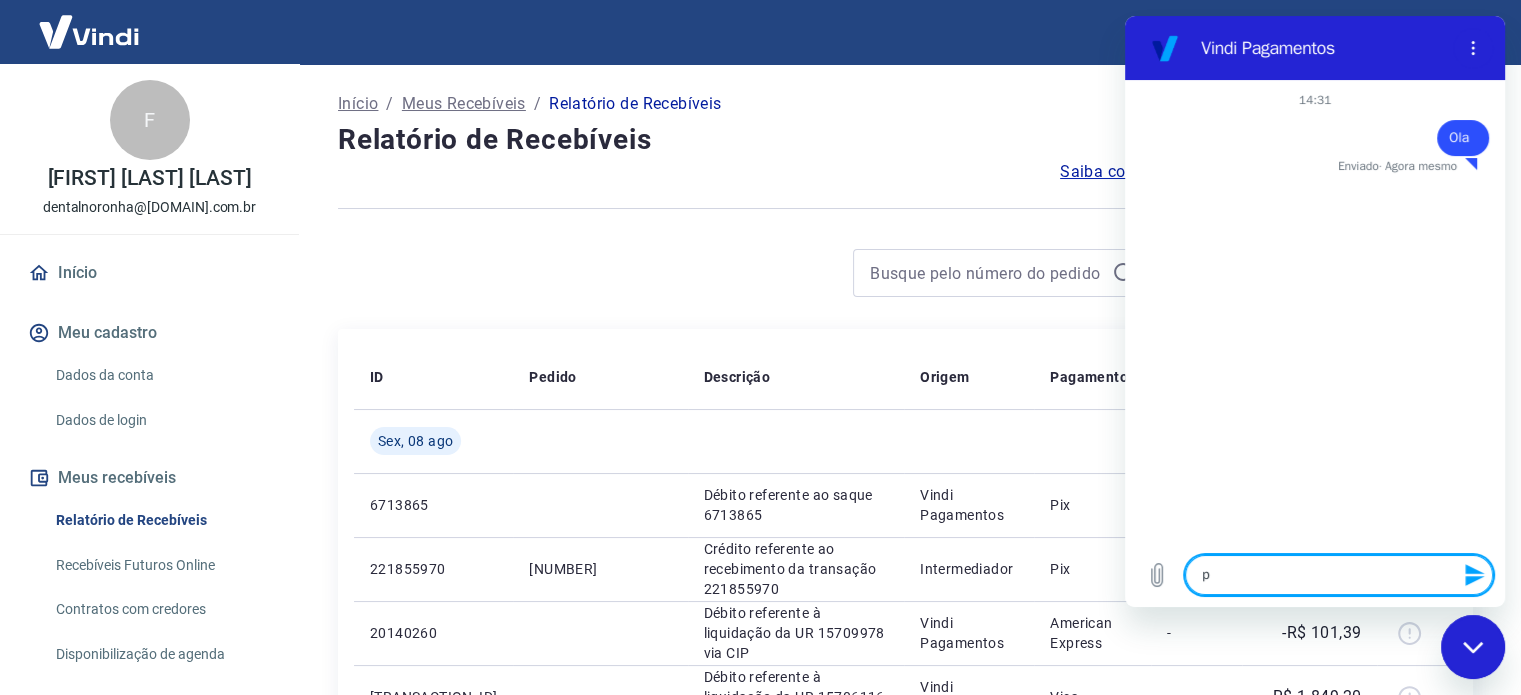 type on "pr" 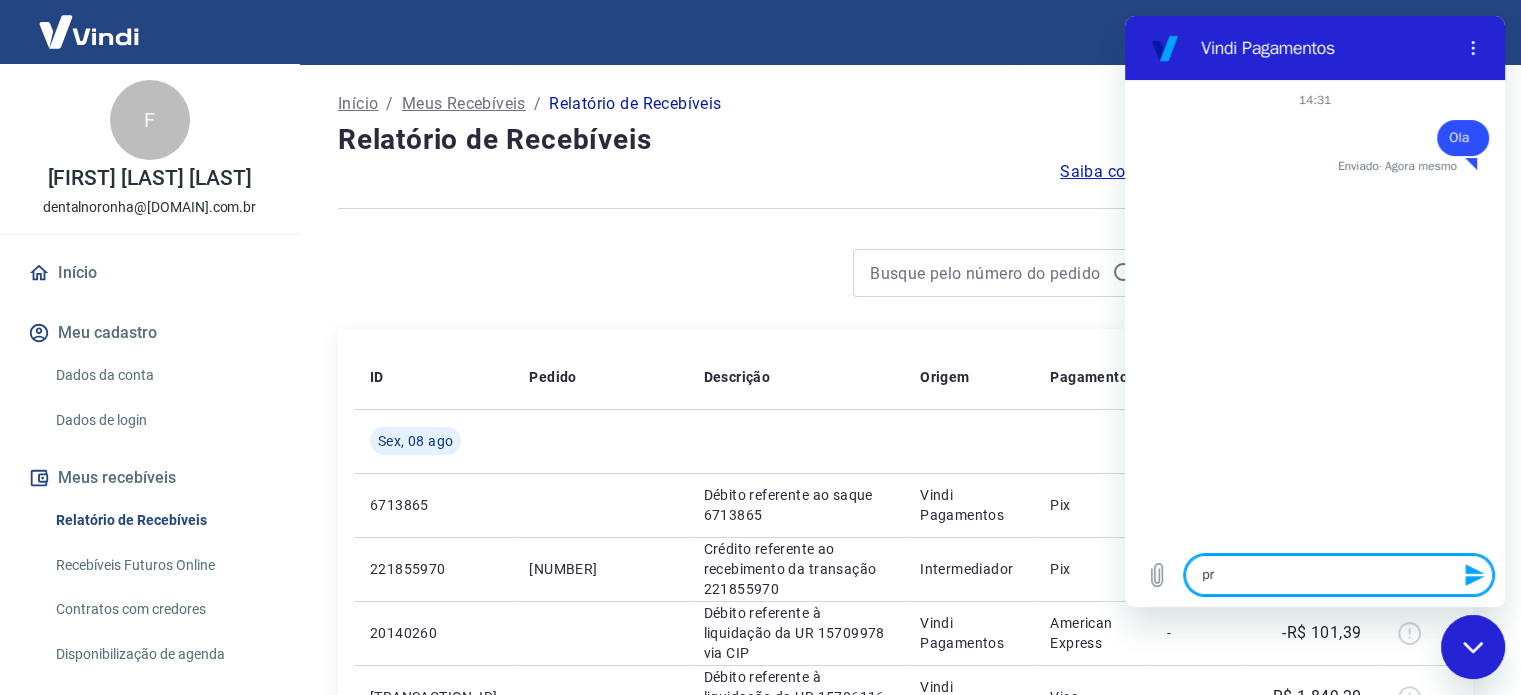 type on "pre" 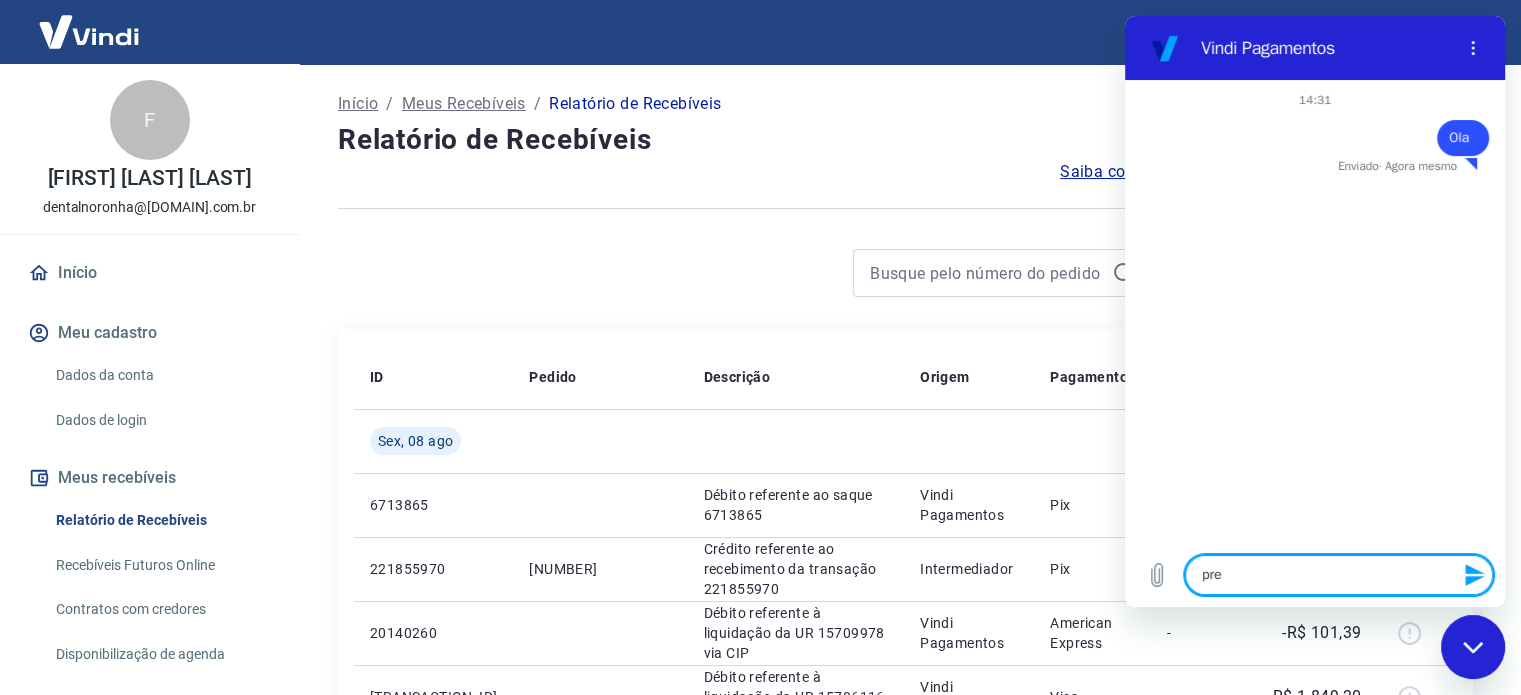 type on "prec" 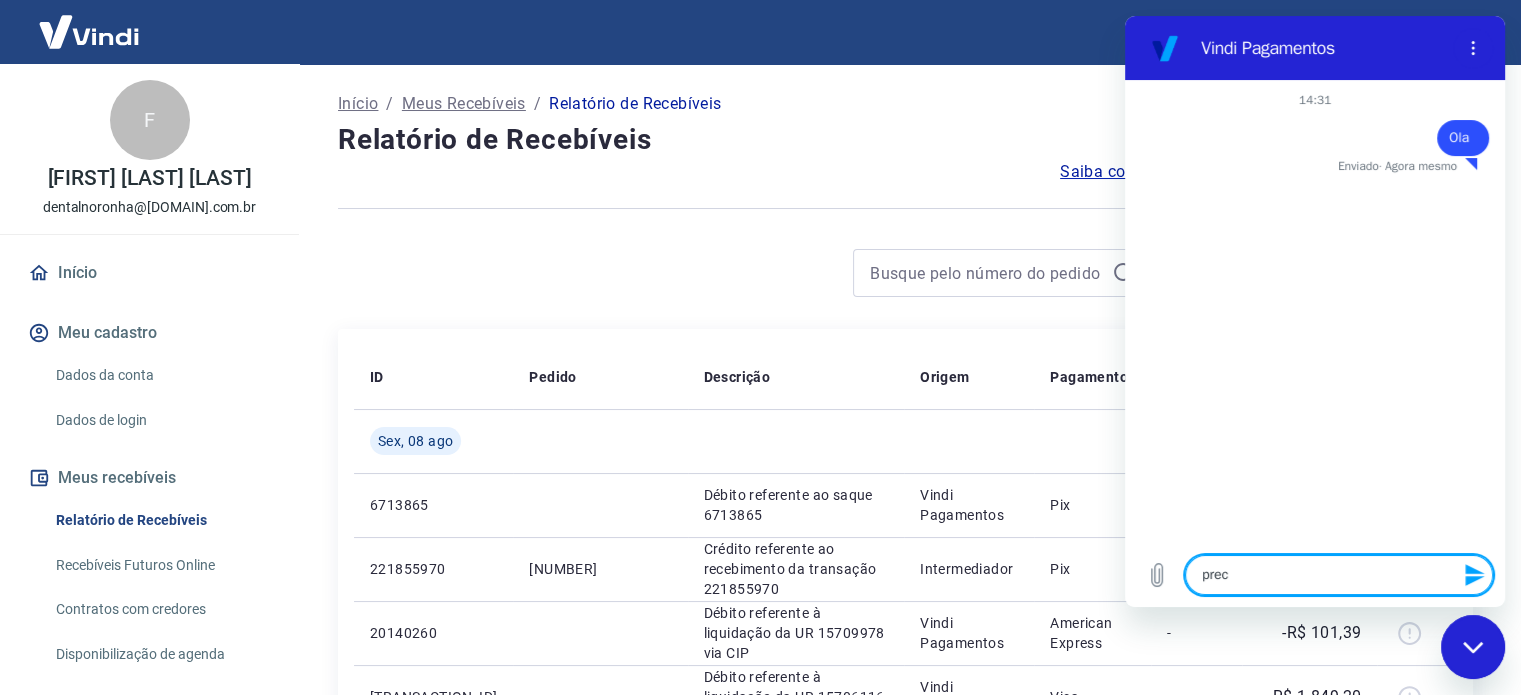 type on "preci" 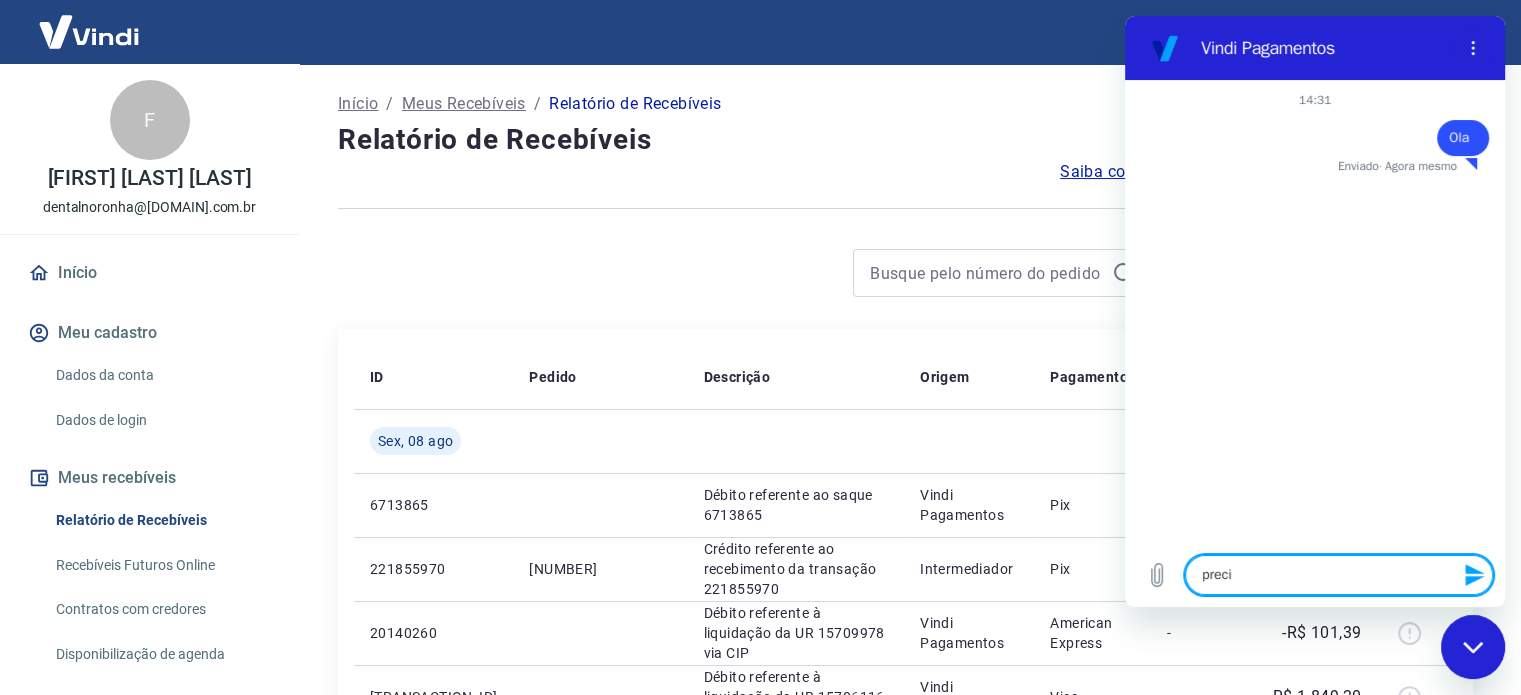 type on "precis" 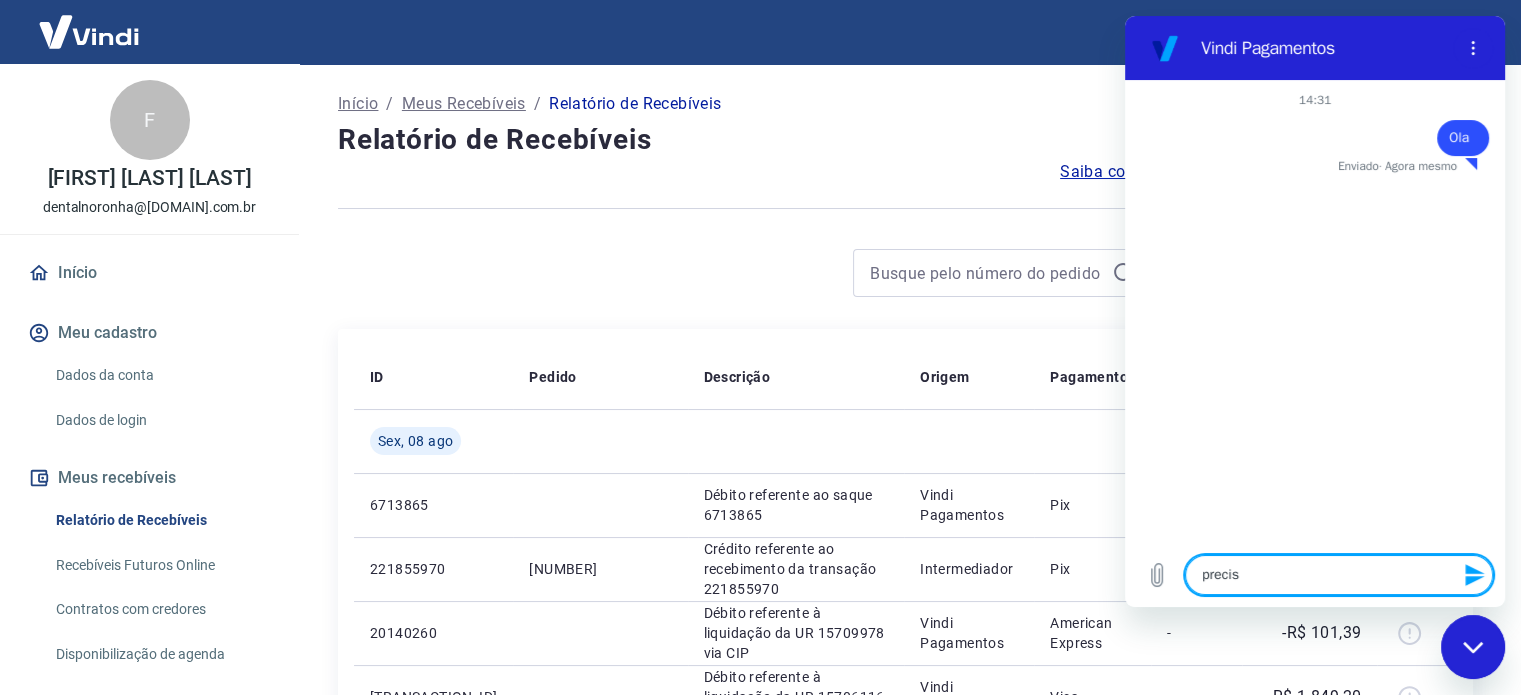 type on "preciso" 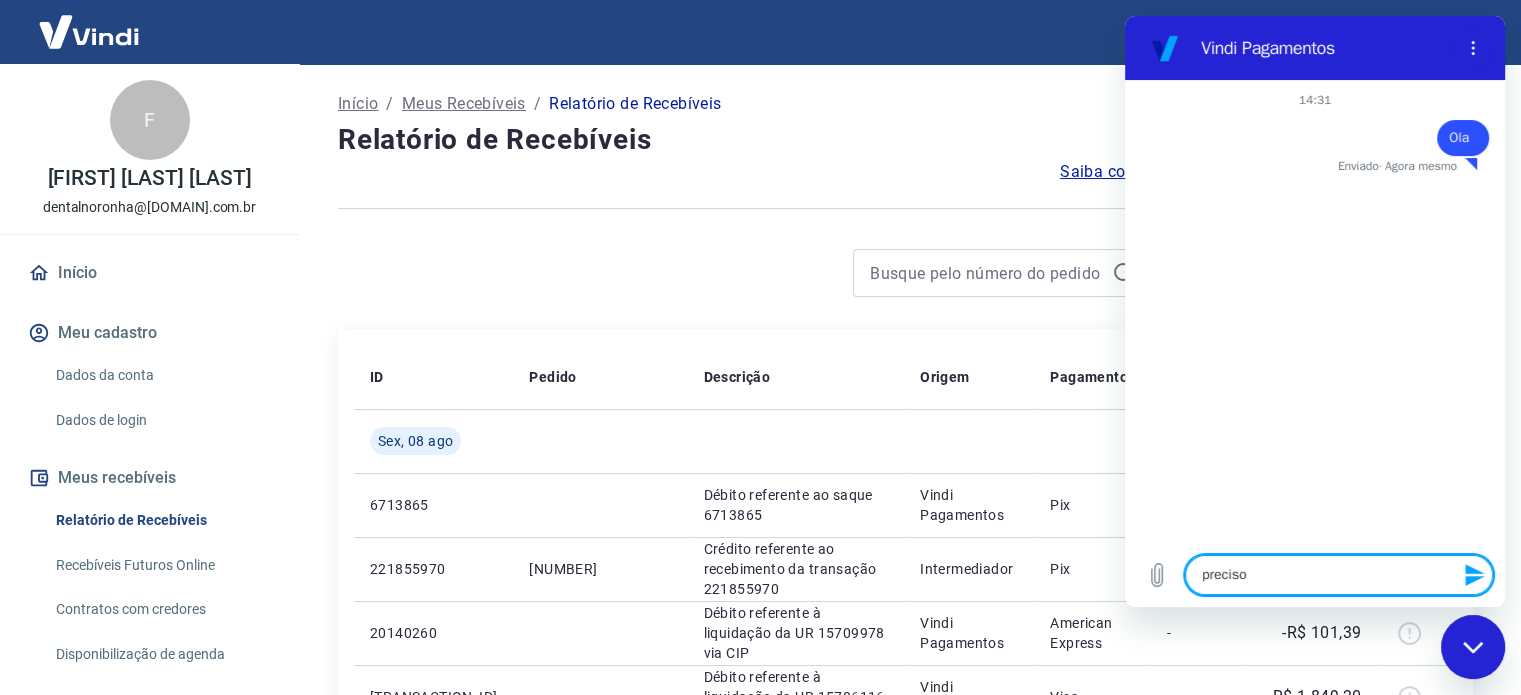 type on "preciso" 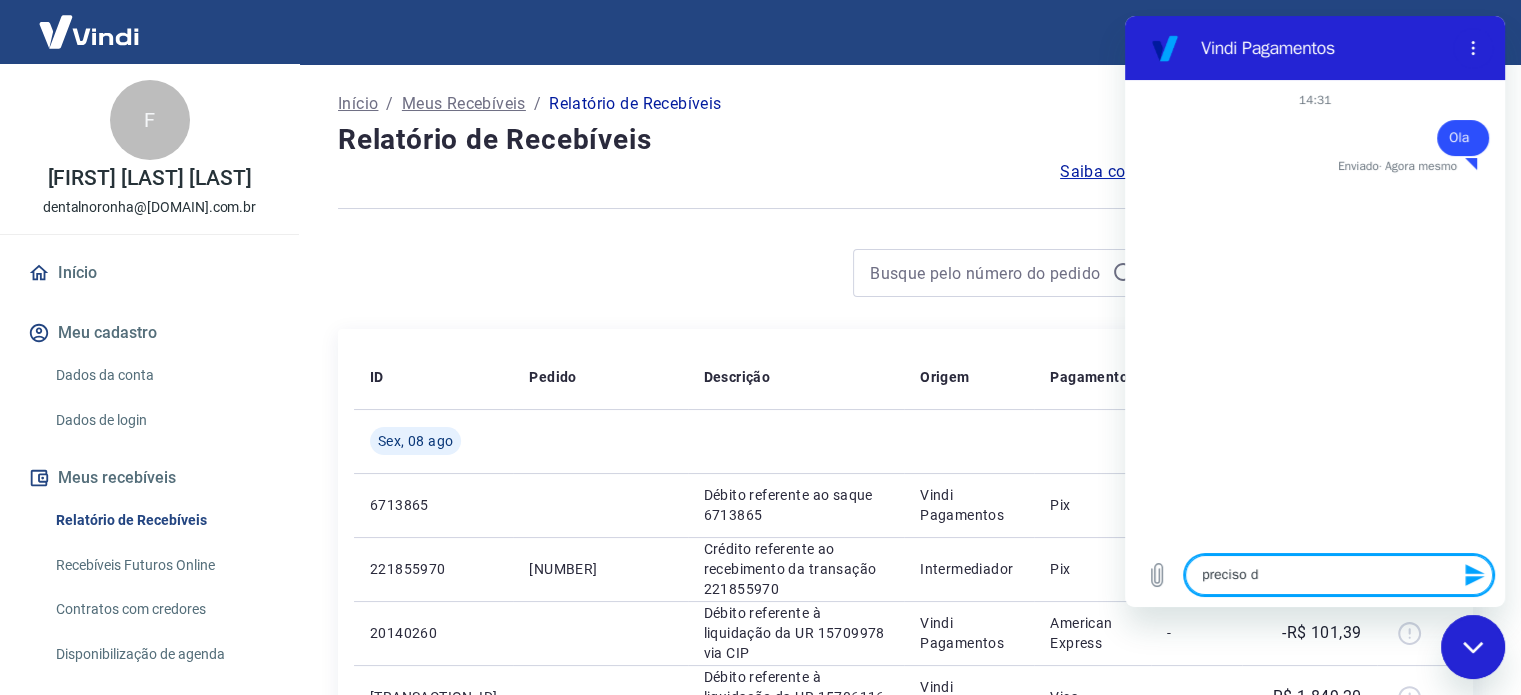 type on "preciso de" 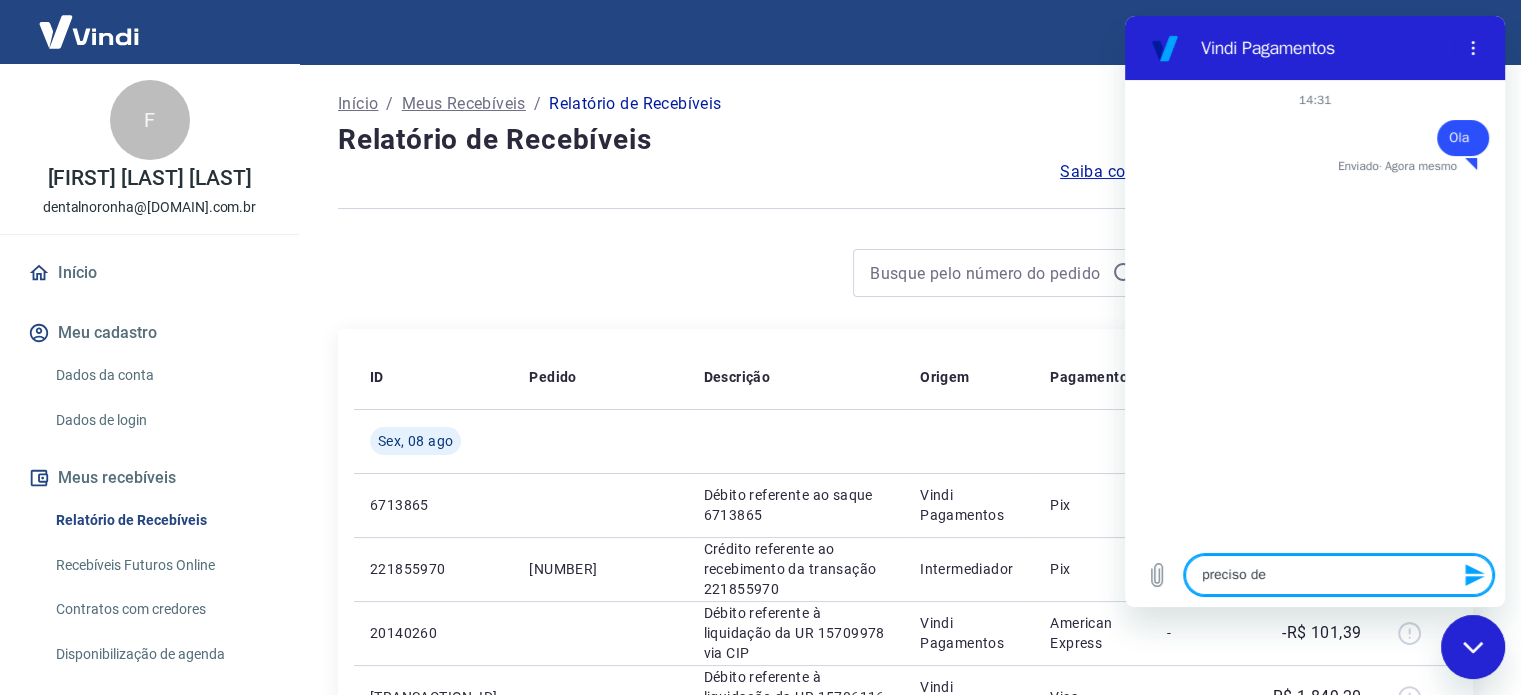 type on "preciso de" 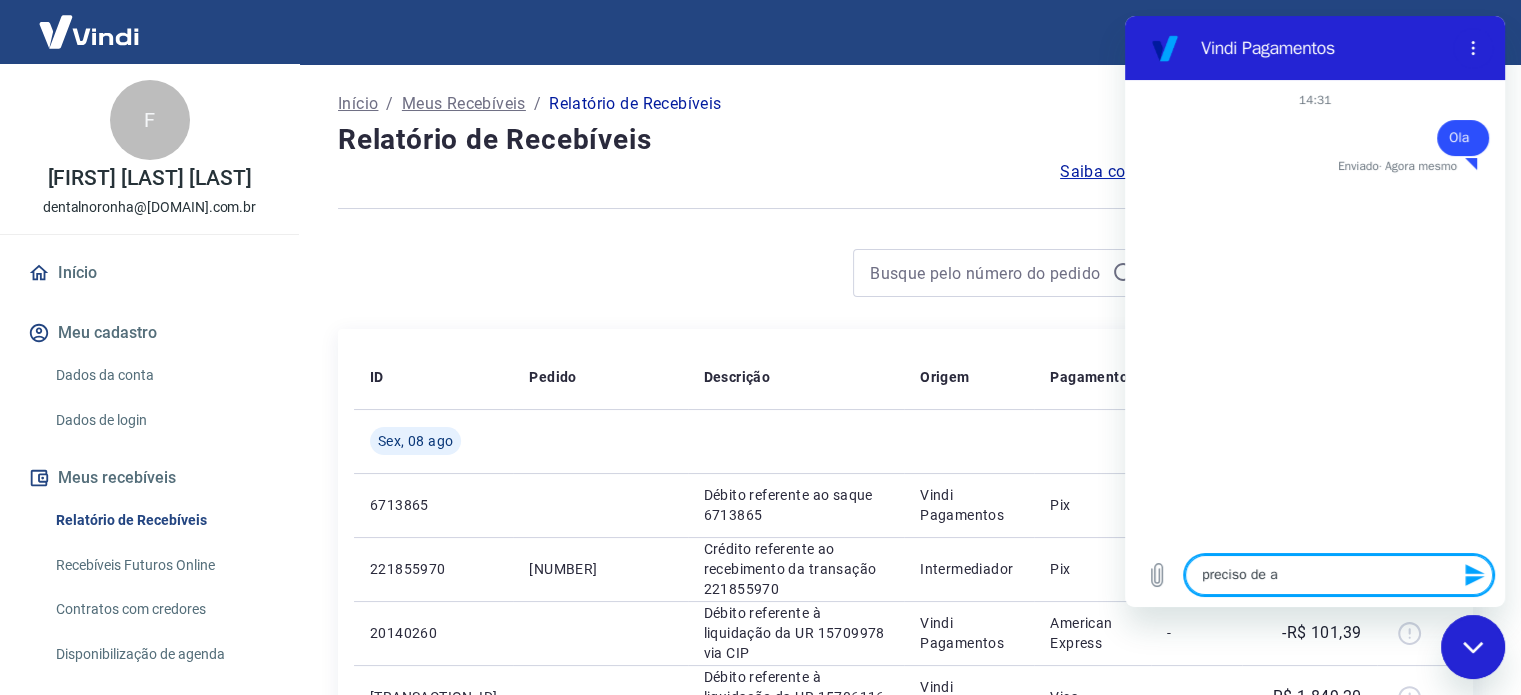 type on "preciso de aj" 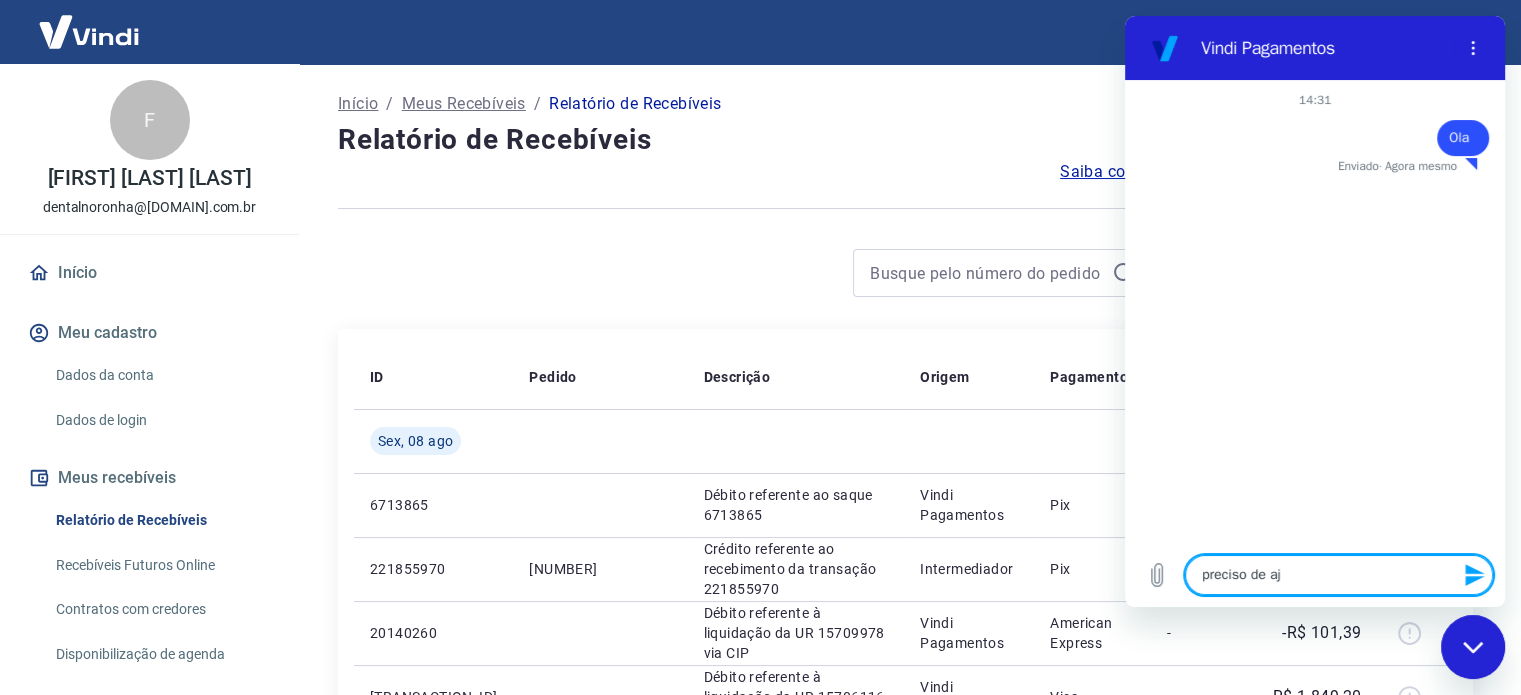 type on "x" 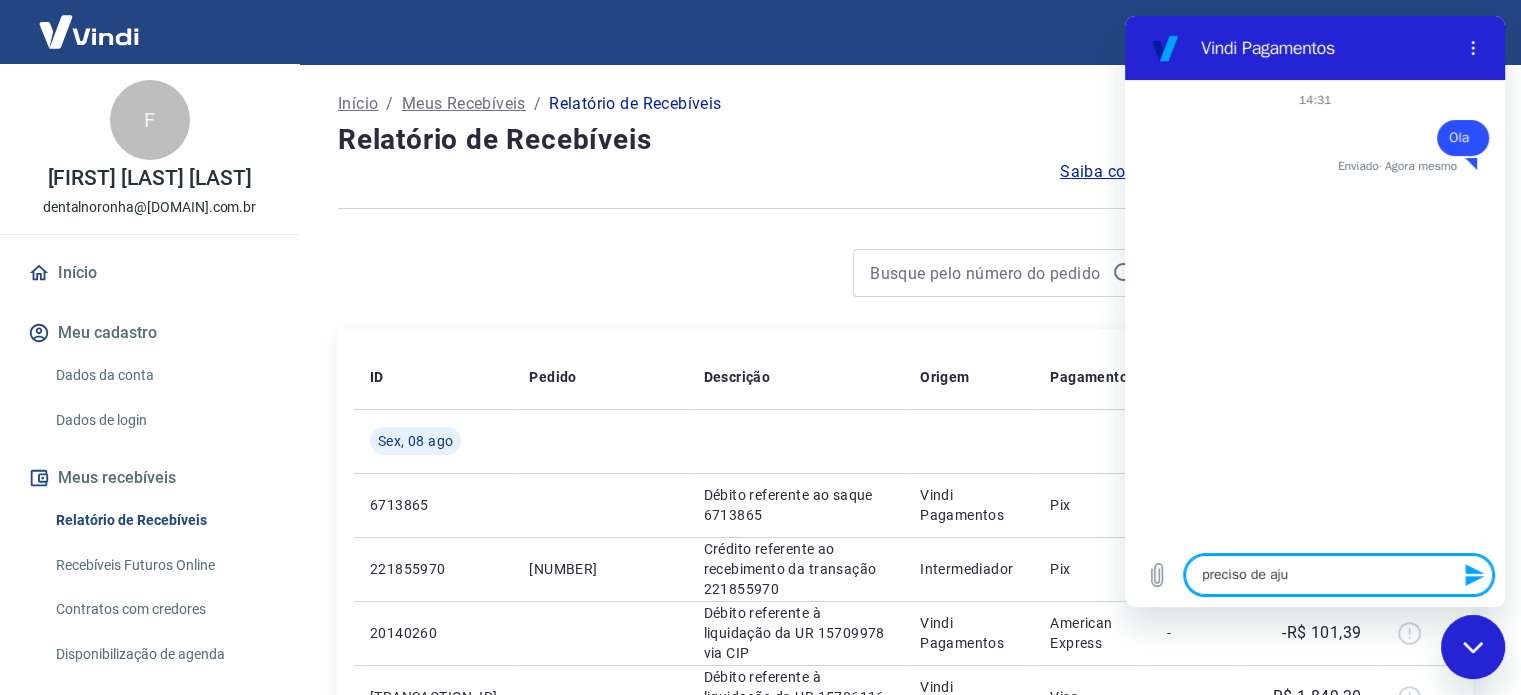 type on "preciso de ajud" 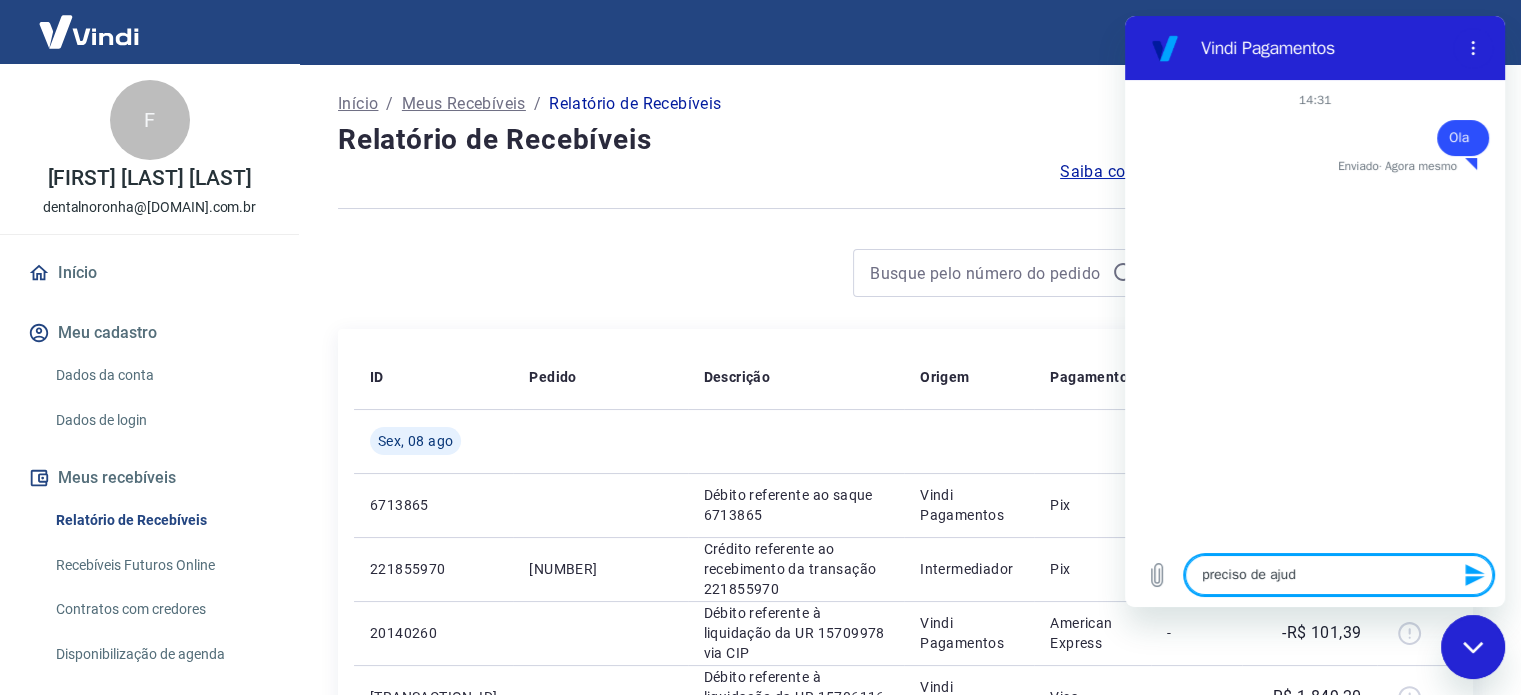type on "preciso de ajuda" 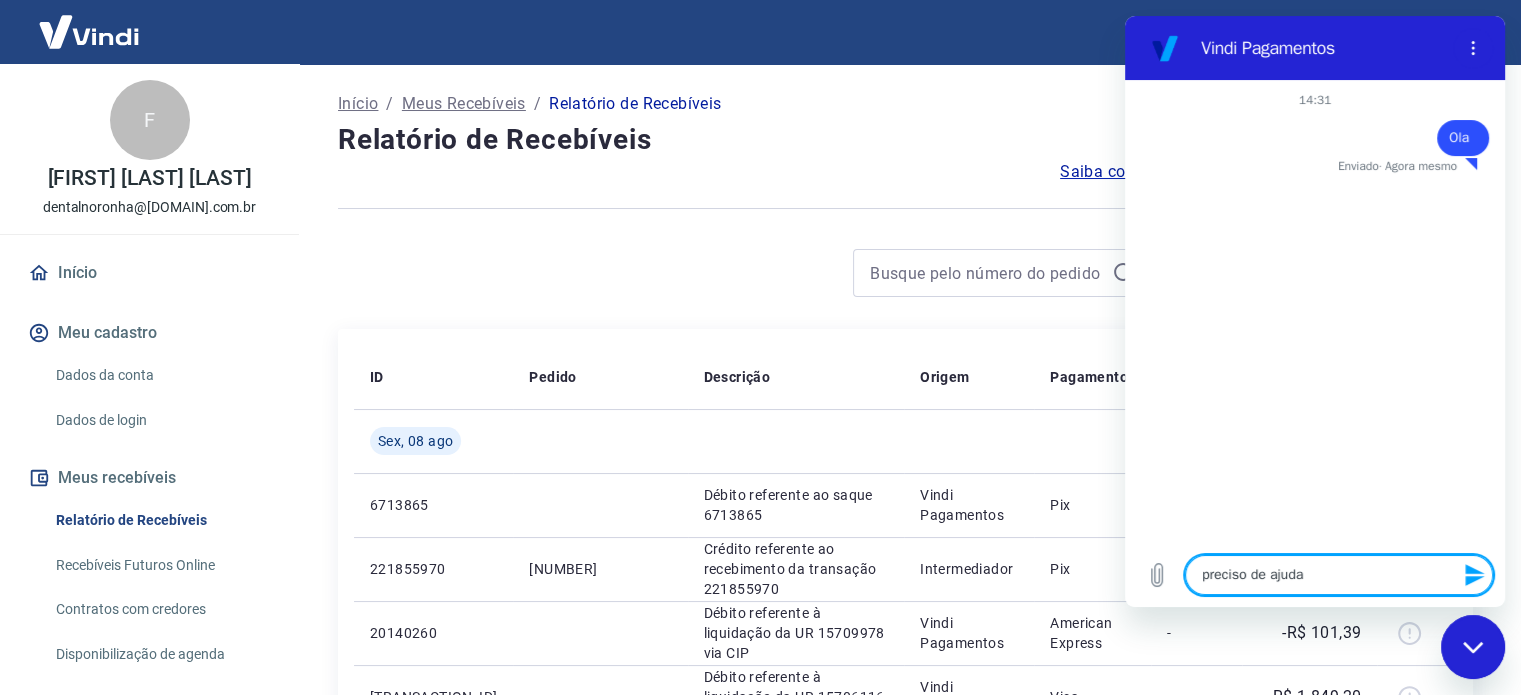 type on "preciso de ajuda," 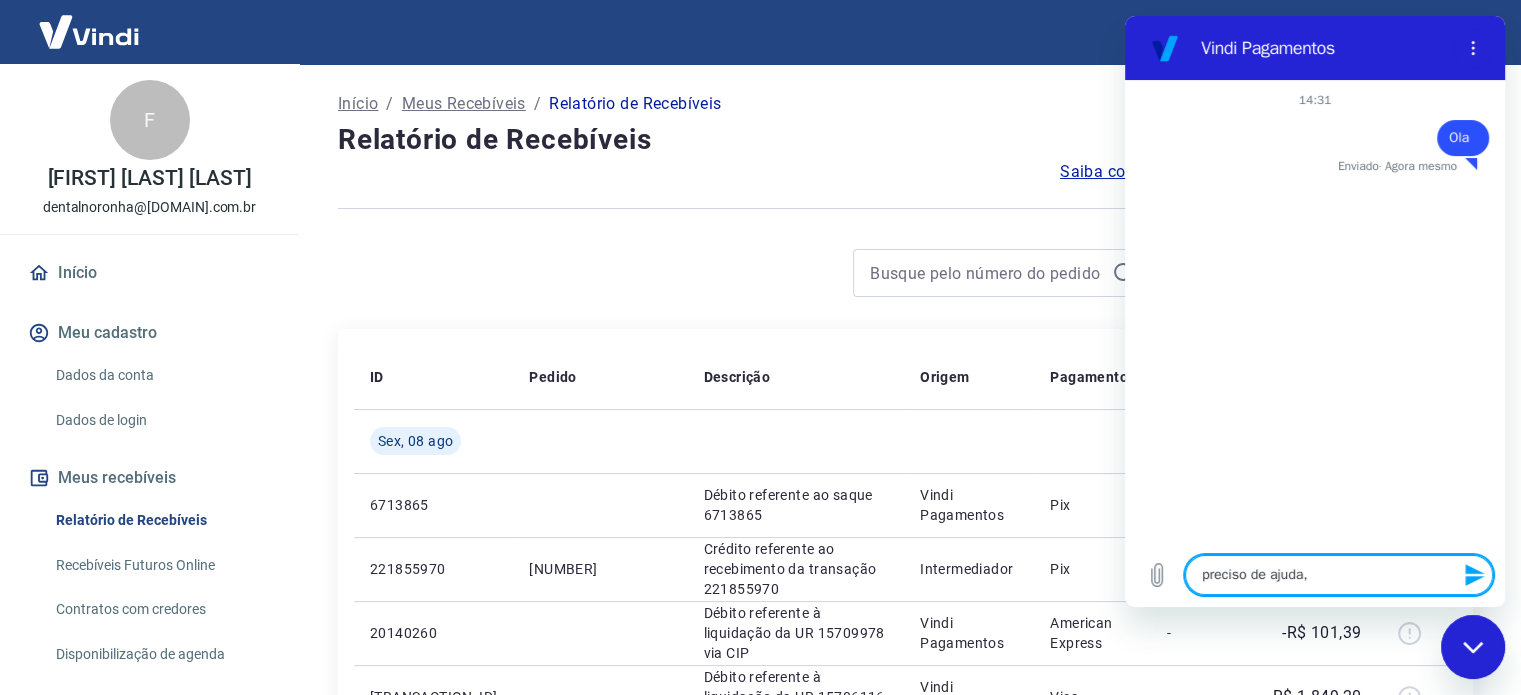 type on "preciso de ajuda," 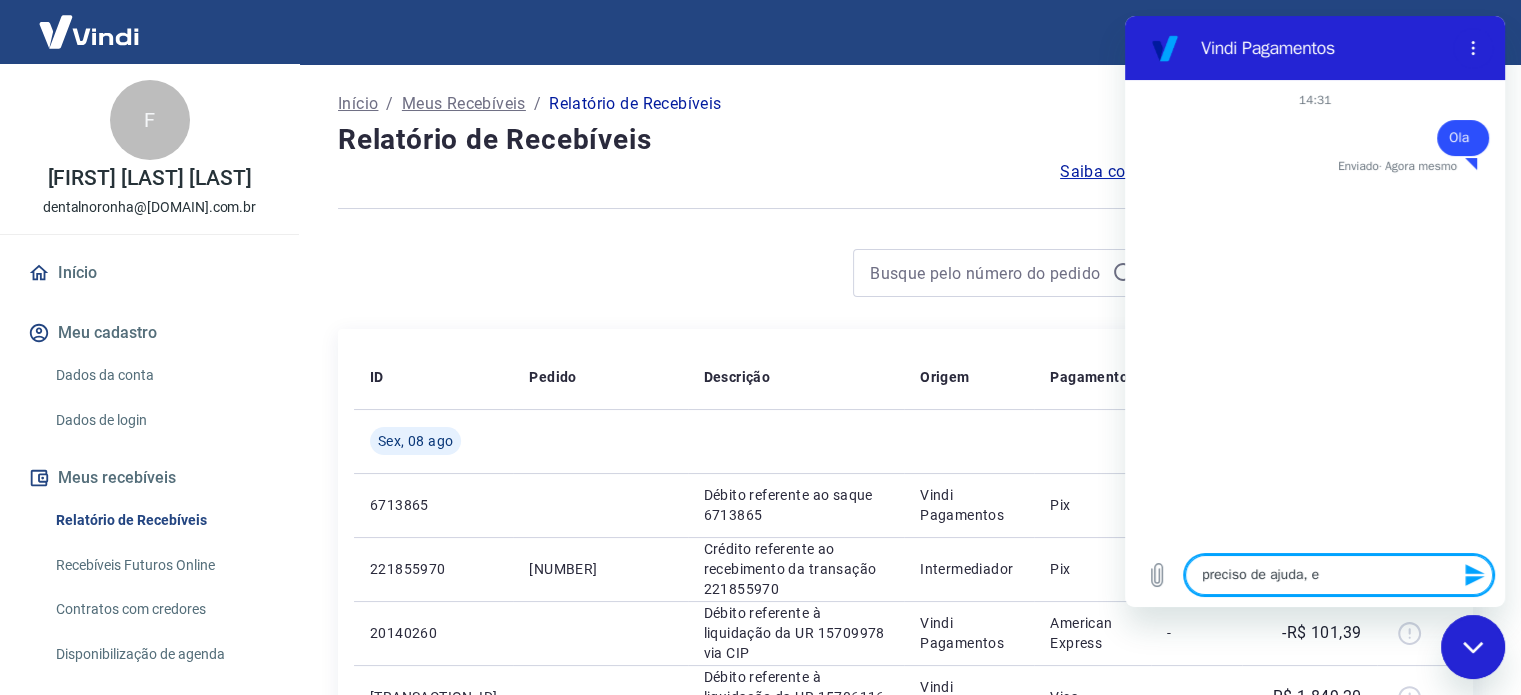 type on "preciso de ajuda, en" 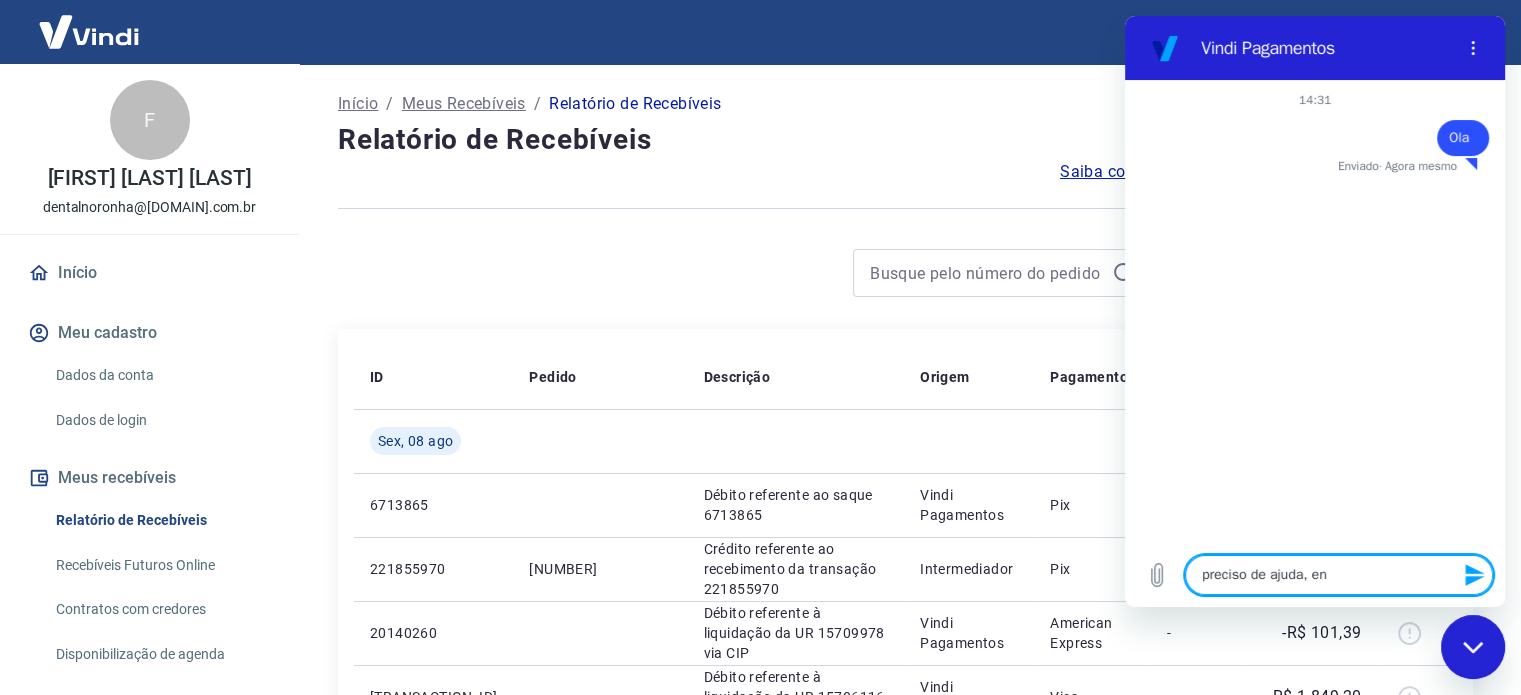 type on "preciso de ajuda, ent" 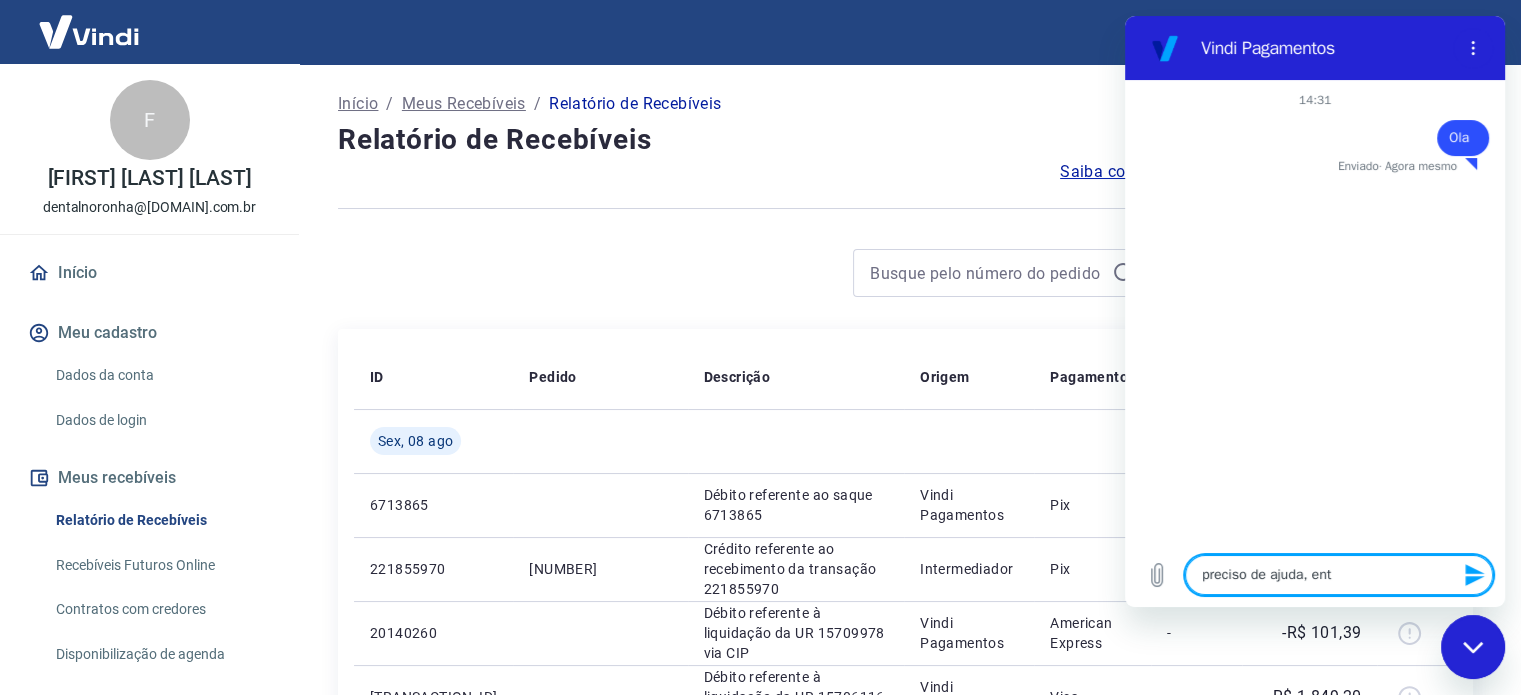 type on "preciso de ajuda, entr" 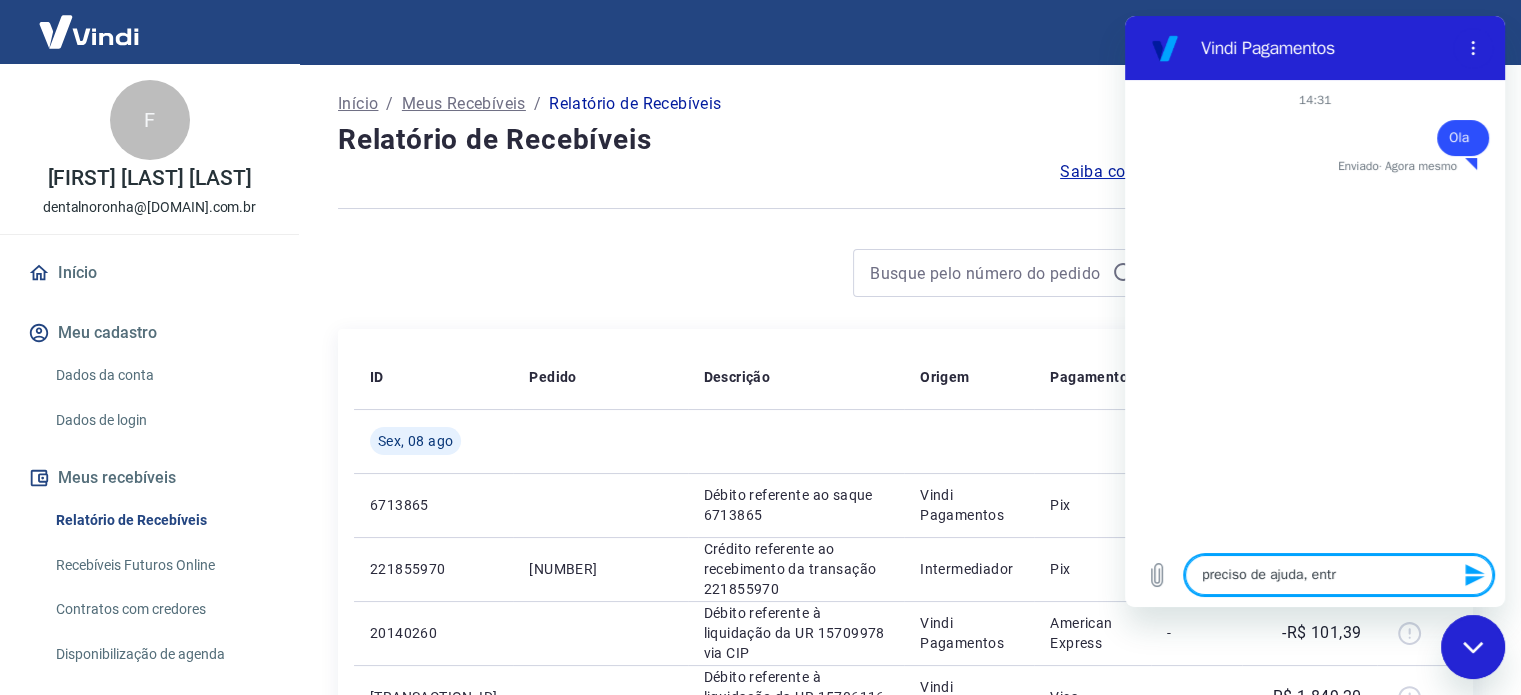 type on "preciso de ajuda, entra" 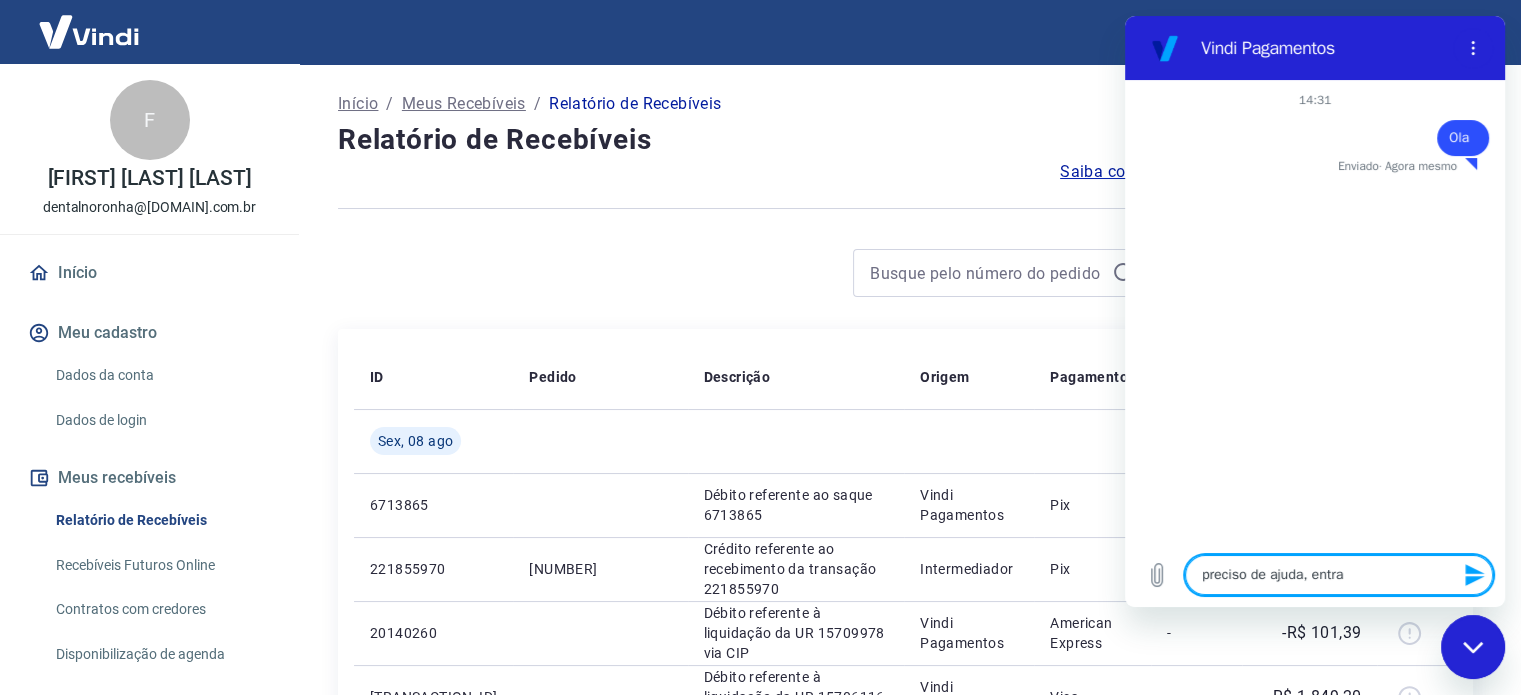 type on "preciso de ajuda, entrar" 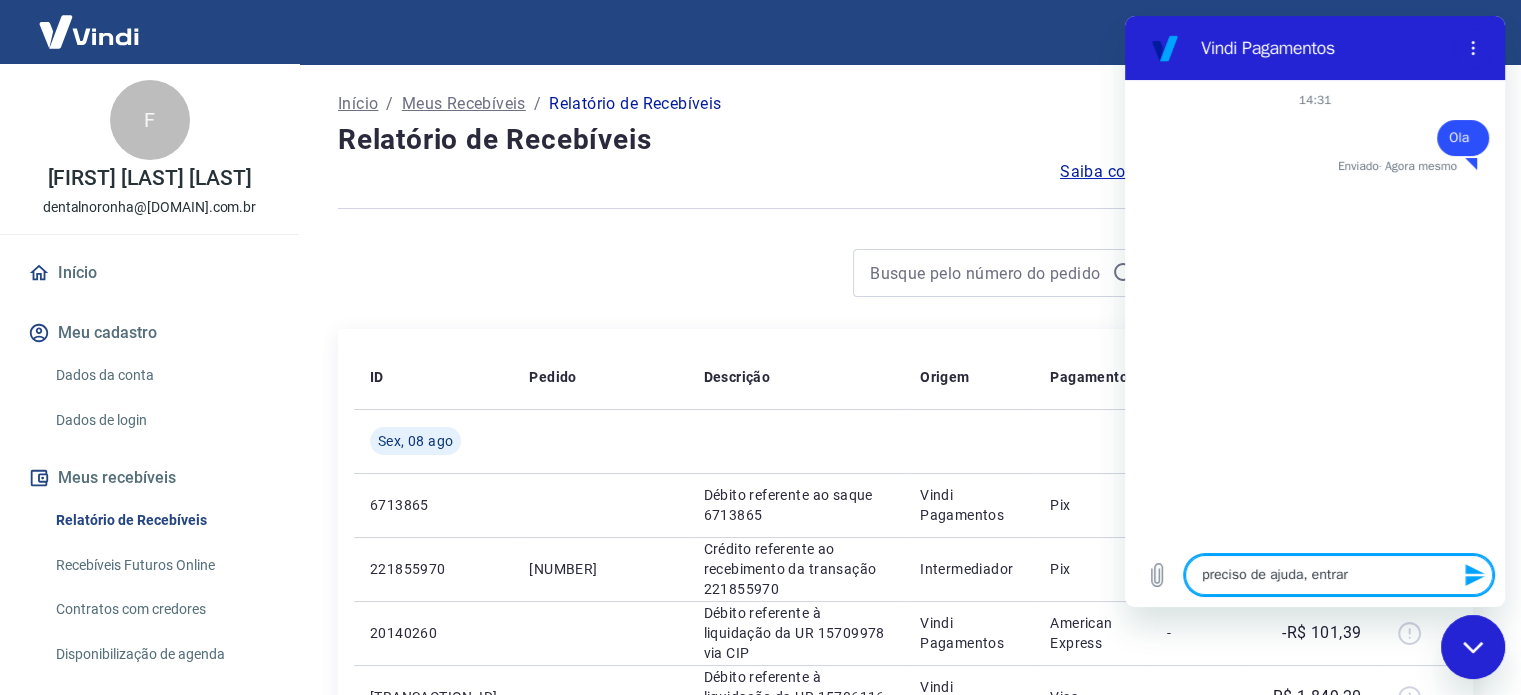 type on "preciso de ajuda, entrara" 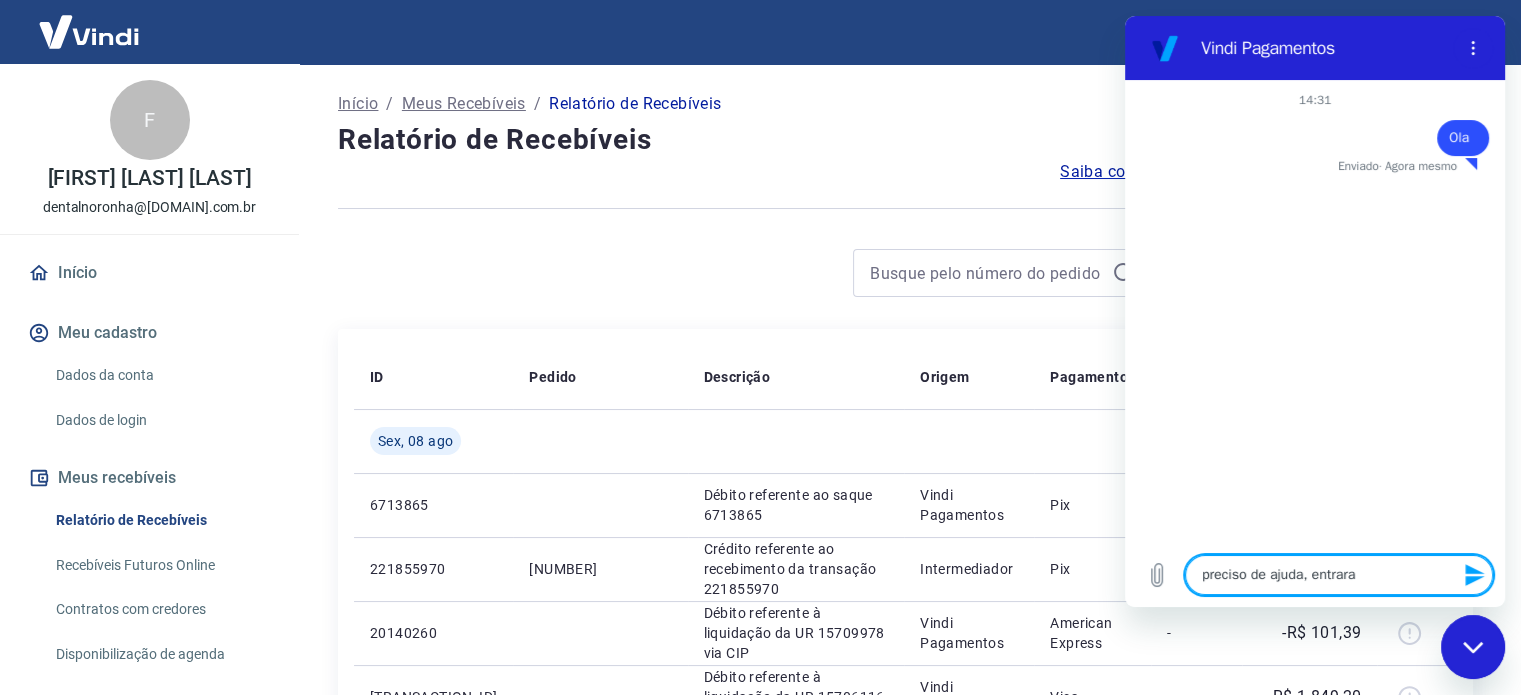 type on "preciso de ajuda, entraram" 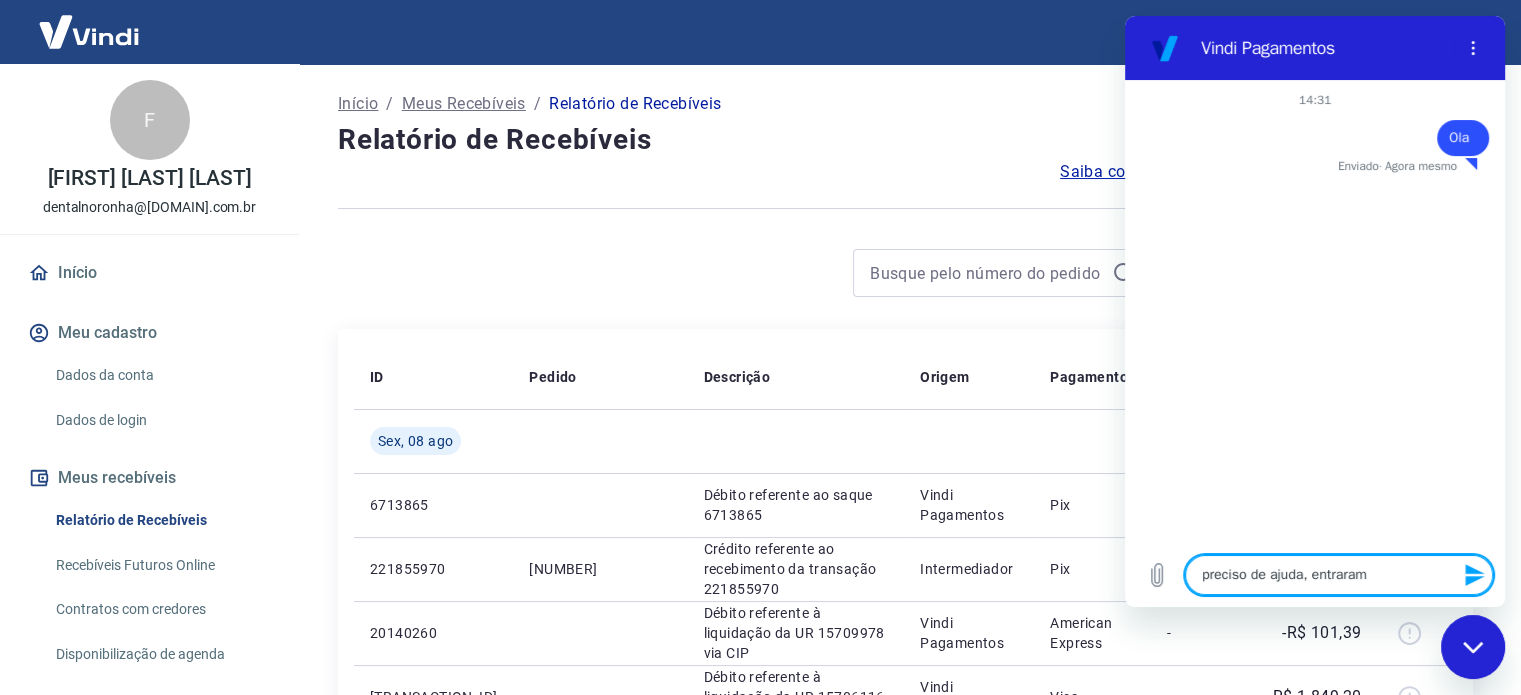 type on "preciso de ajuda, entraram" 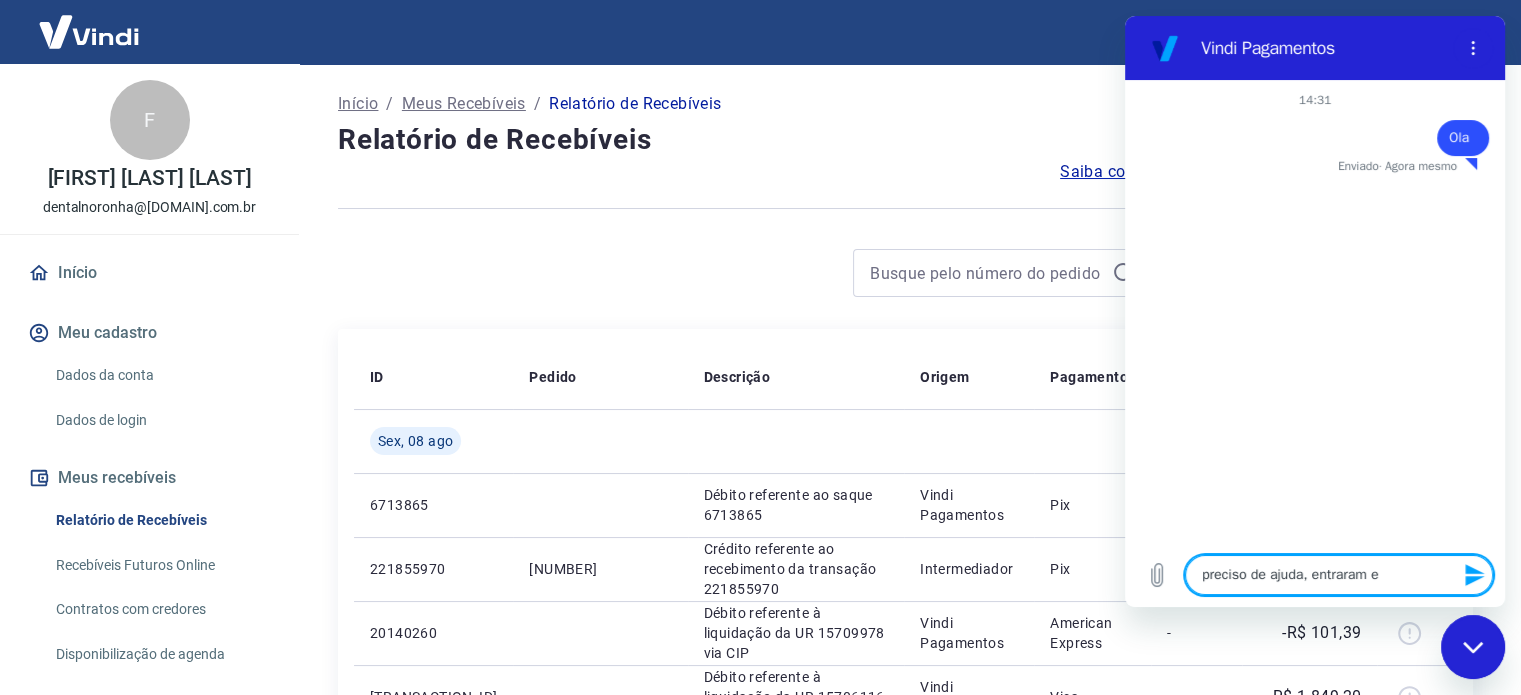 type on "preciso de ajuda, entraram em" 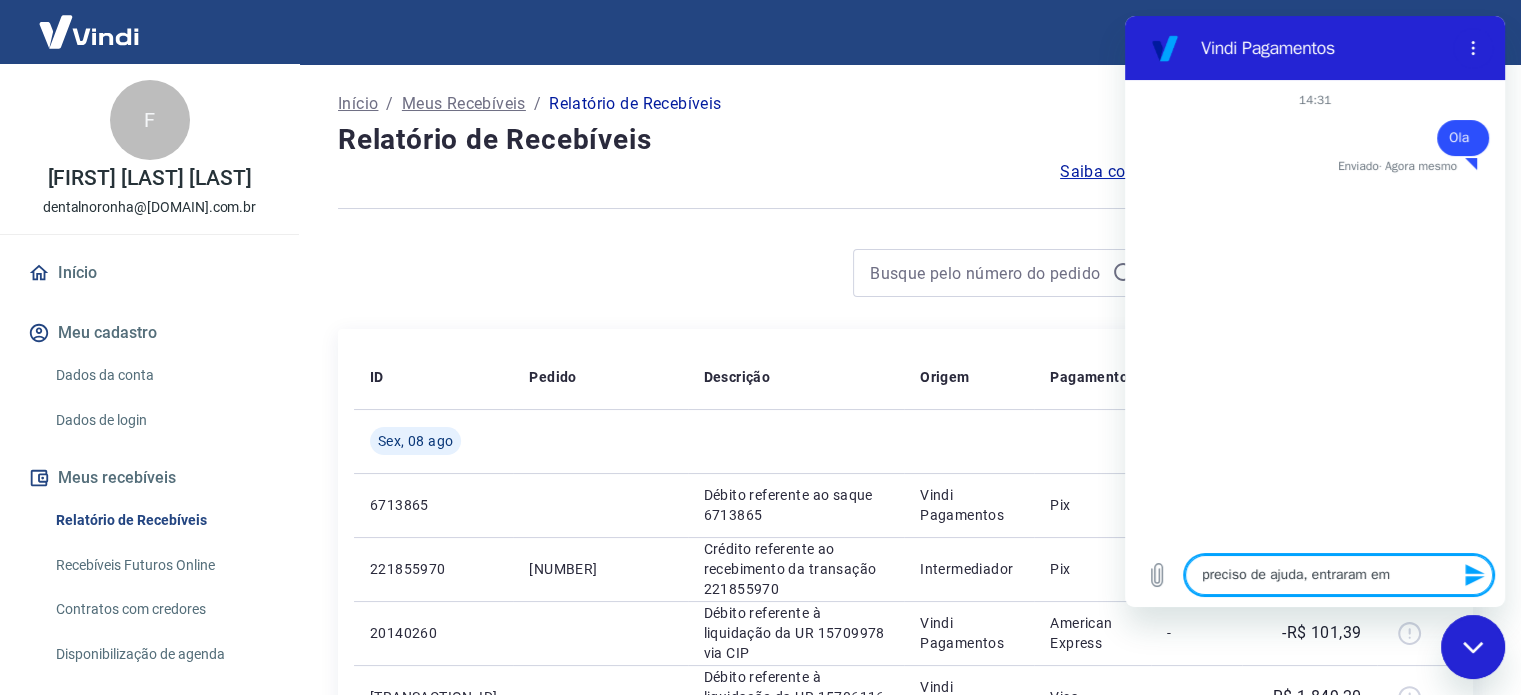 type on "preciso de ajuda, entraram em" 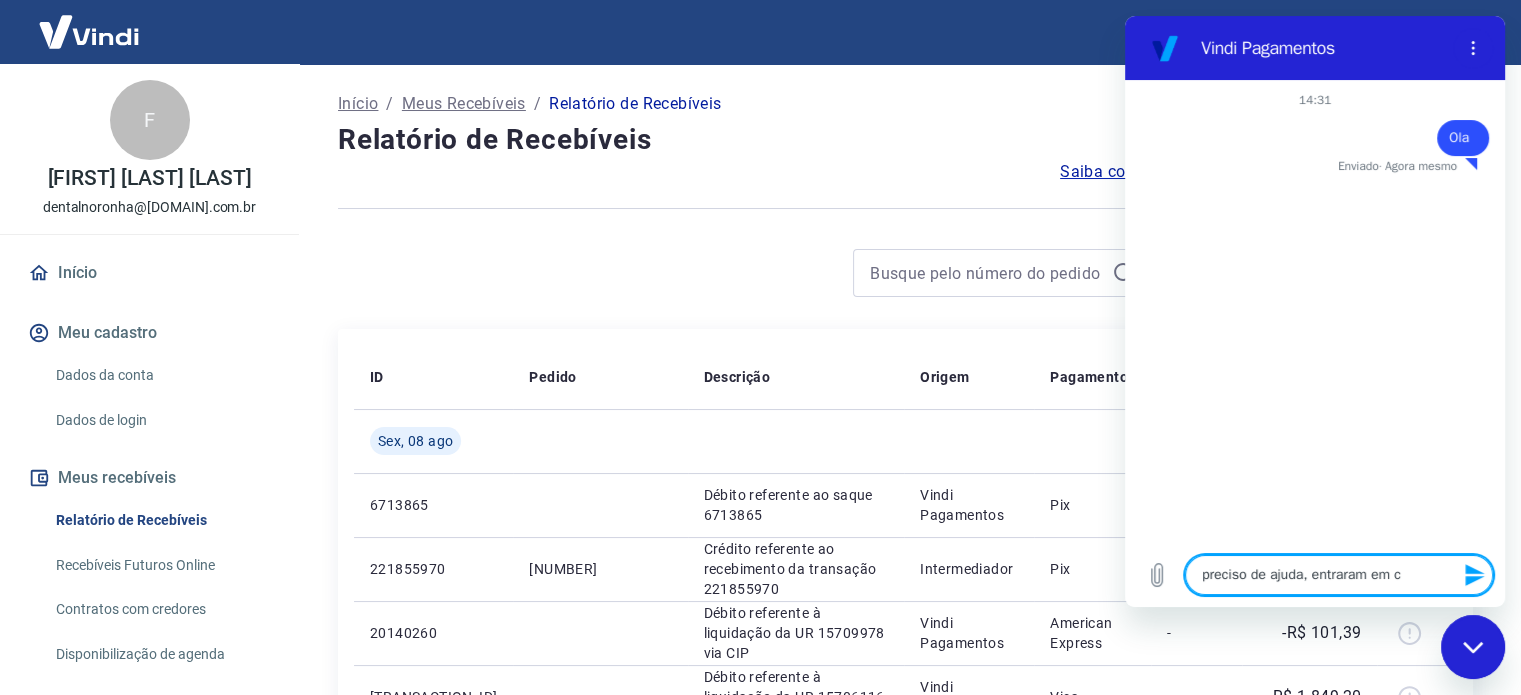 type on "preciso de ajuda, entraram em co" 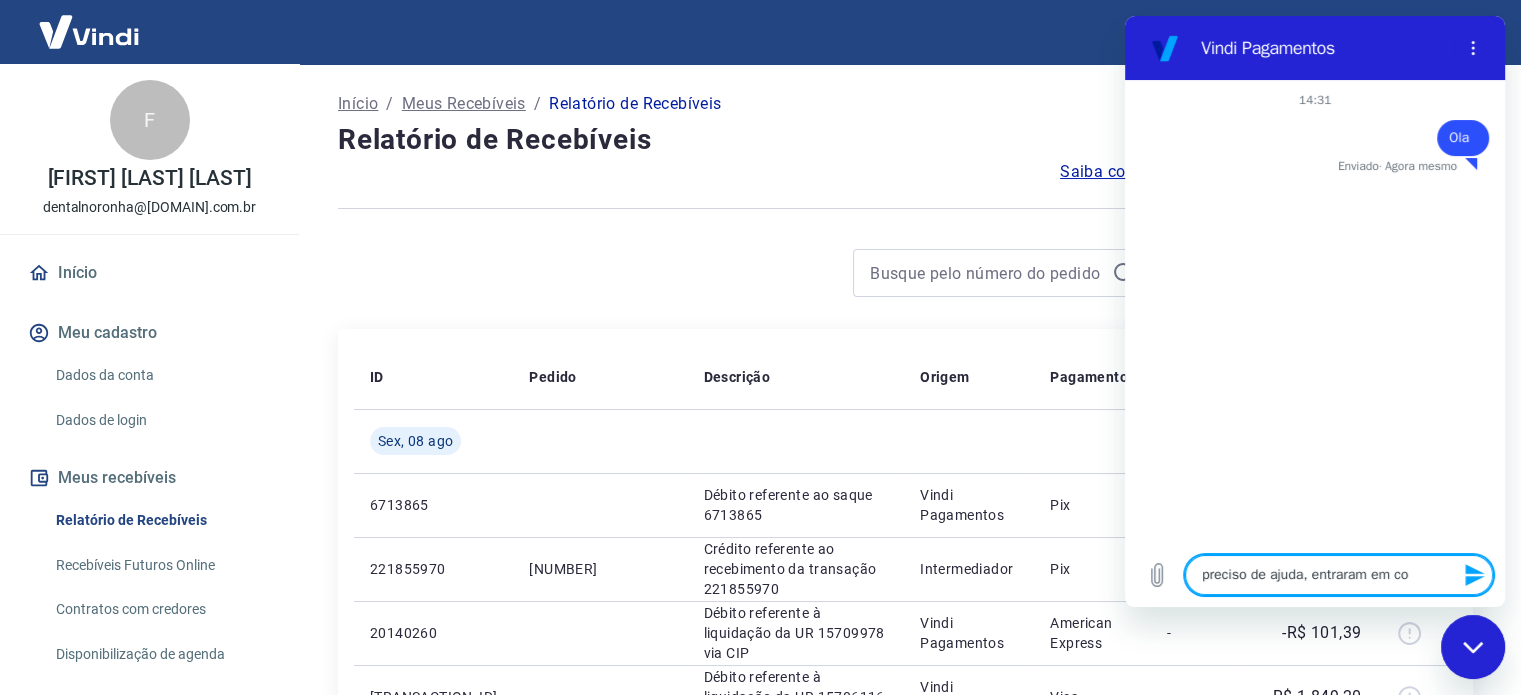 type on "preciso de ajuda, entraram em con" 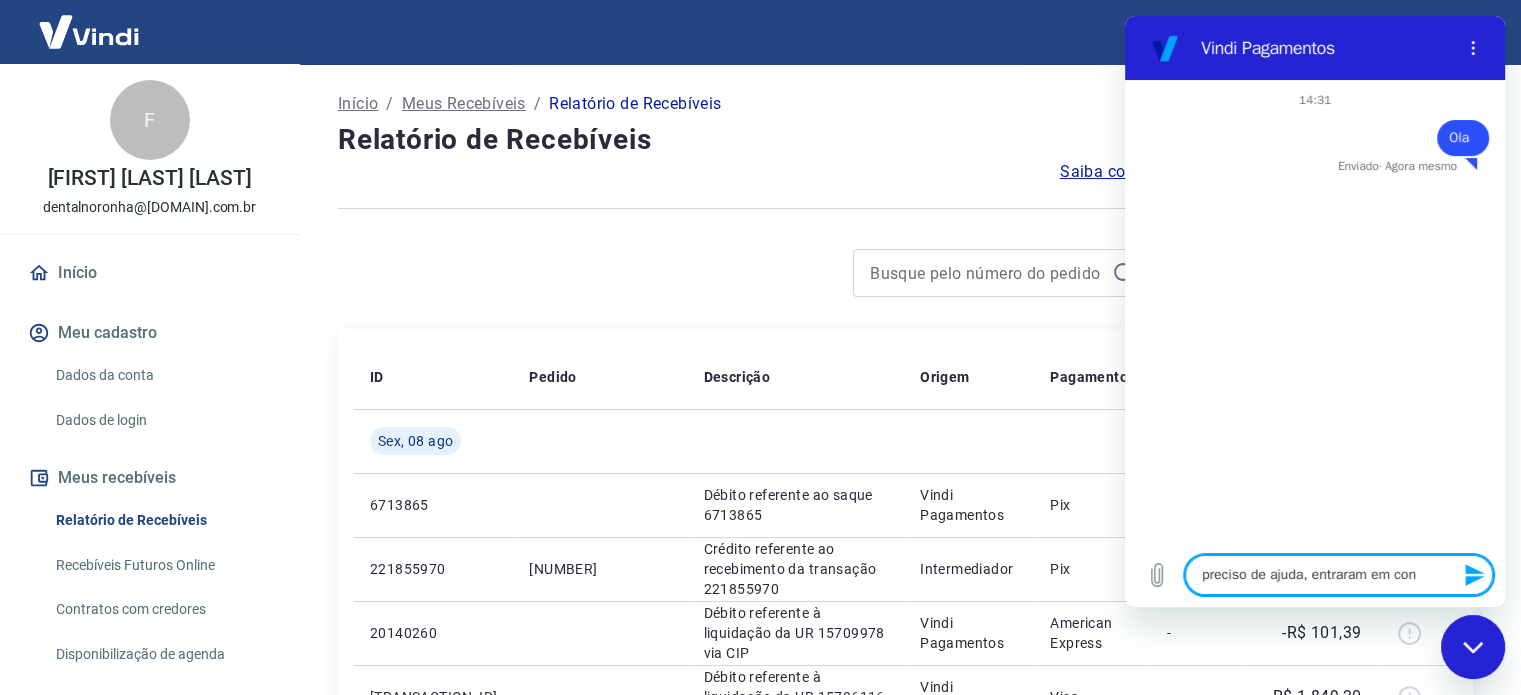 type on "preciso de ajuda, entraram em cona" 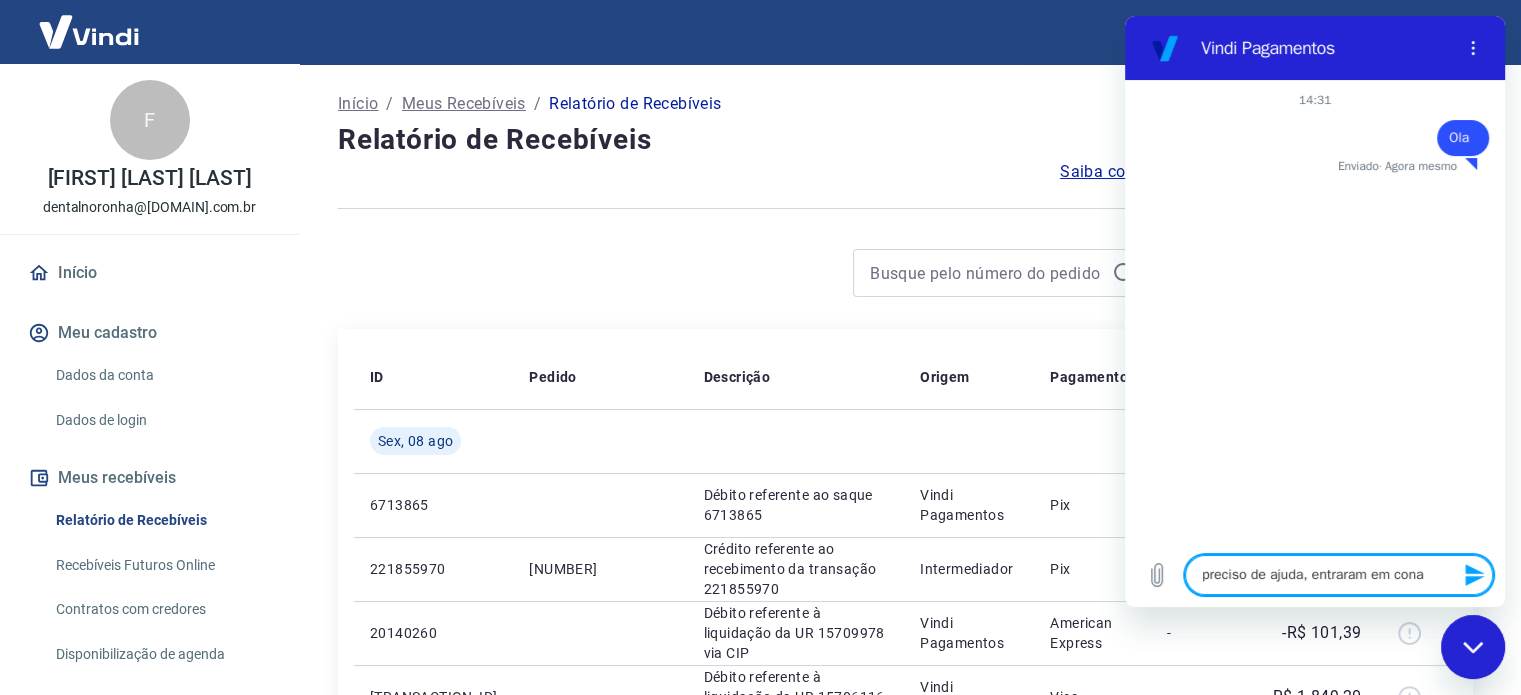 type on "preciso de ajuda, entraram em conat" 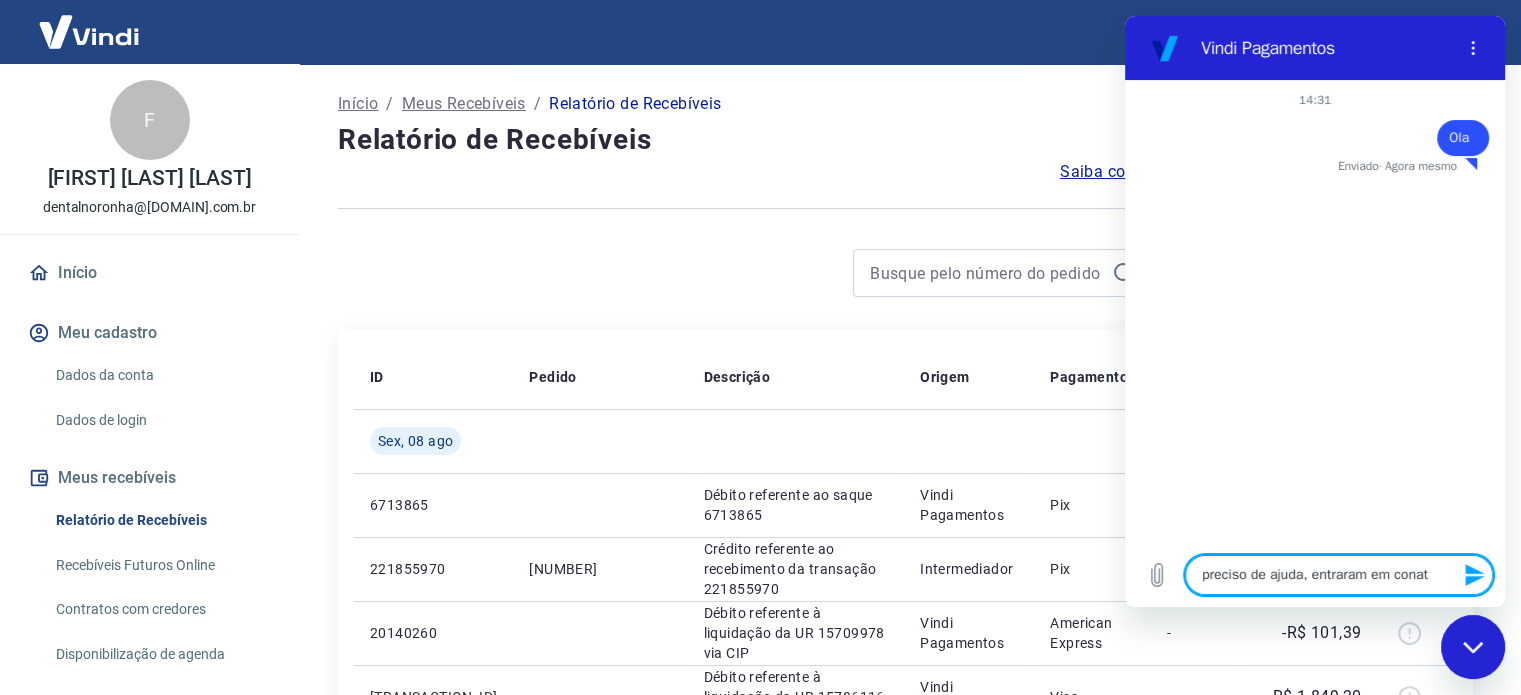 type on "preciso de ajuda, entraram em cona" 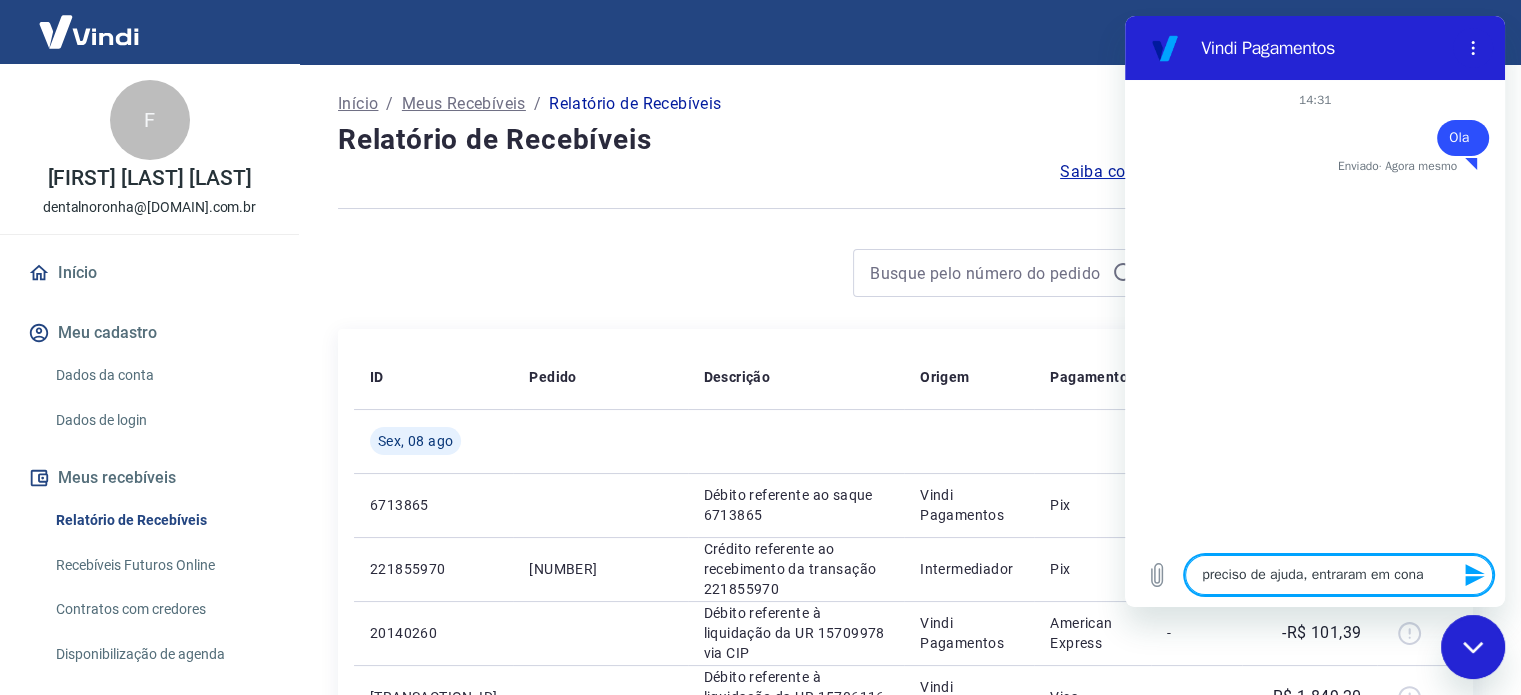 type on "preciso de ajuda, entraram em con" 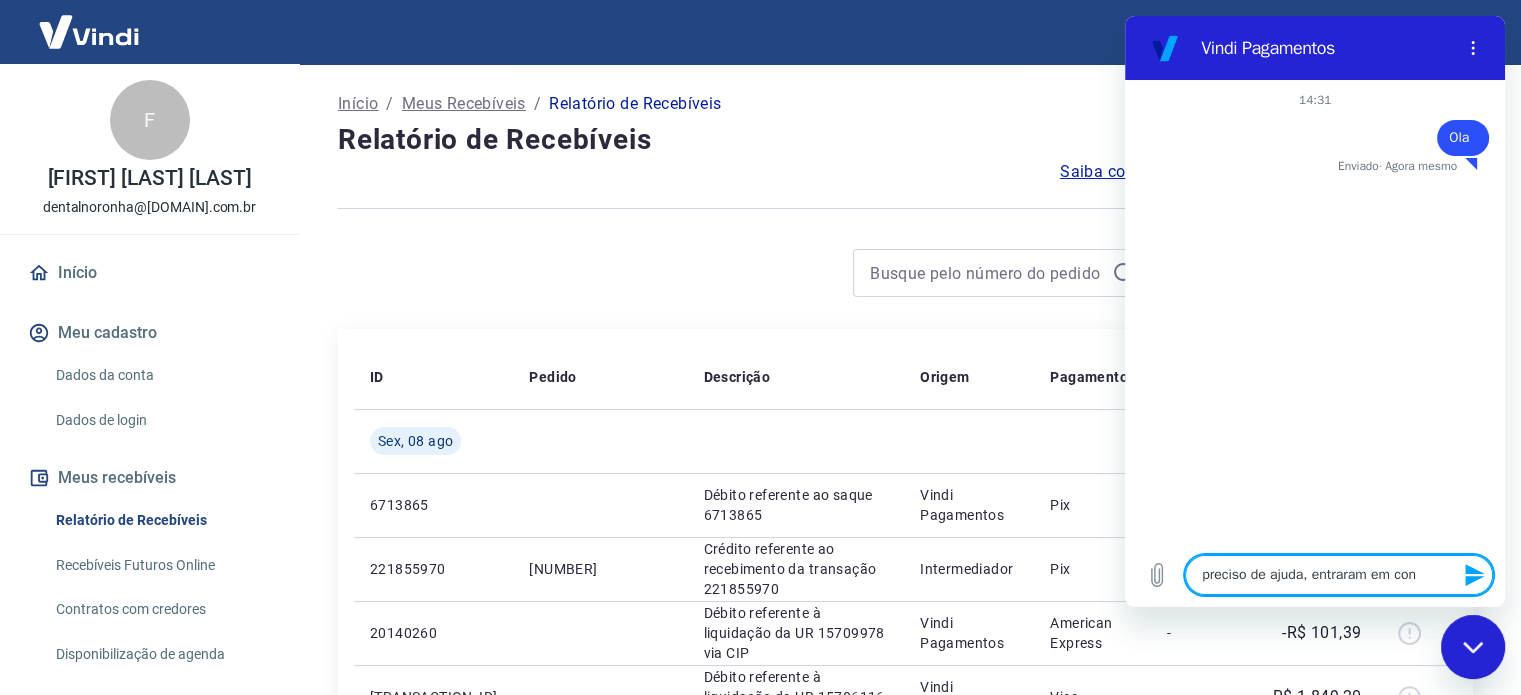 type on "preciso de ajuda, entraram em cont" 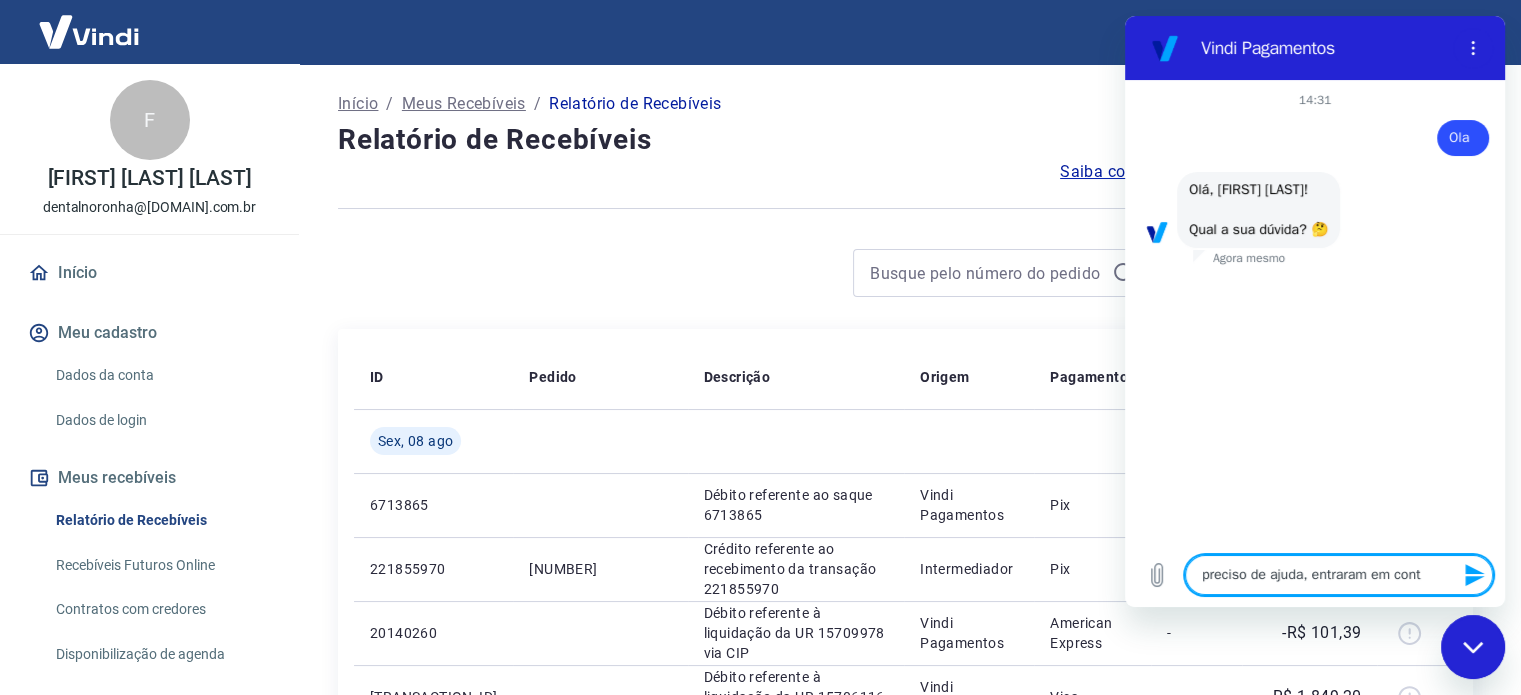 type on "preciso de ajuda, entraram em conta" 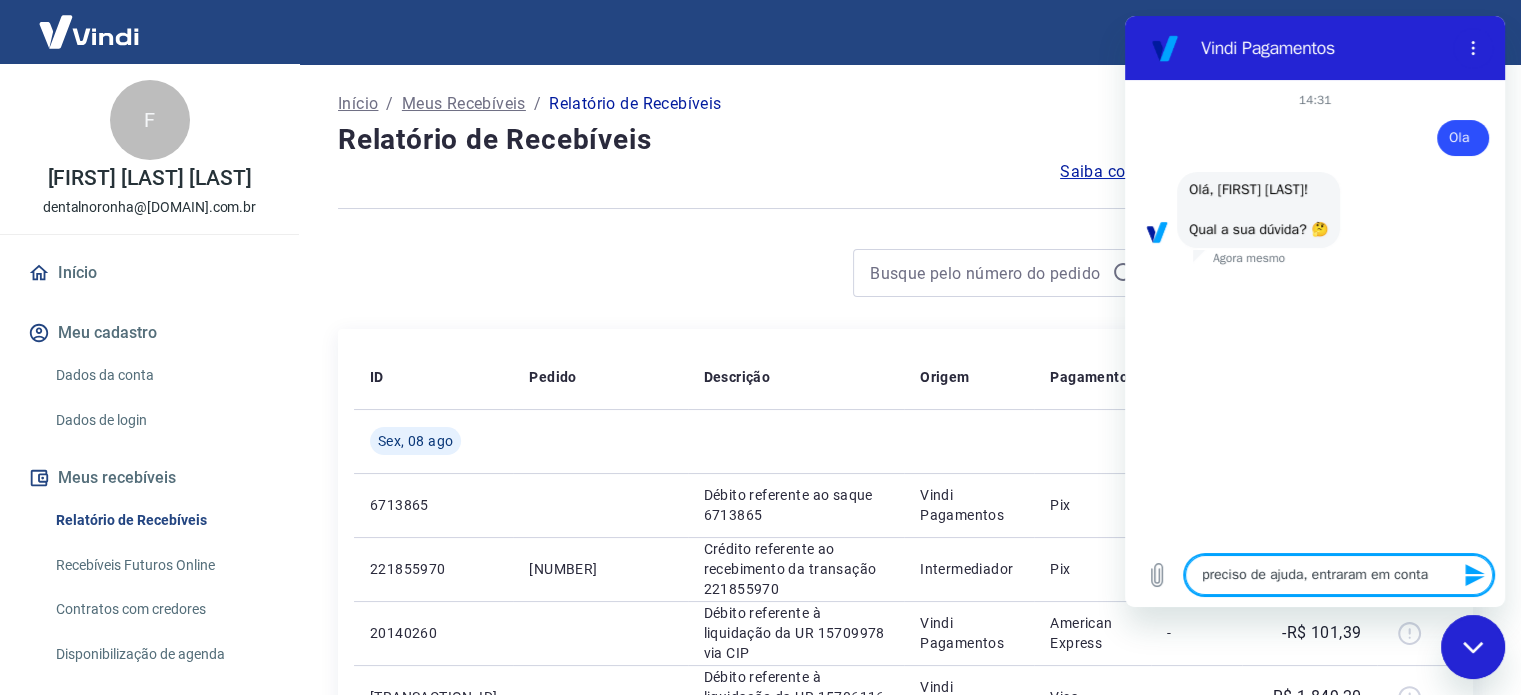 type on "preciso de ajuda, entraram em contat" 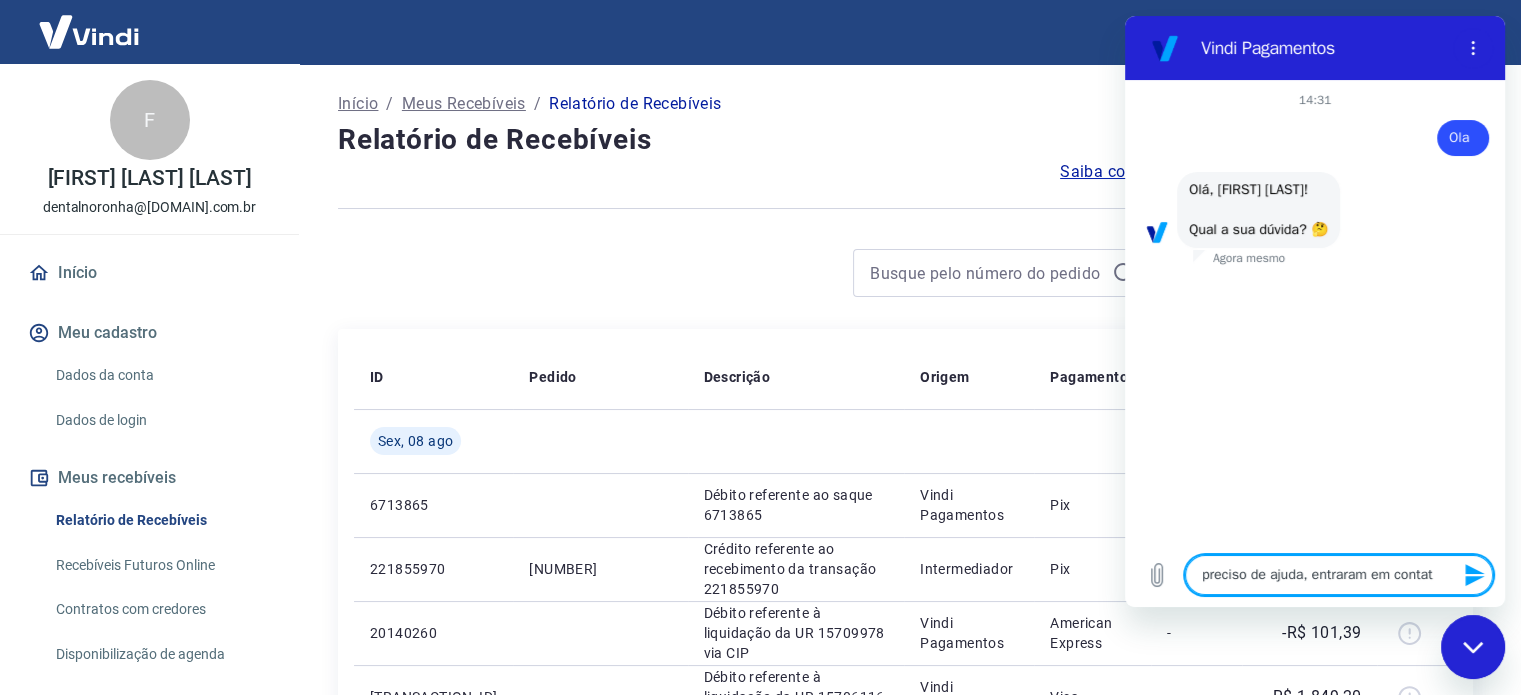 type on "preciso de ajuda, entraram em contato" 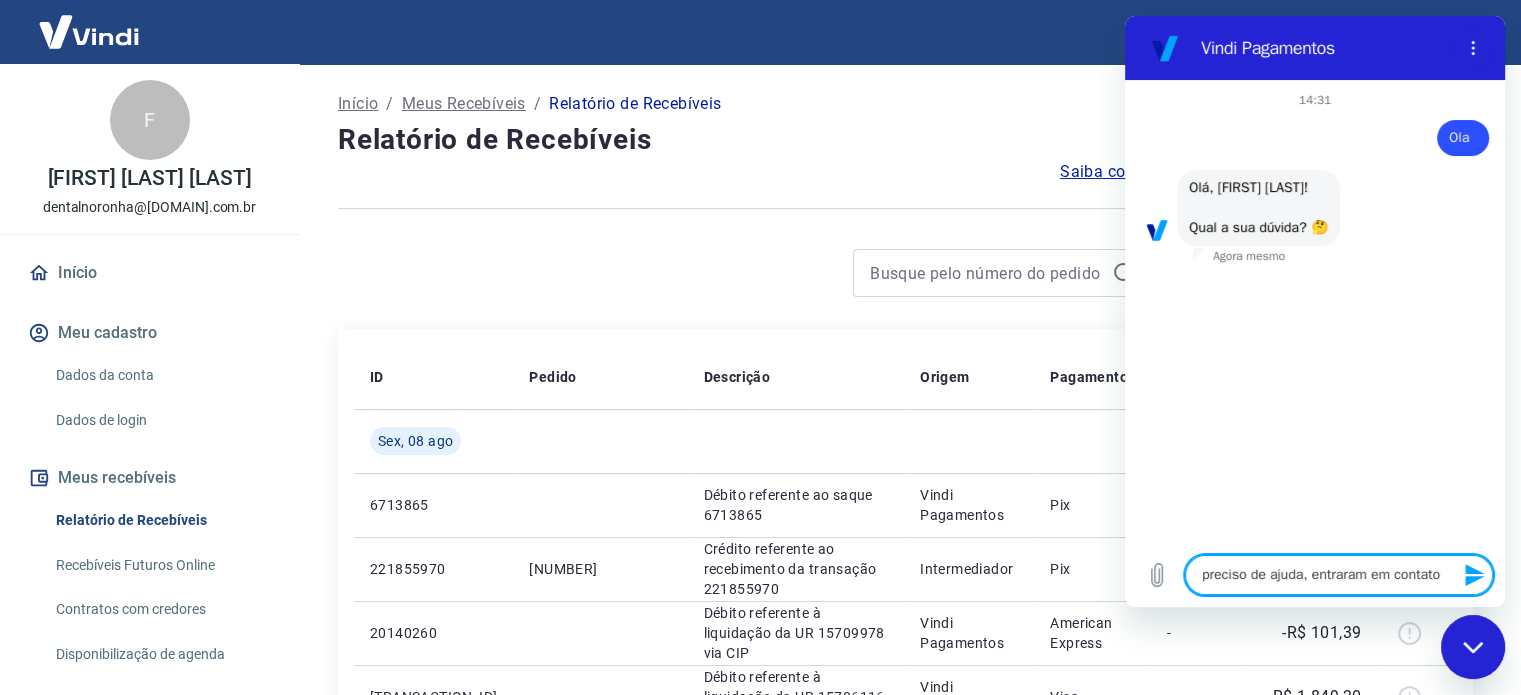 type on "preciso de ajuda, entraram em contato" 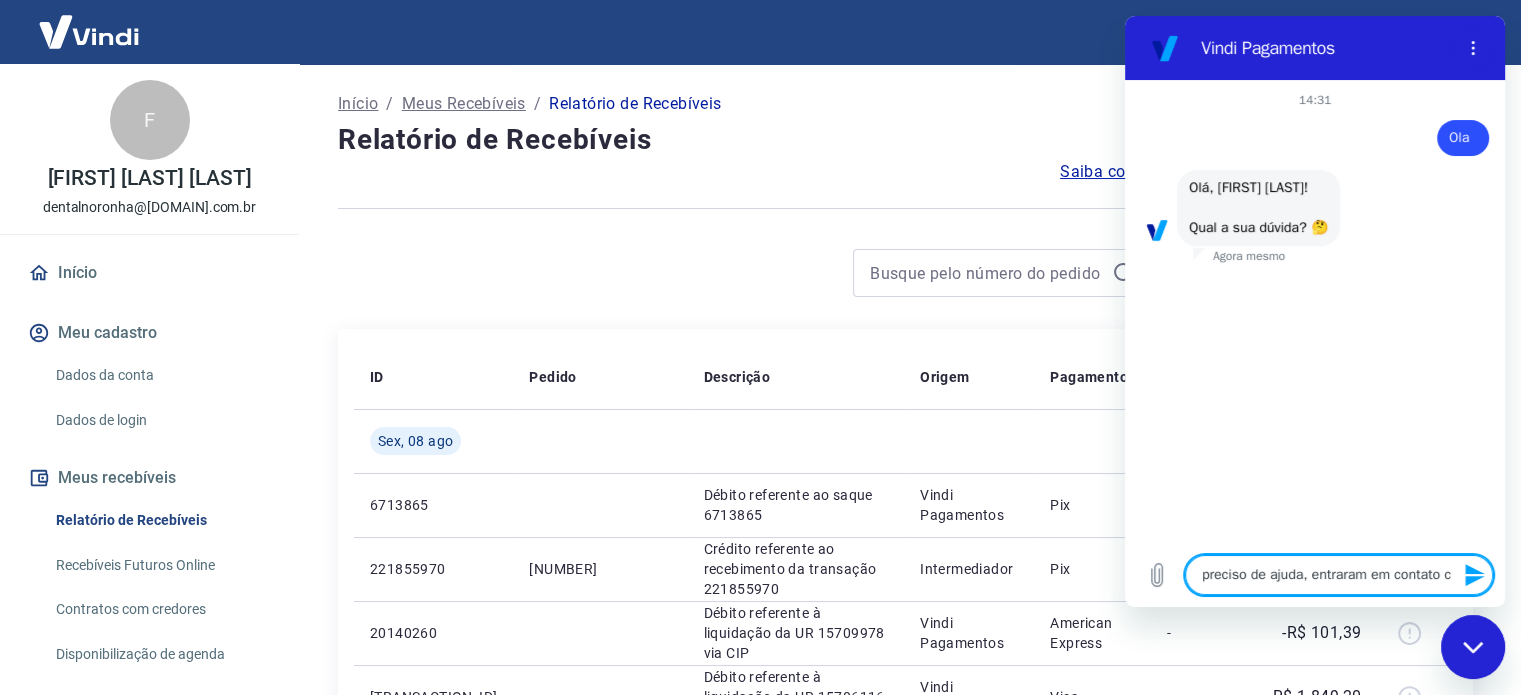 type on "preciso de ajuda, entraram em contato co" 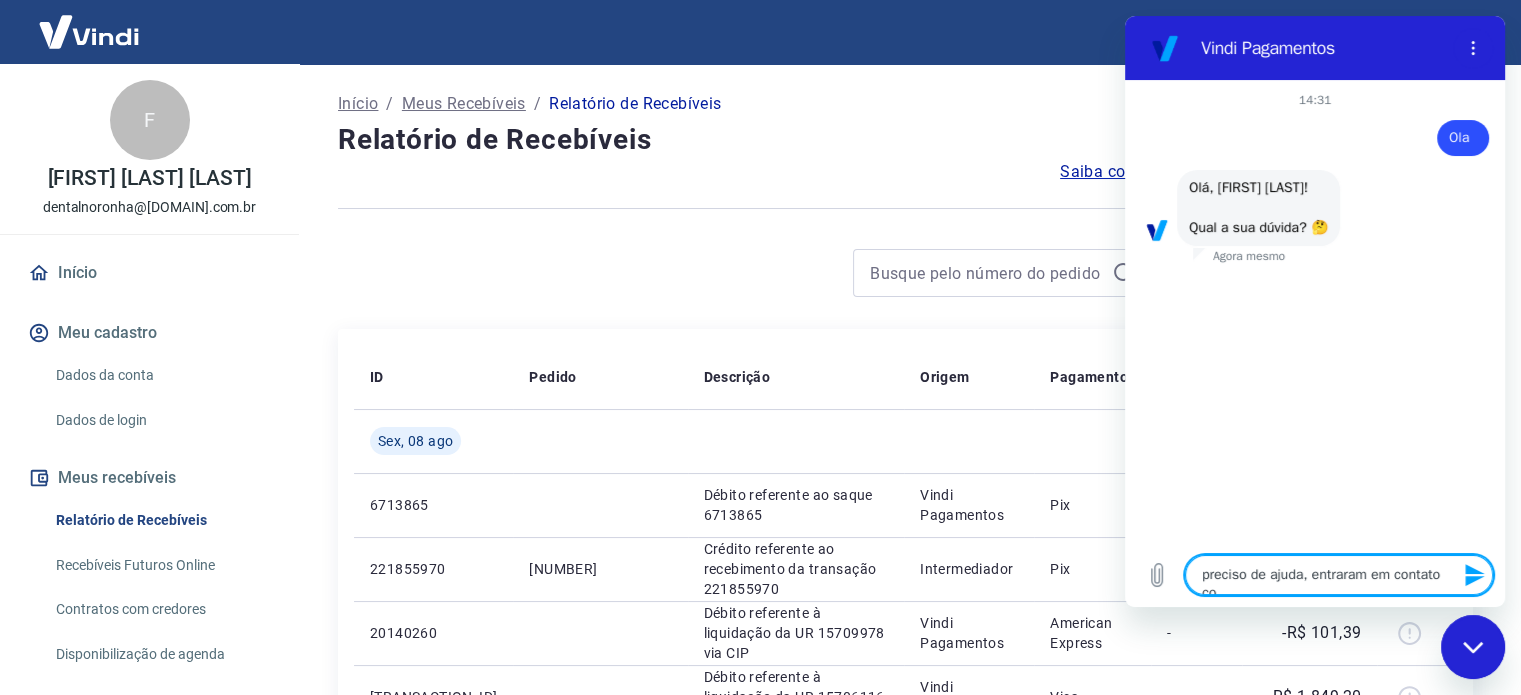 type on "preciso de ajuda, entraram em contato con" 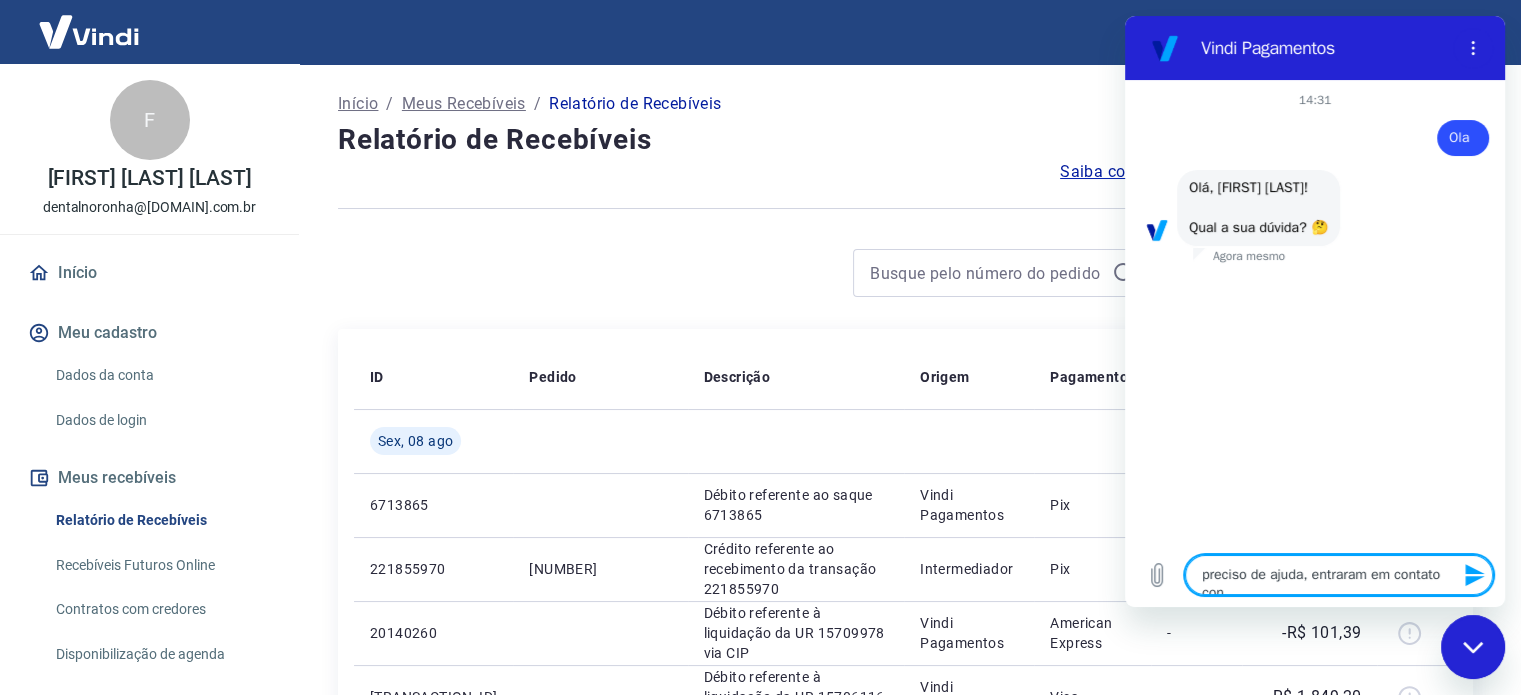 type on "x" 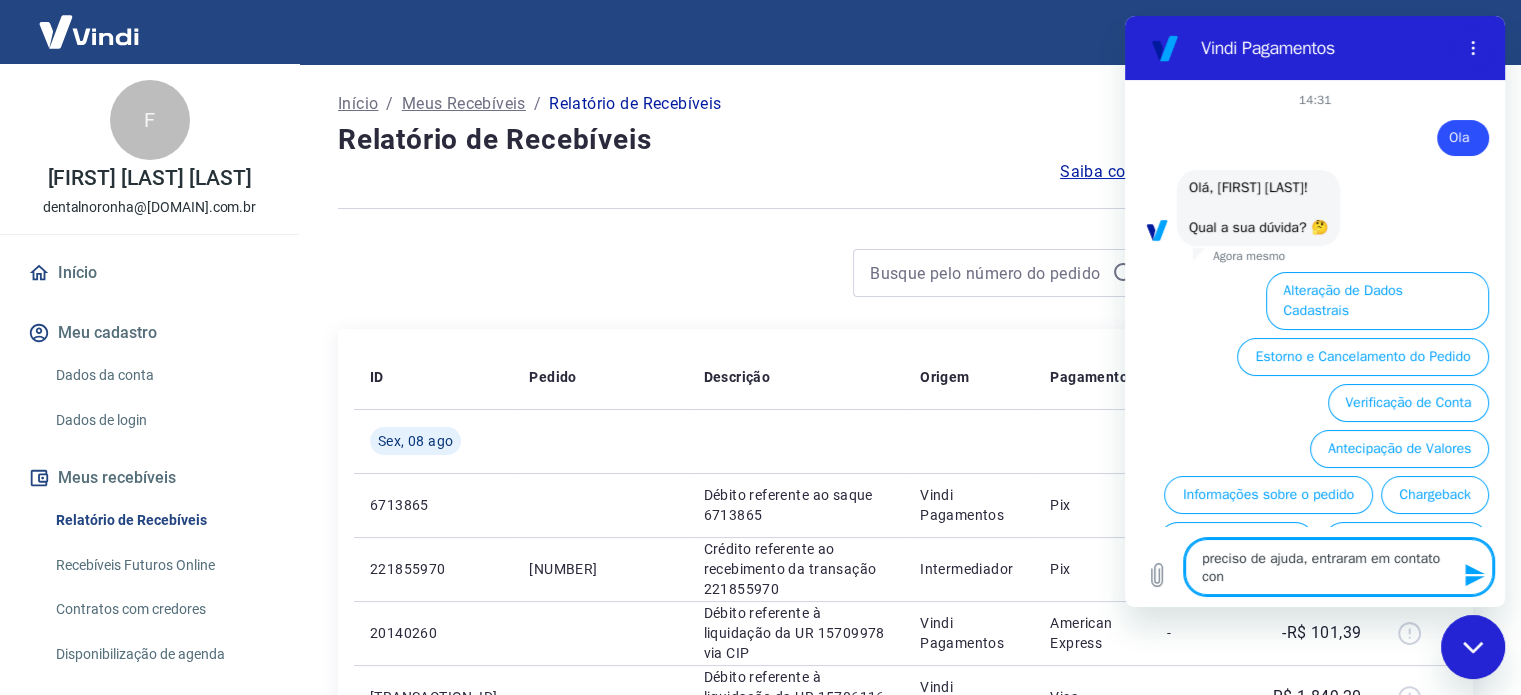 scroll, scrollTop: 106, scrollLeft: 0, axis: vertical 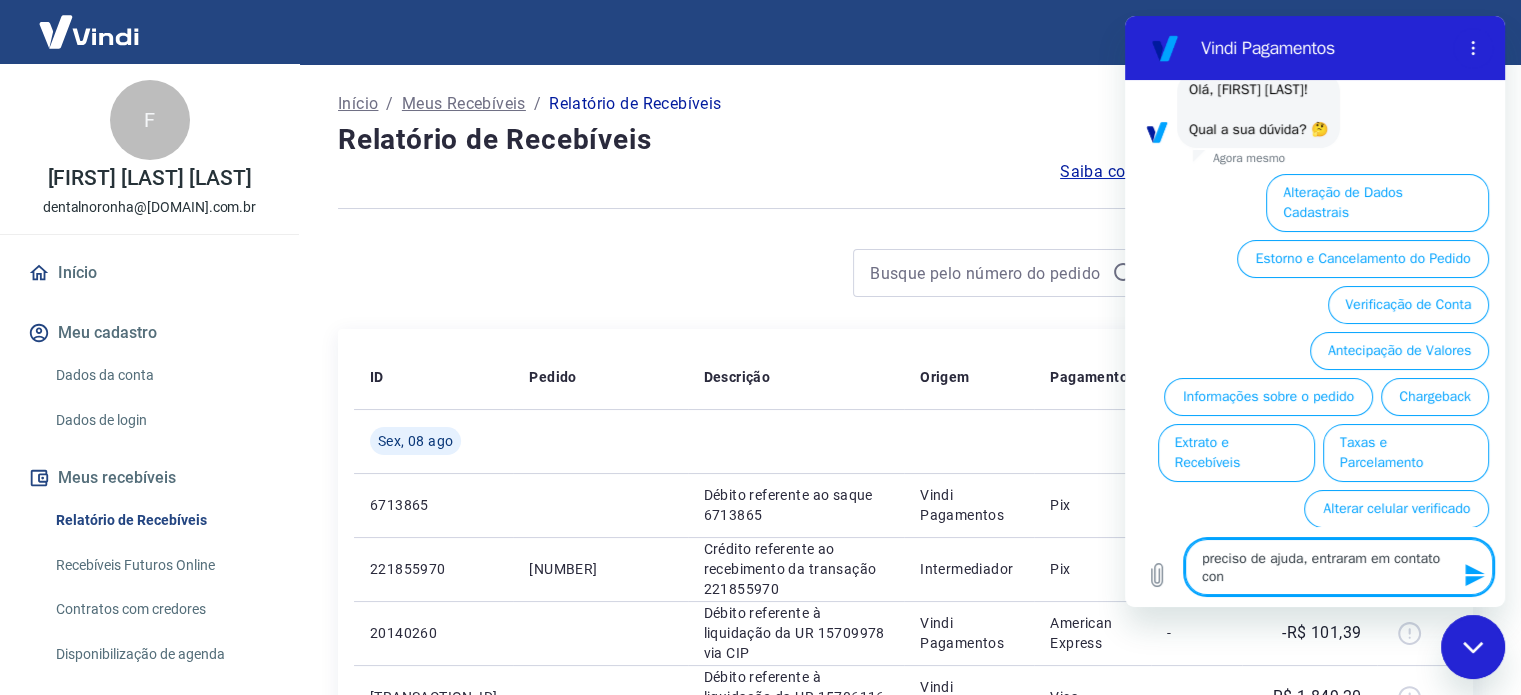 type on "preciso de ajuda, entraram em contato cono" 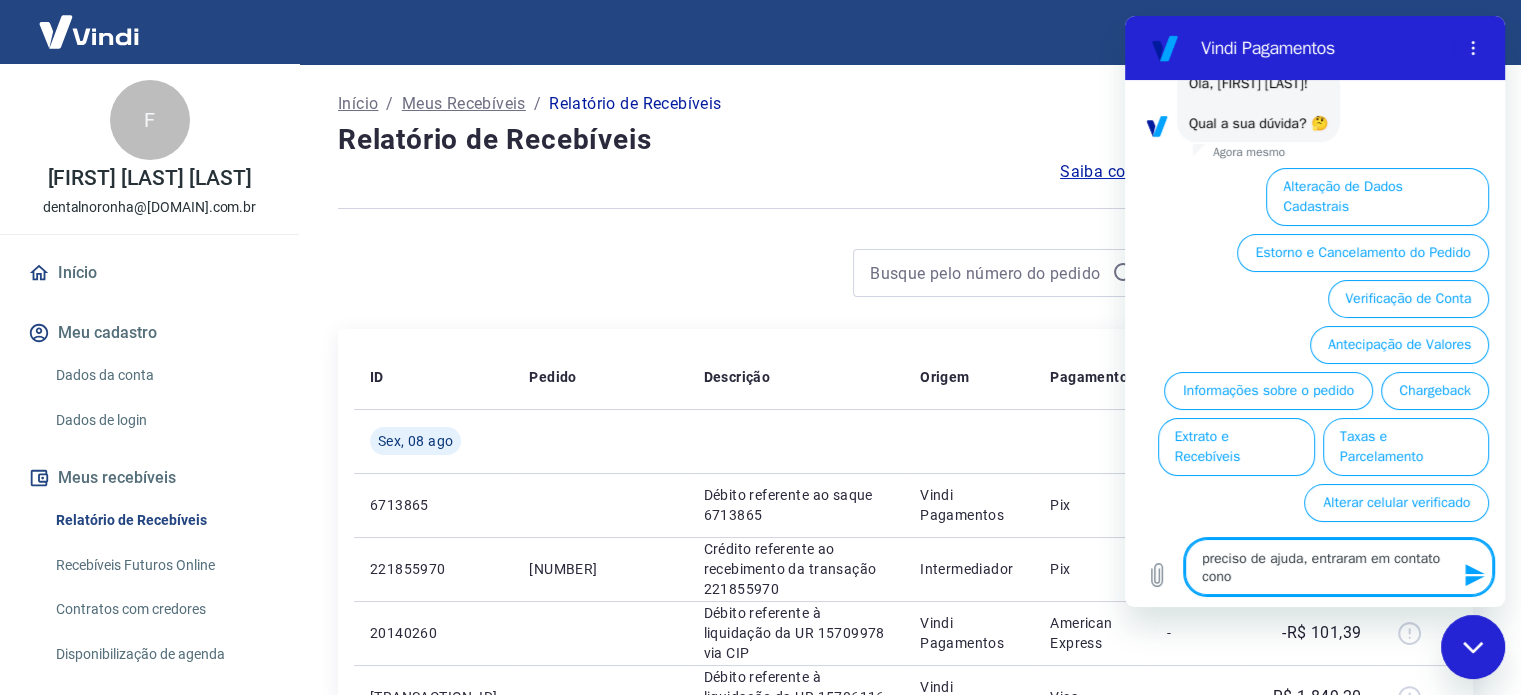 type on "preciso de ajuda, entraram em contato conos" 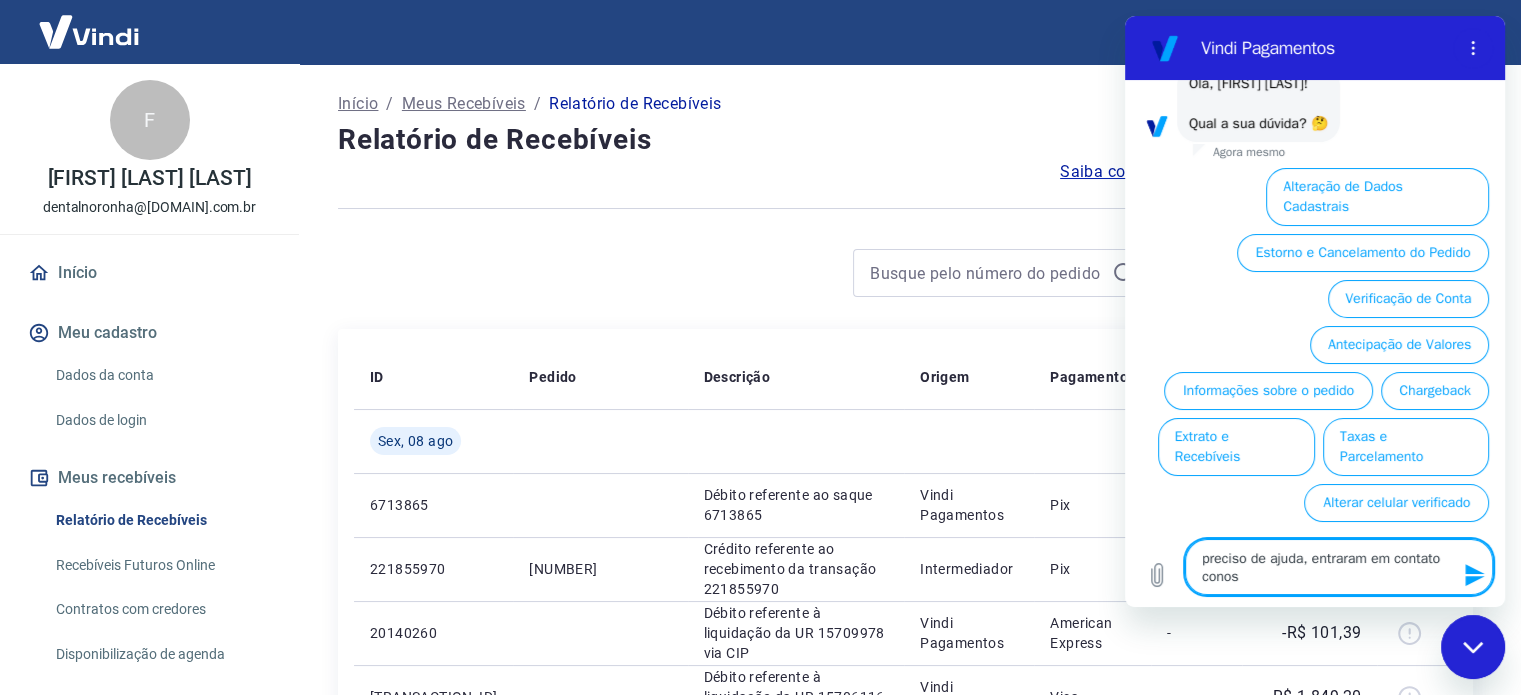 type on "x" 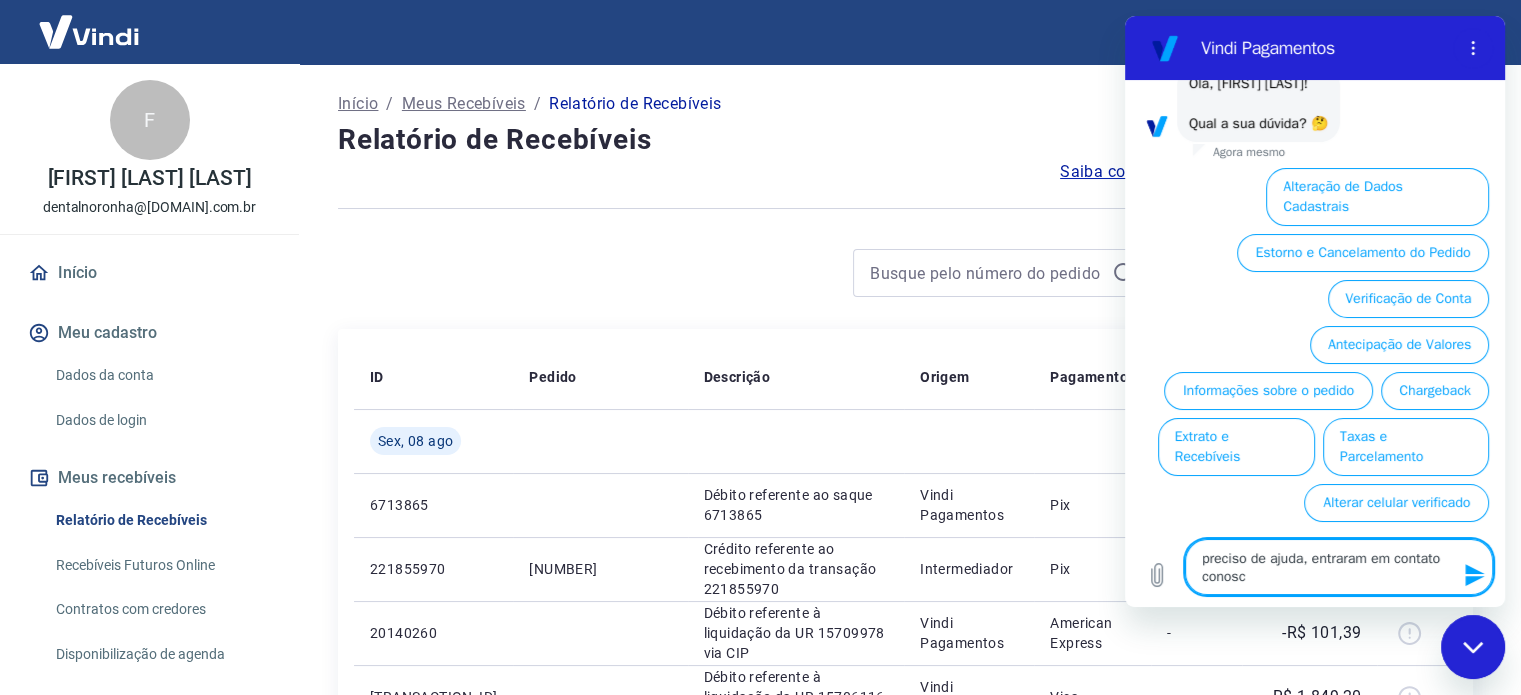 type on "preciso de ajuda, entraram em contato conosco" 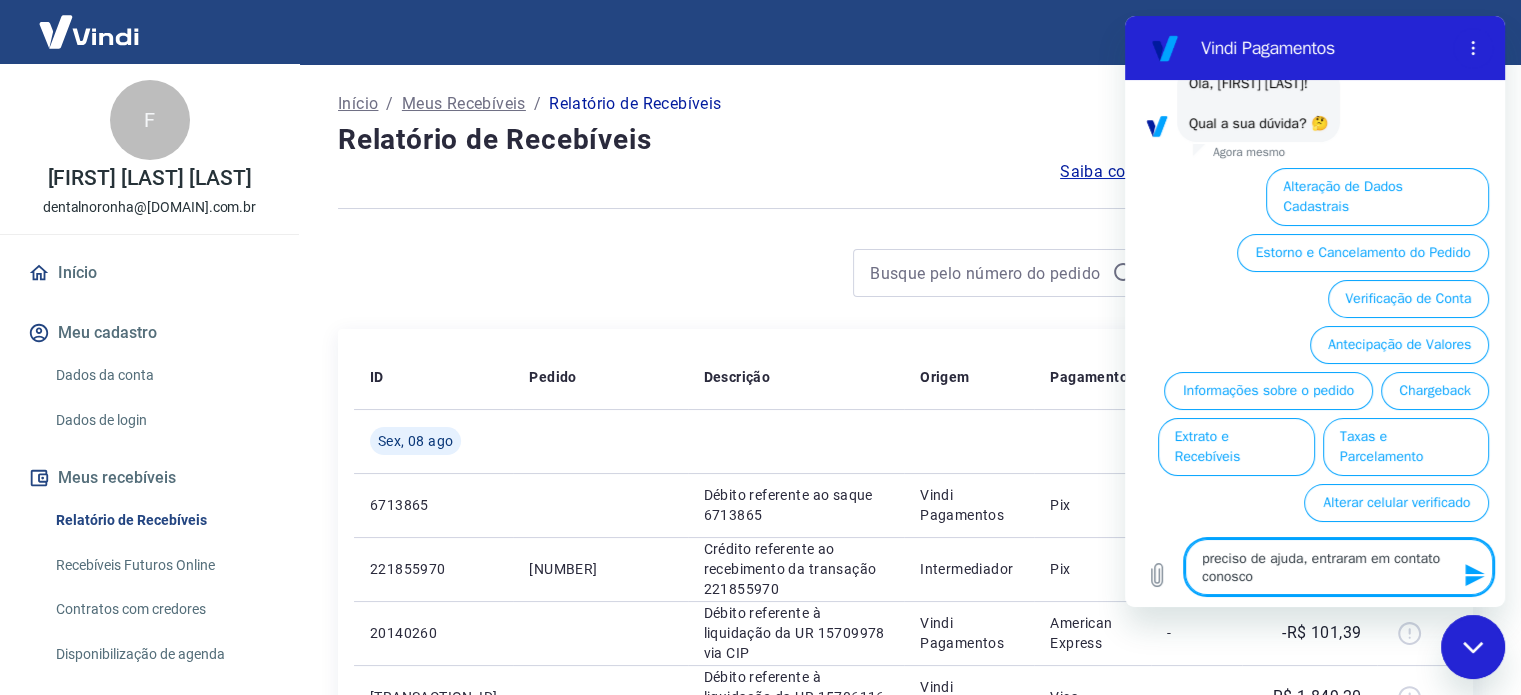 type on "preciso de ajuda, entraram em contato conosco" 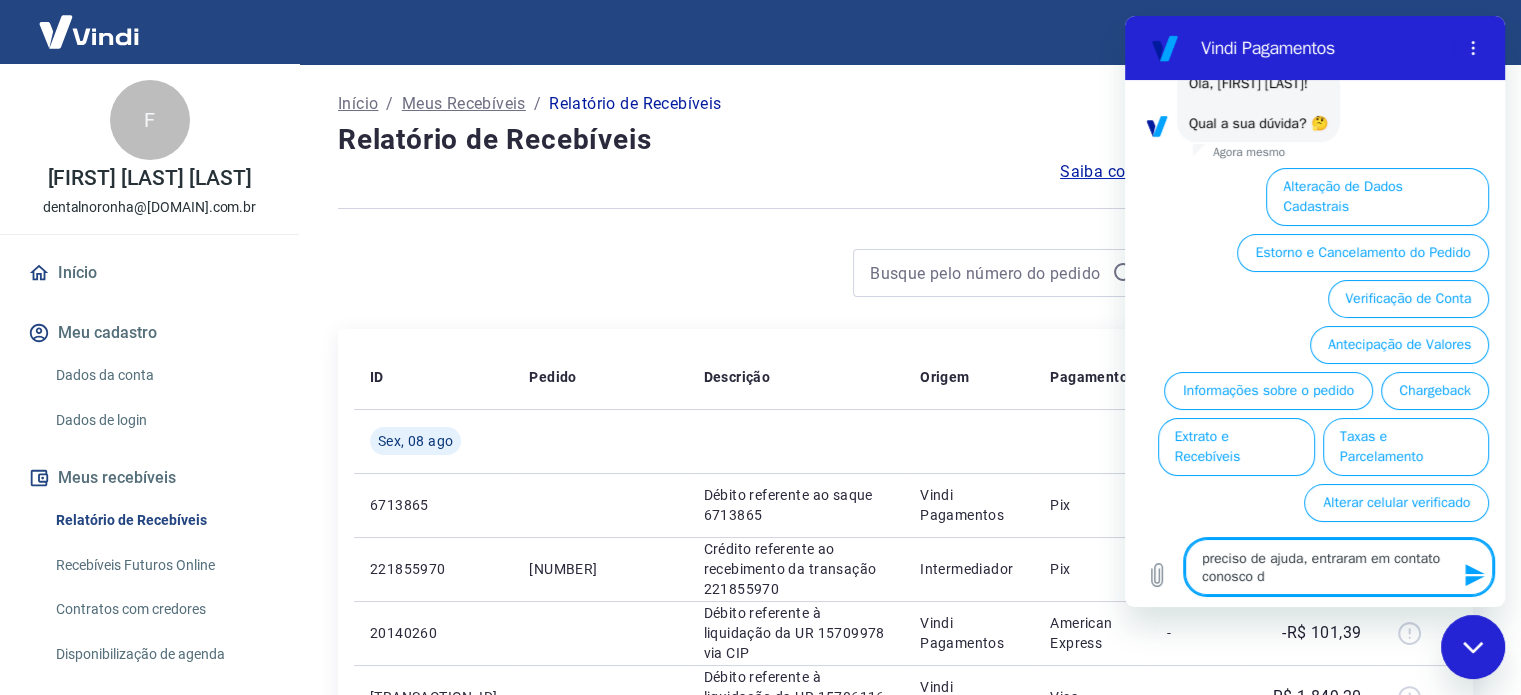 type on "preciso de ajuda, entraram em contato conosco da" 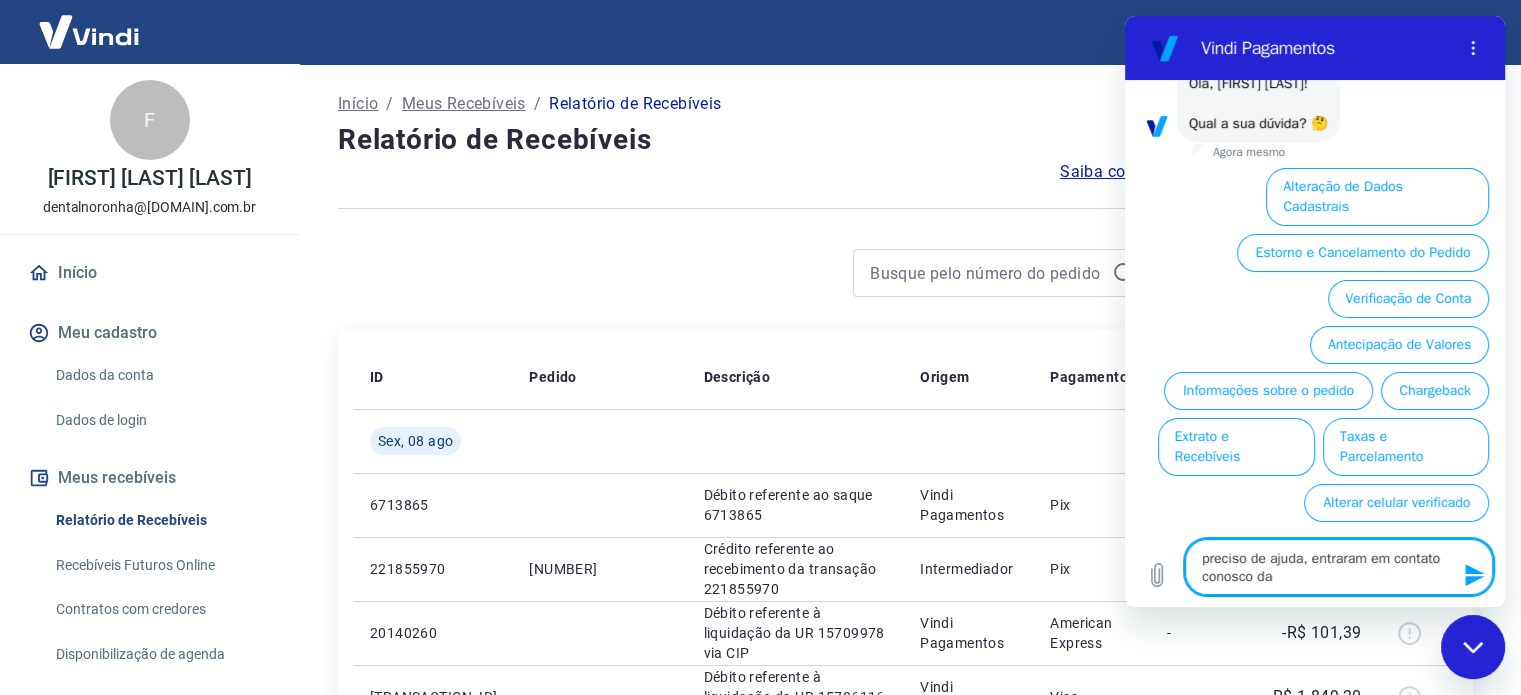 type on "preciso de ajuda, entraram em contato conosco da" 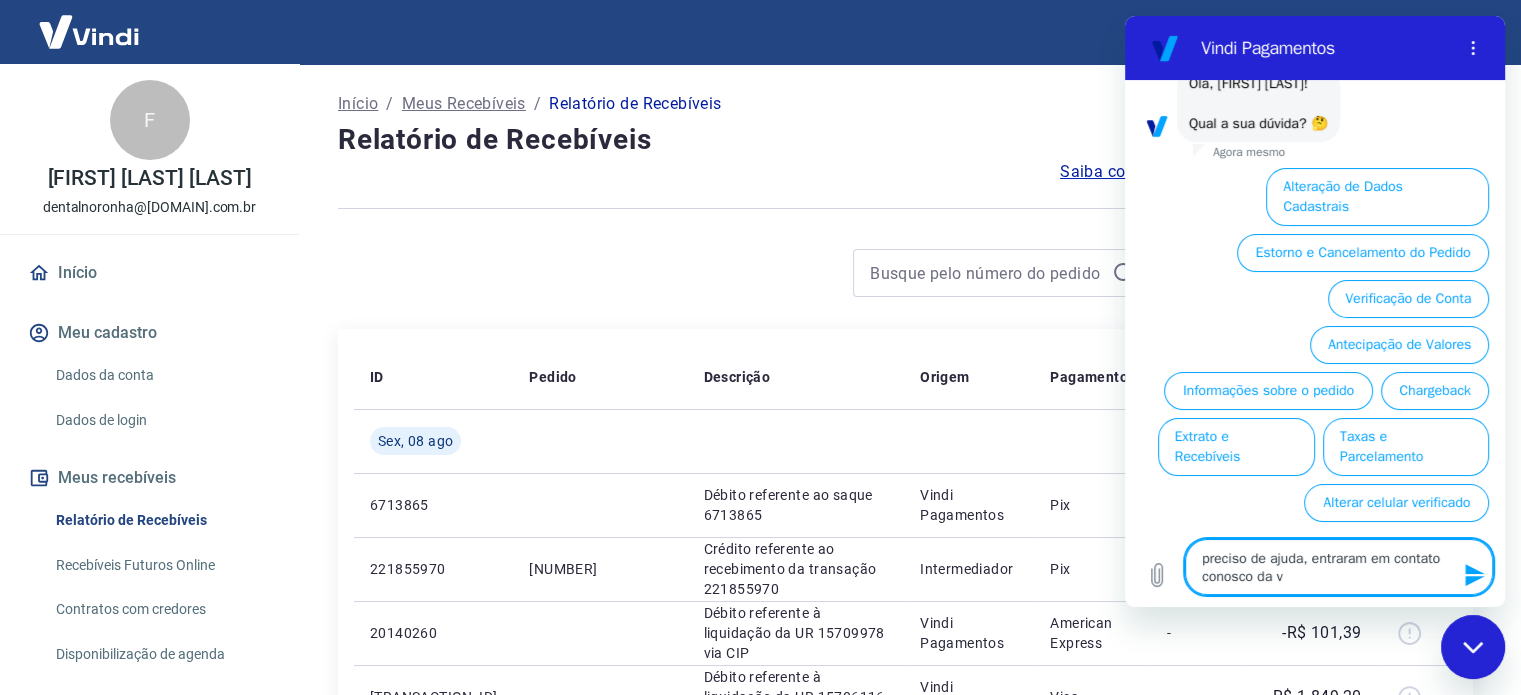 type on "preciso de ajuda, entraram em contato conosco da vi" 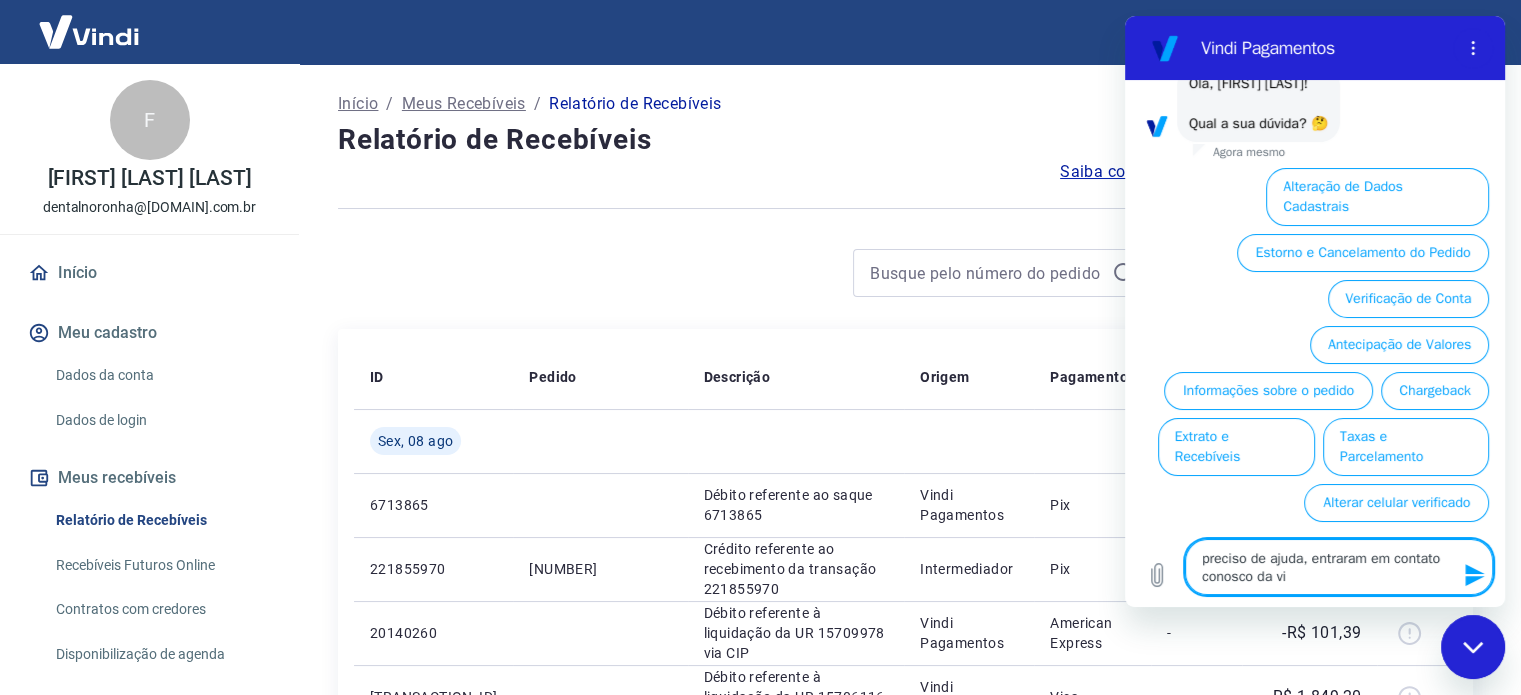 type on "preciso de ajuda, entraram em contato conosco da vin" 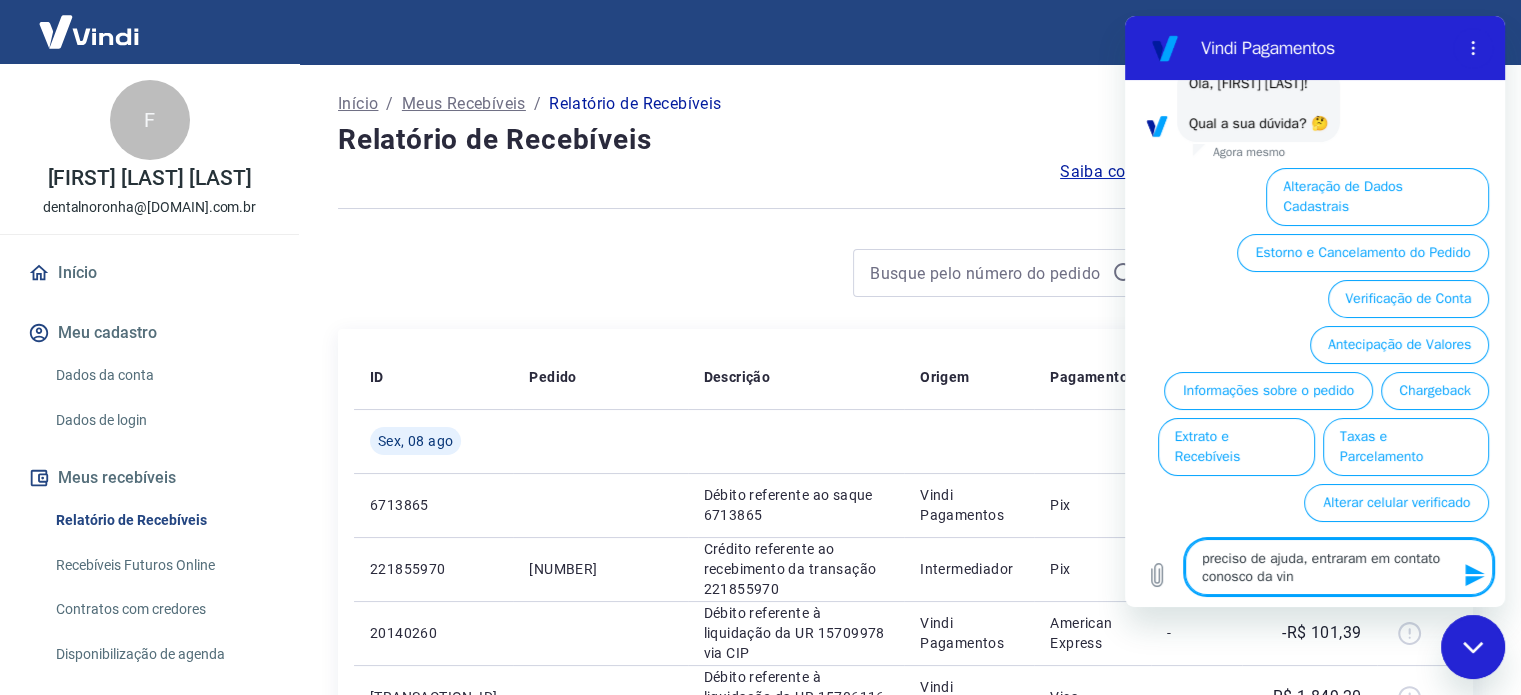 type on "preciso de ajuda, entraram em contato conosco da vind" 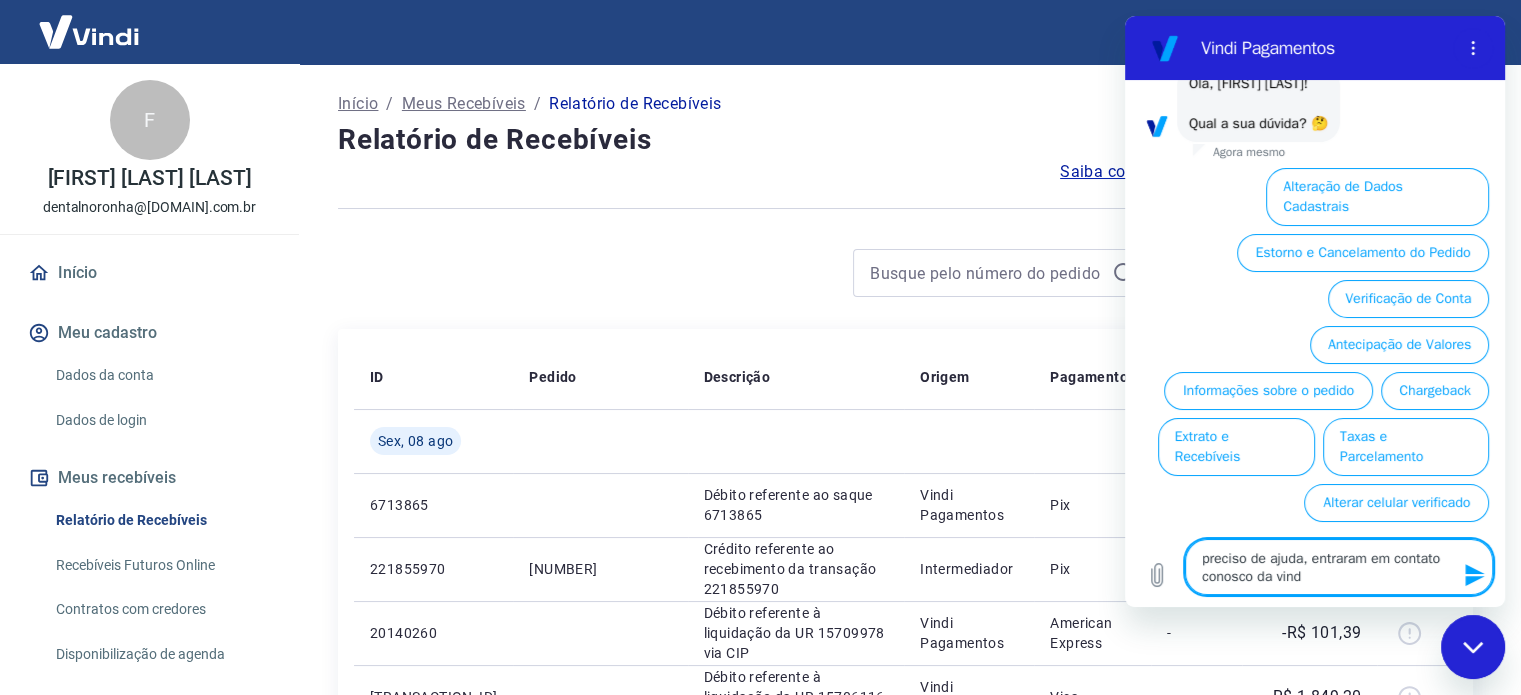 type on "preciso de ajuda, entraram em contato conosco da vindi" 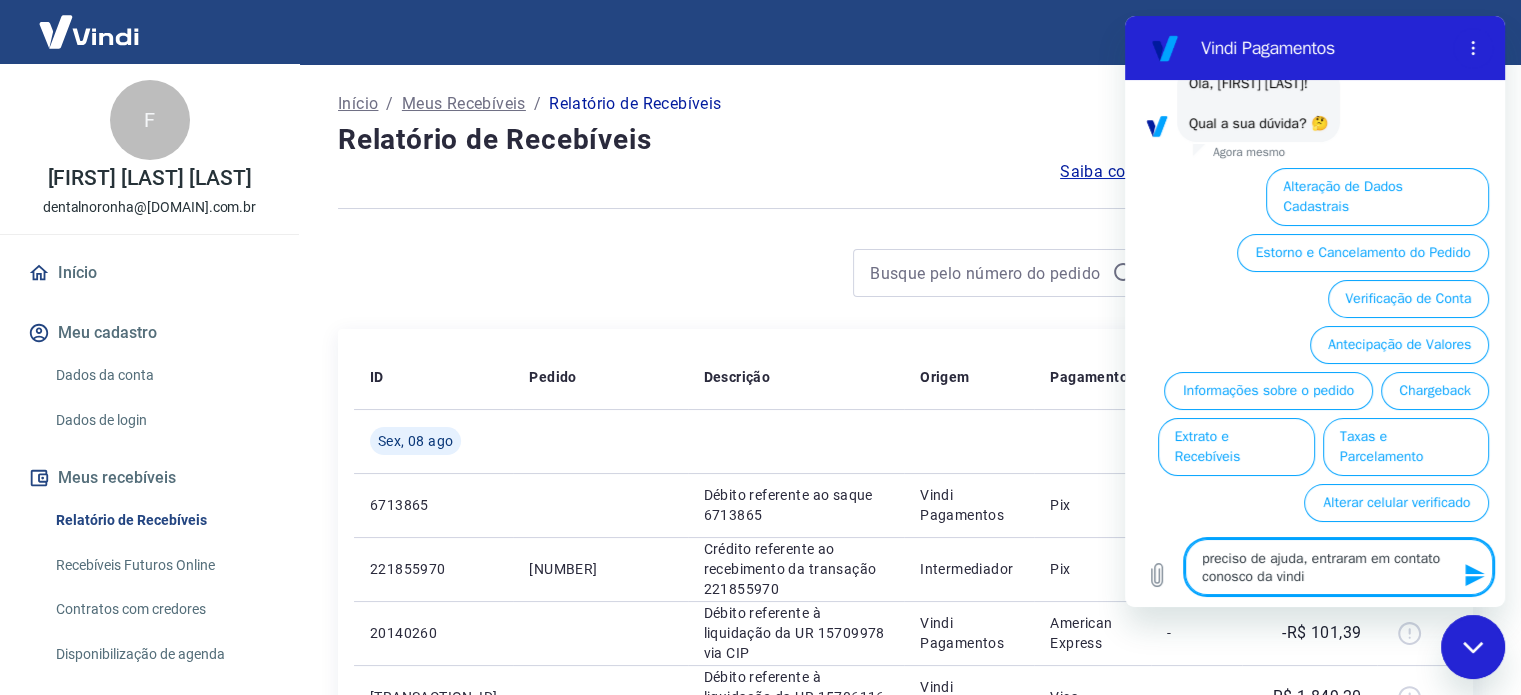 type on "preciso de ajuda, entraram em contato conosco da vindi" 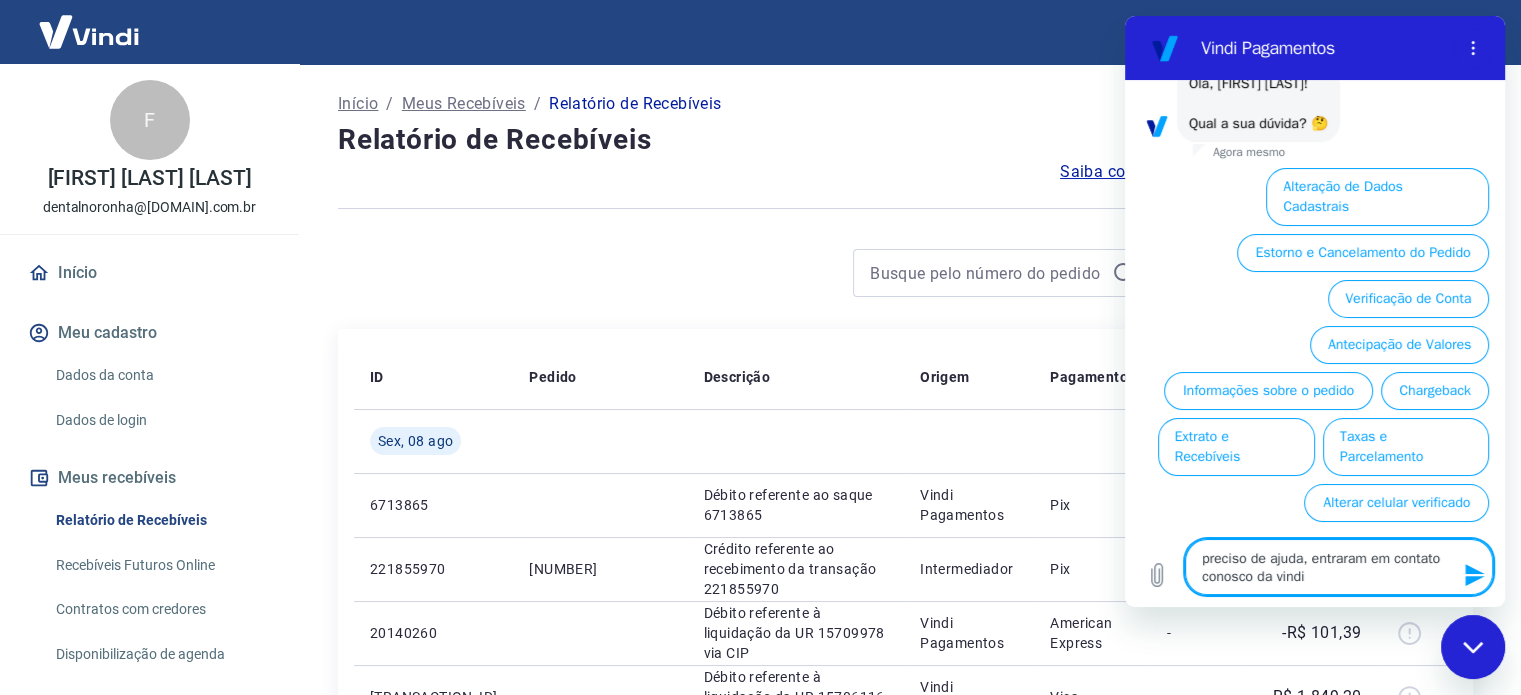 type 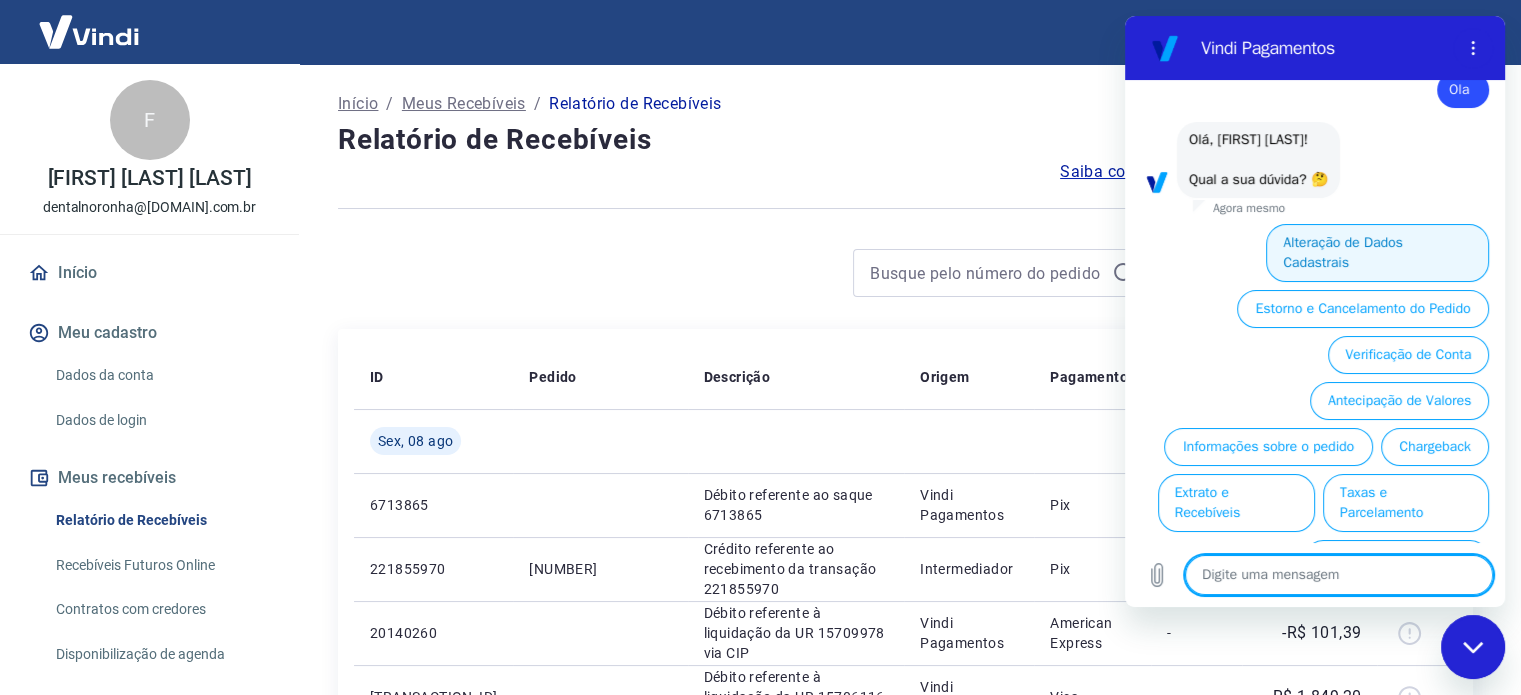 scroll, scrollTop: 90, scrollLeft: 0, axis: vertical 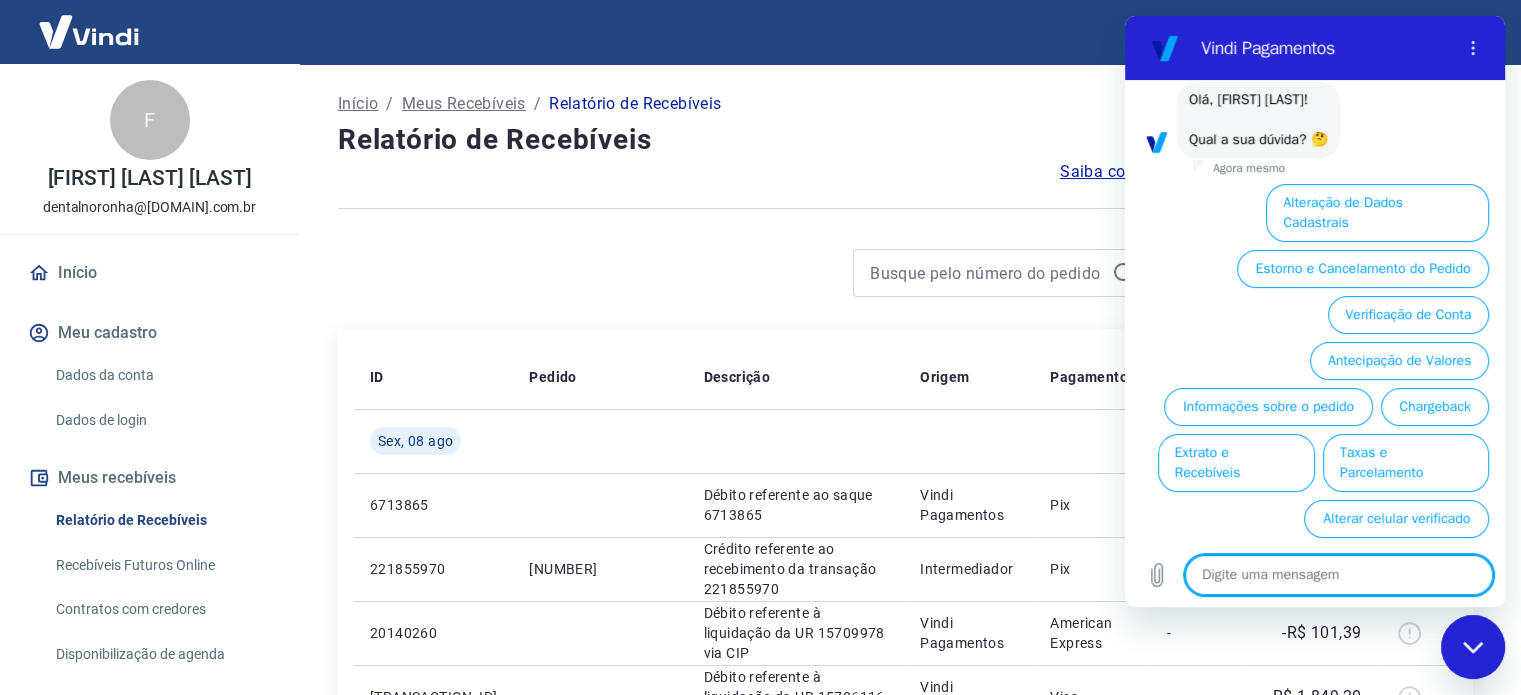 click at bounding box center (1339, 575) 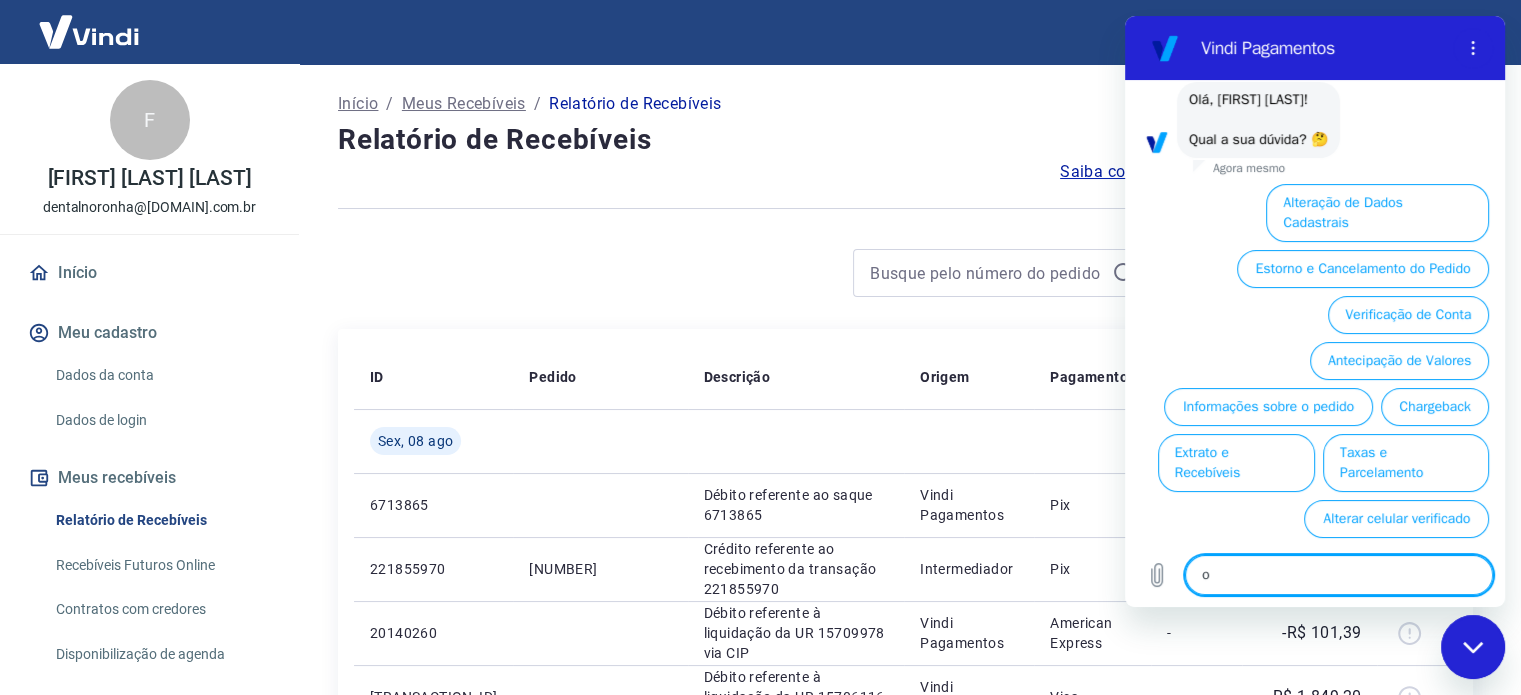 type on "ou" 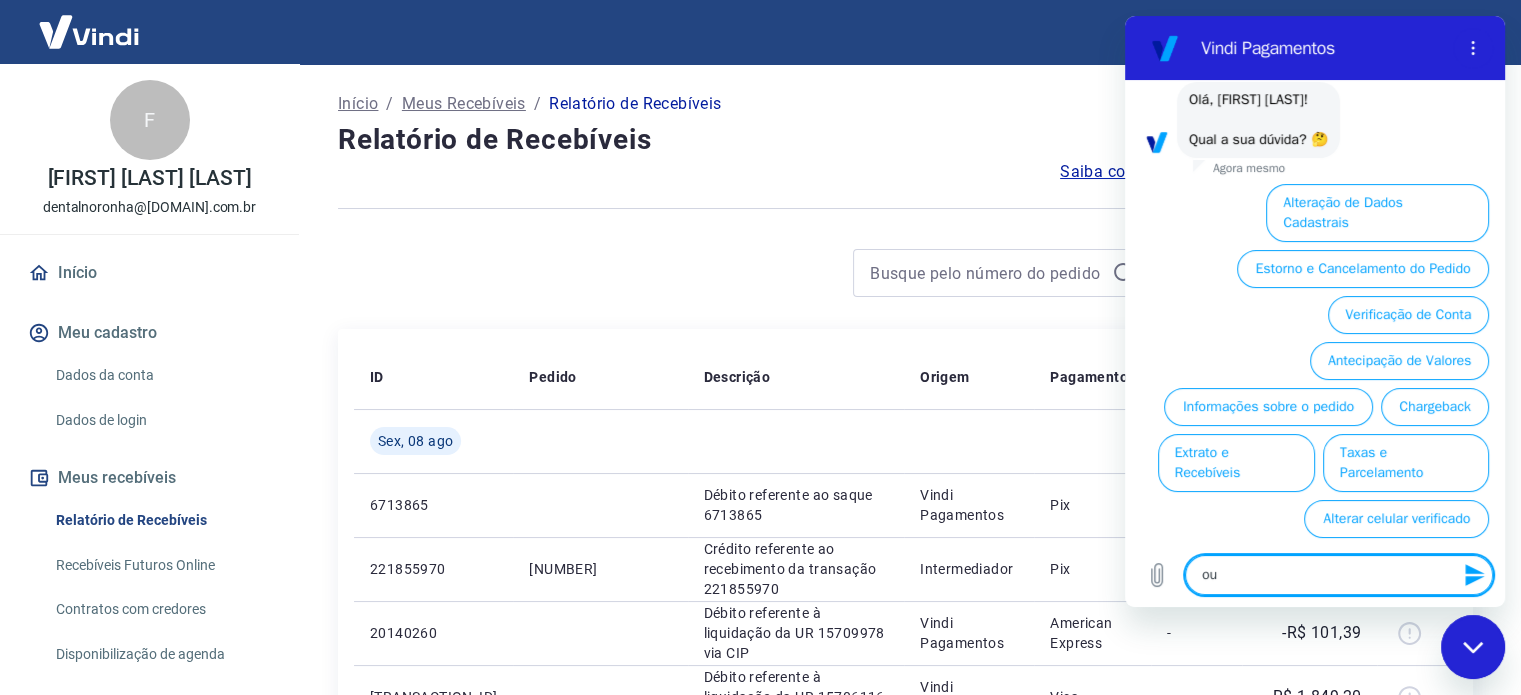 type on "out" 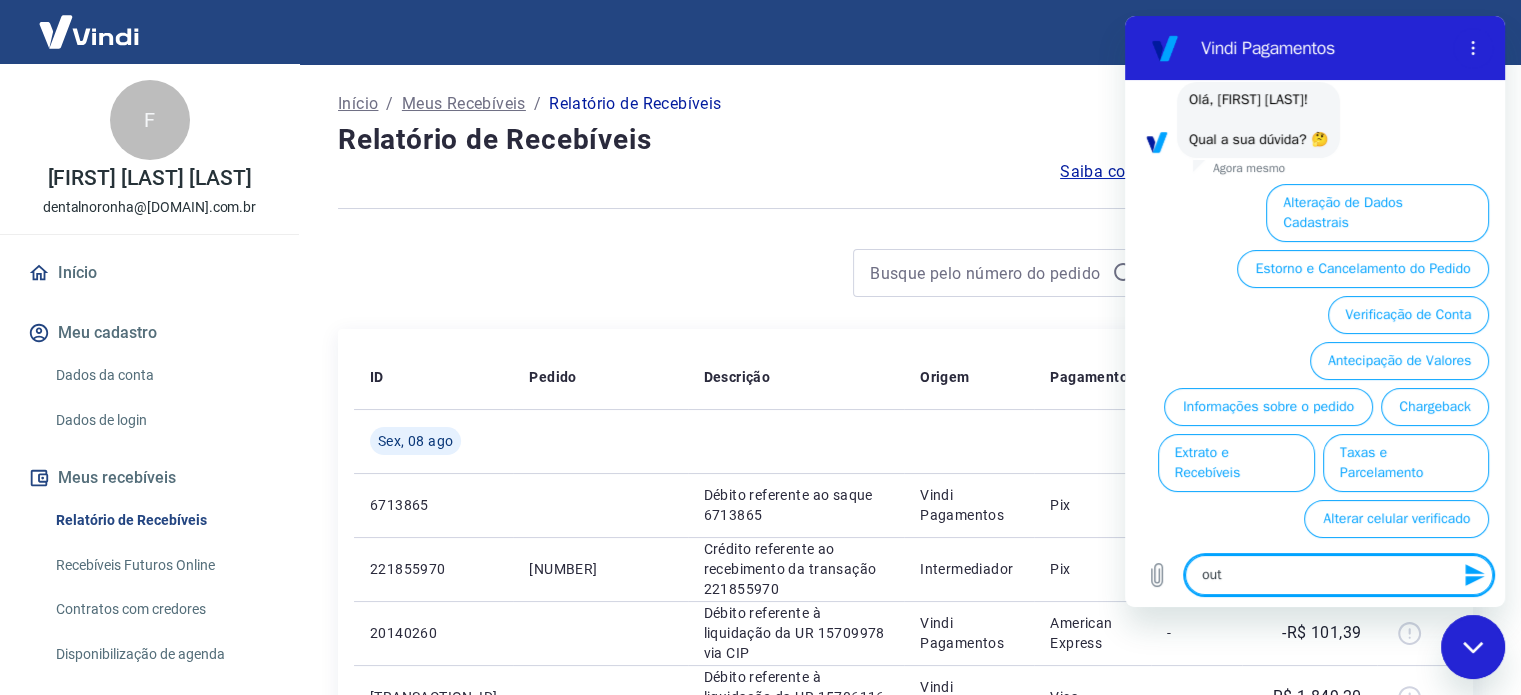 type on "outr" 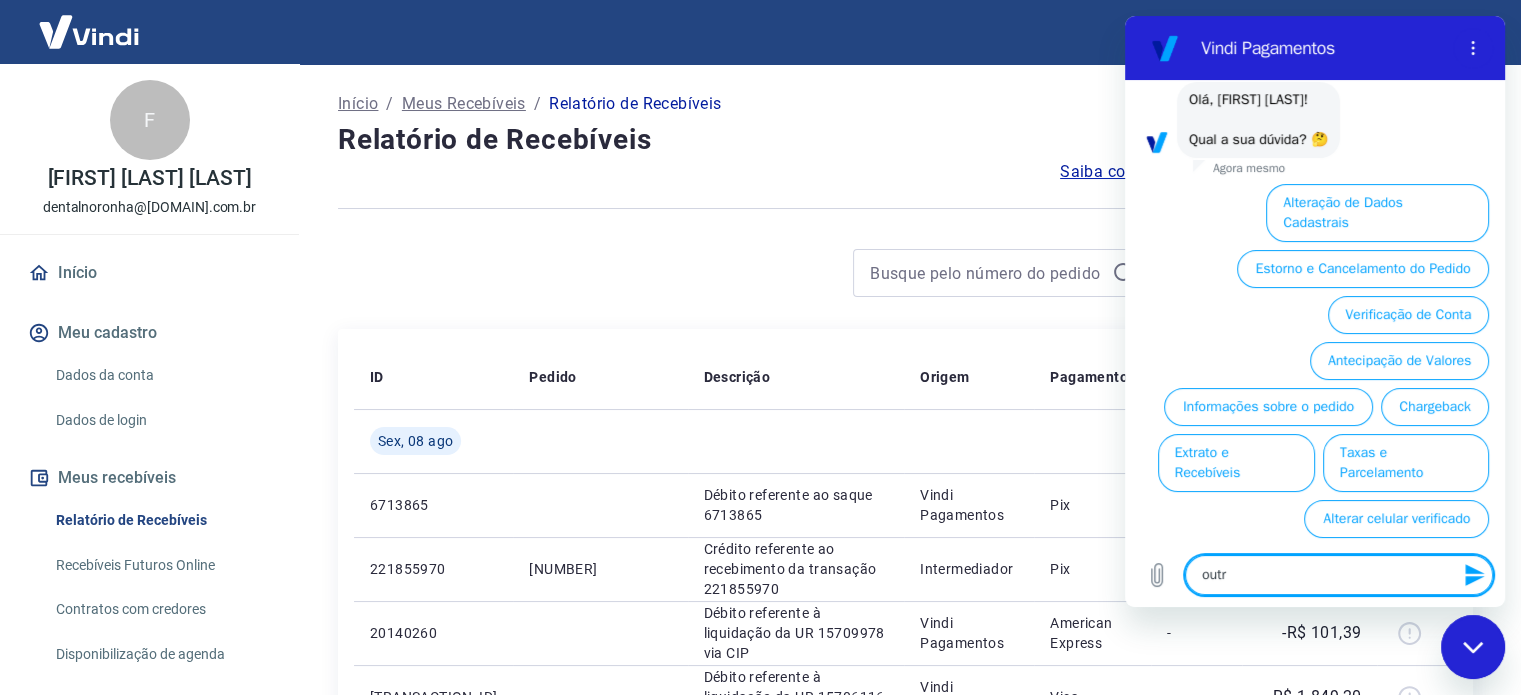 type on "outro" 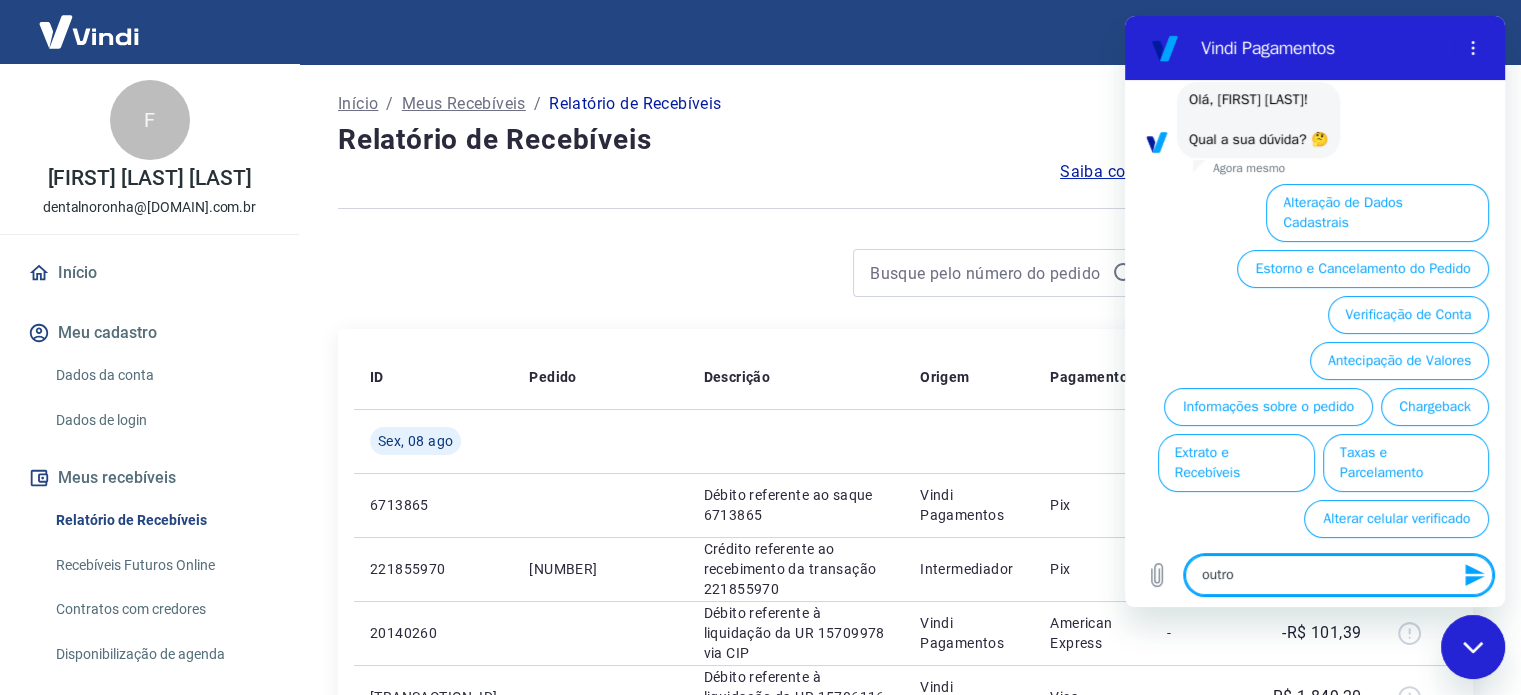 type on "outro" 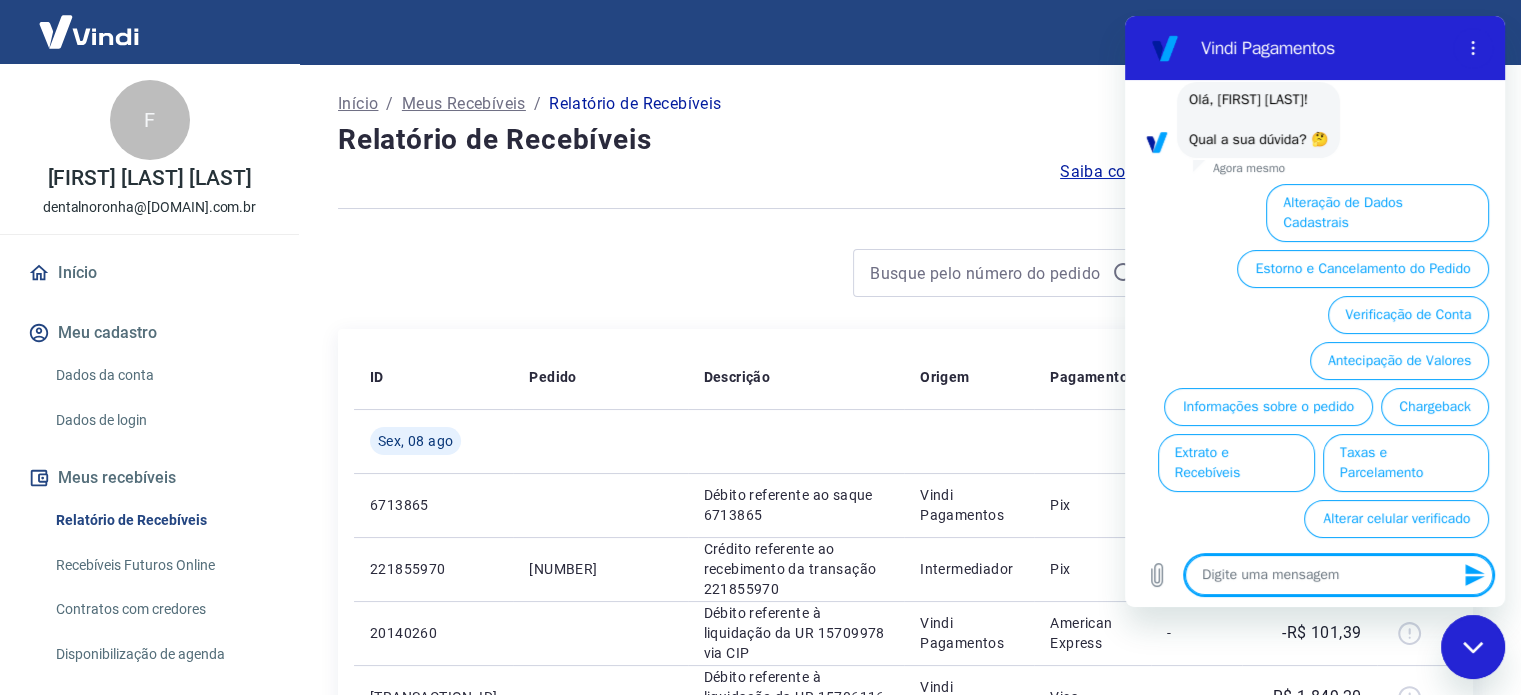 type on "x" 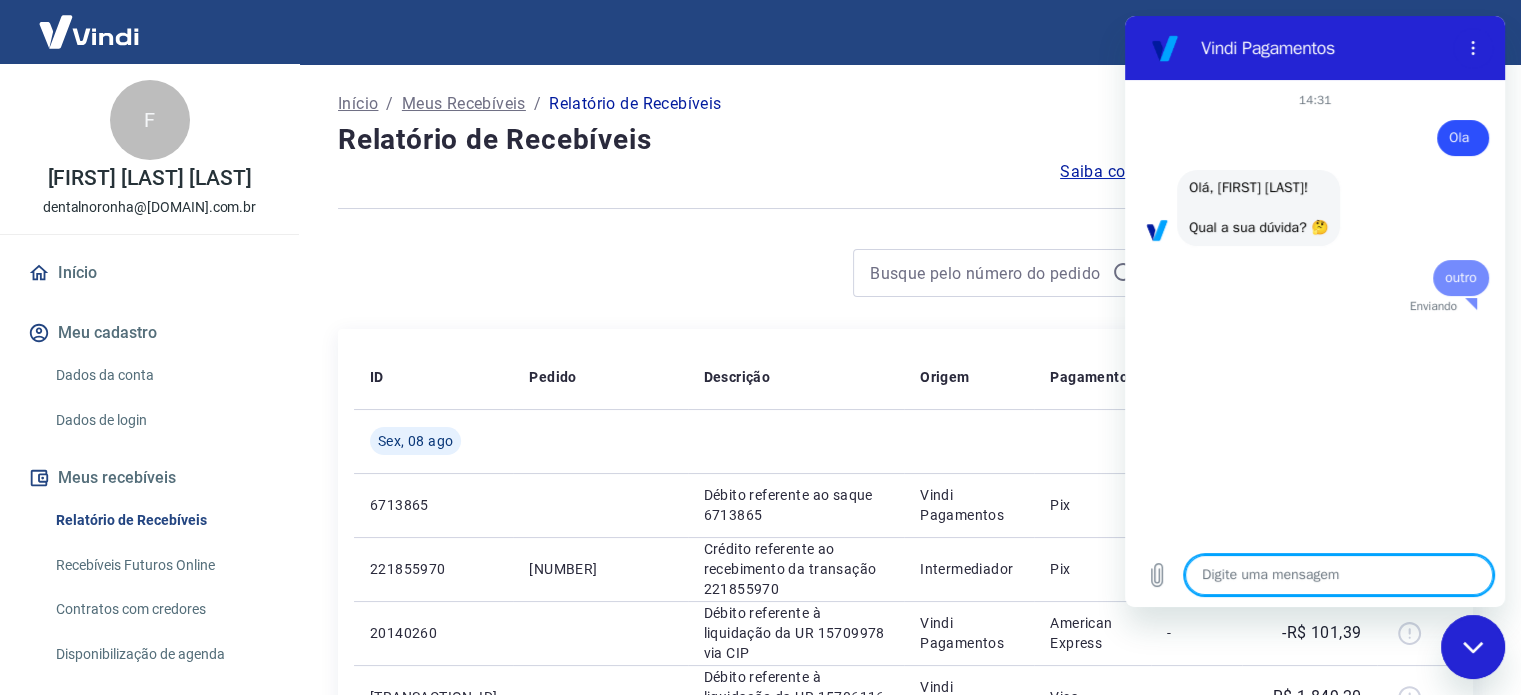type on "f" 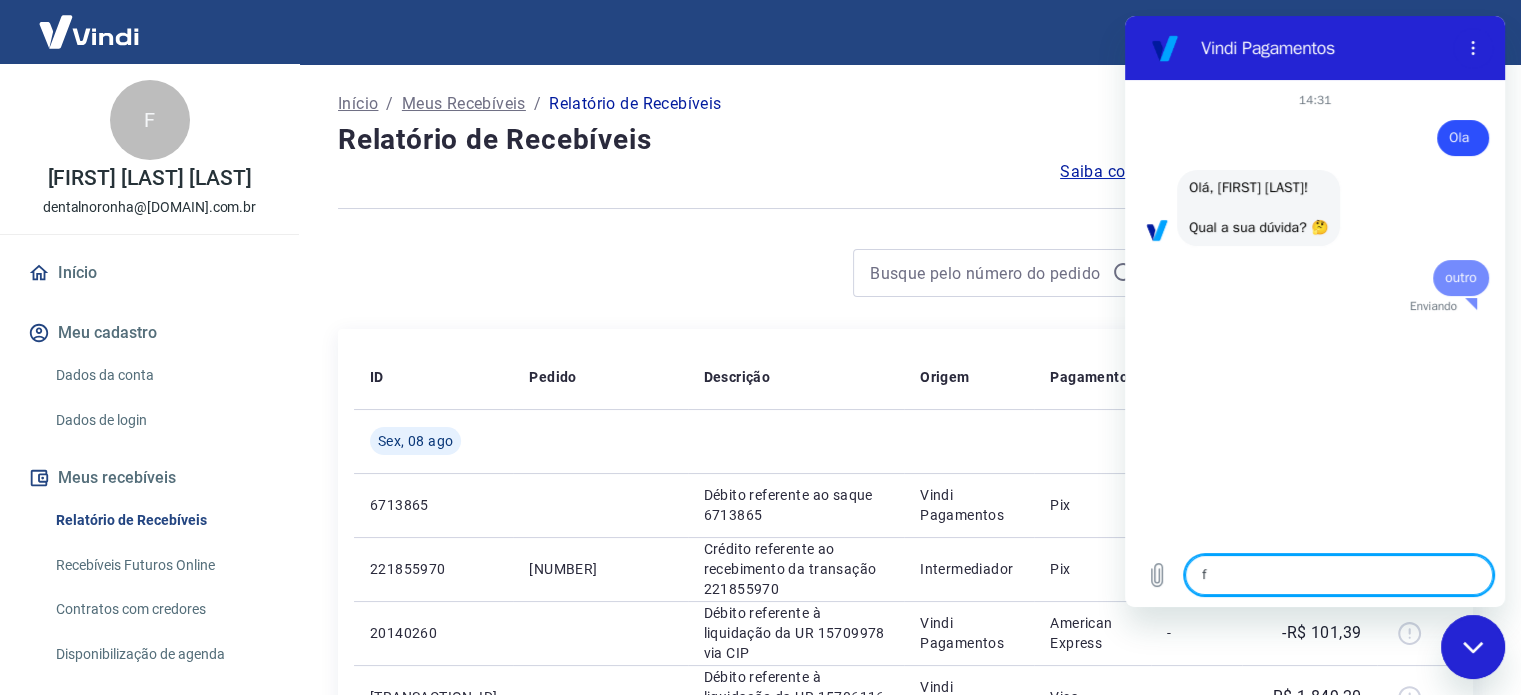type on "x" 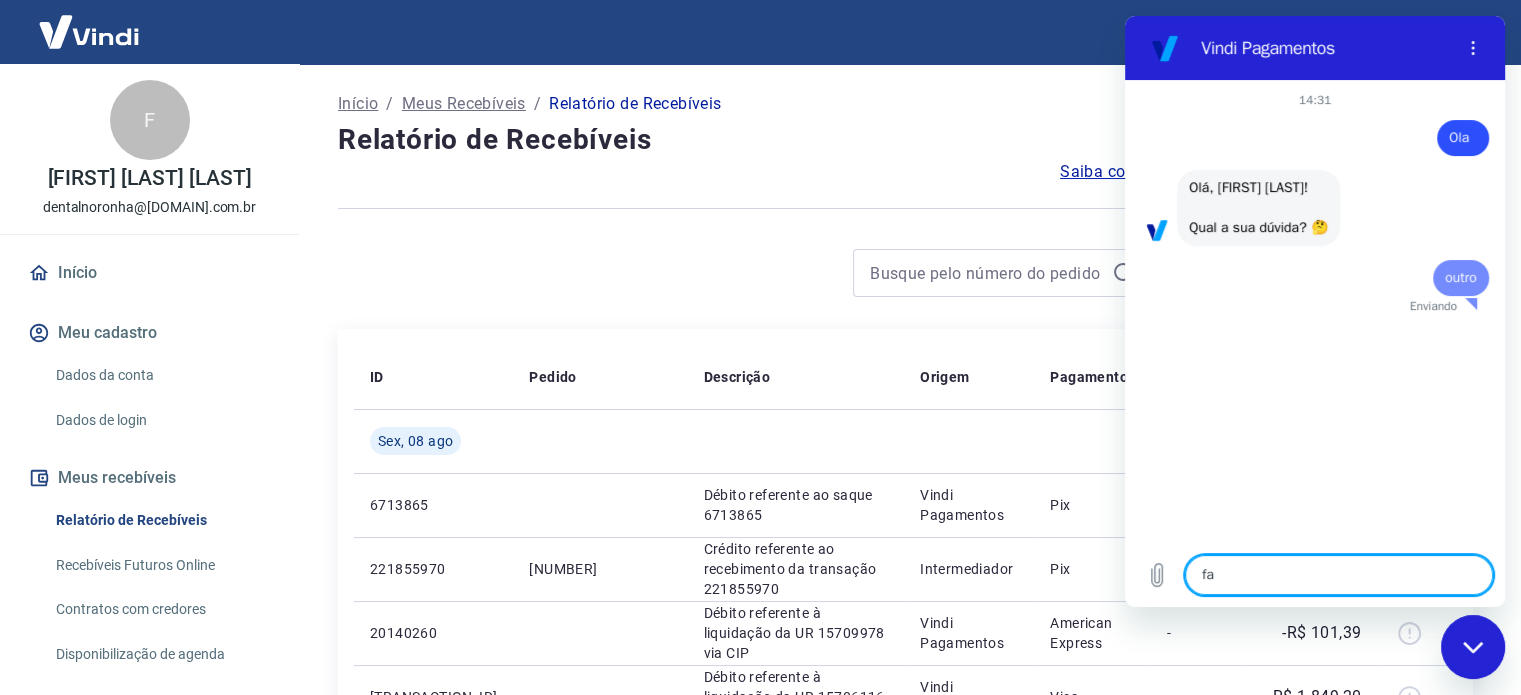 type on "fal" 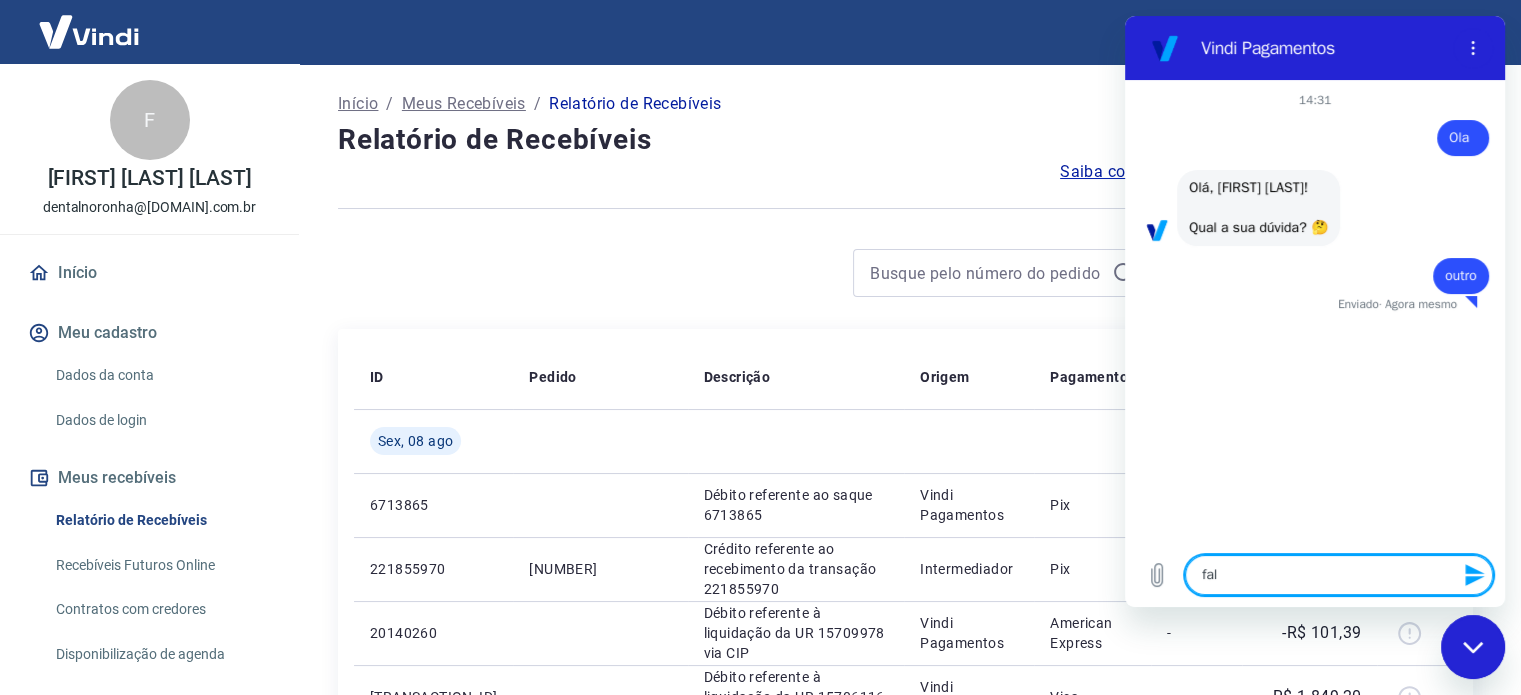 type on "fala" 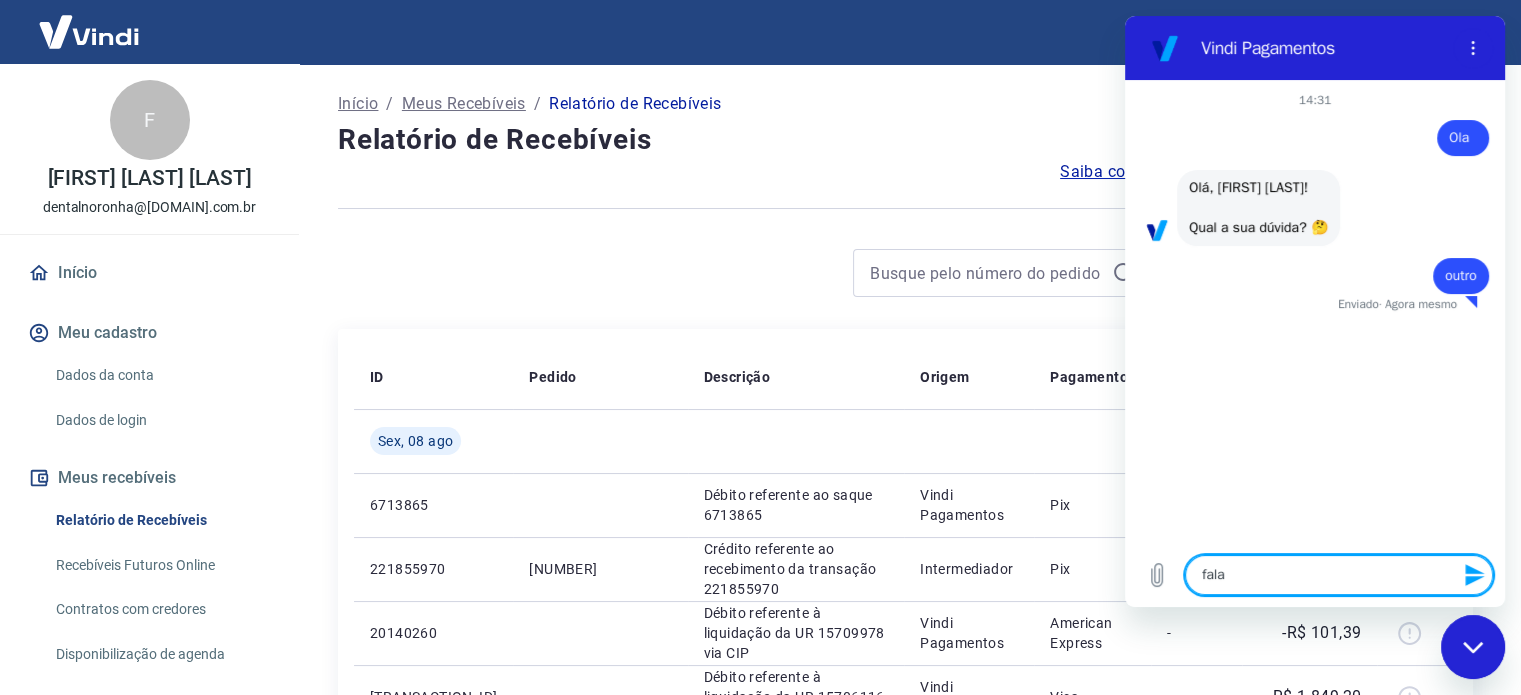 type on "falar" 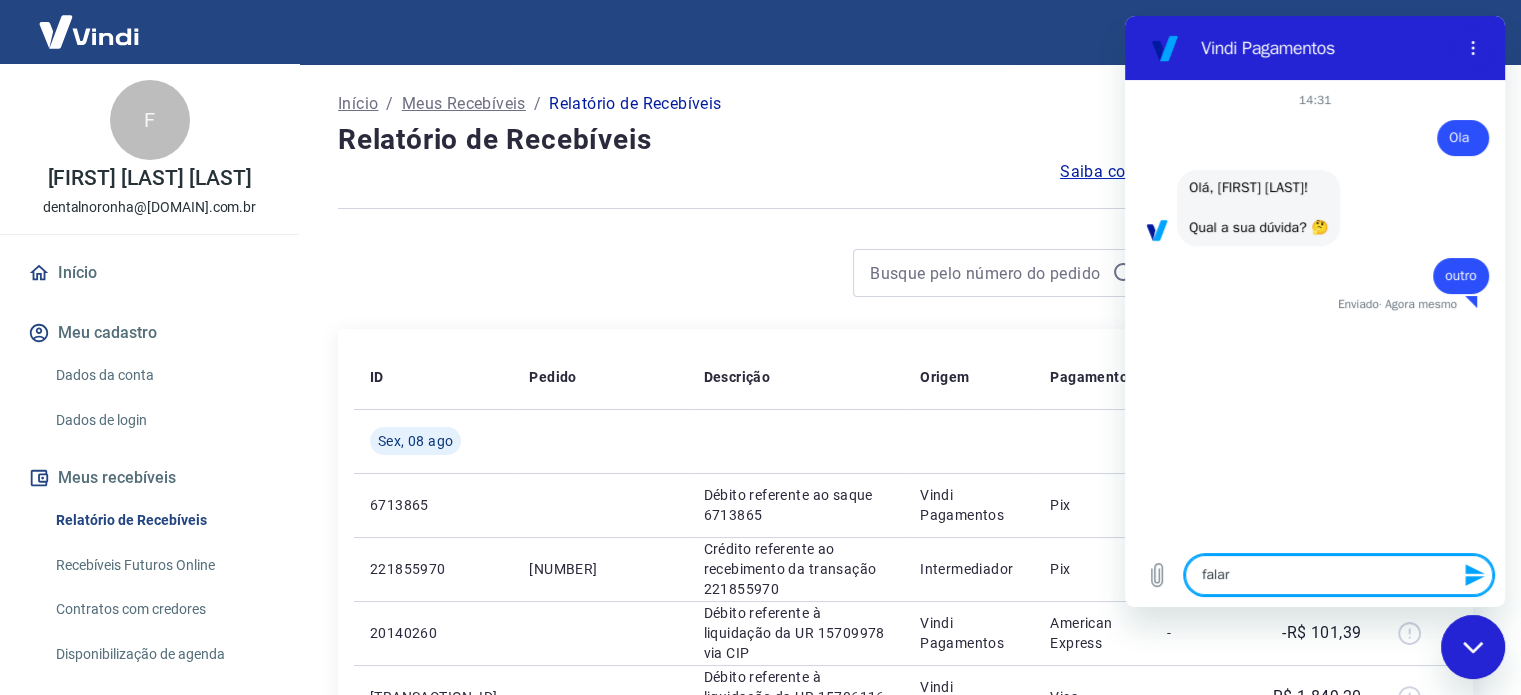 type on "falar" 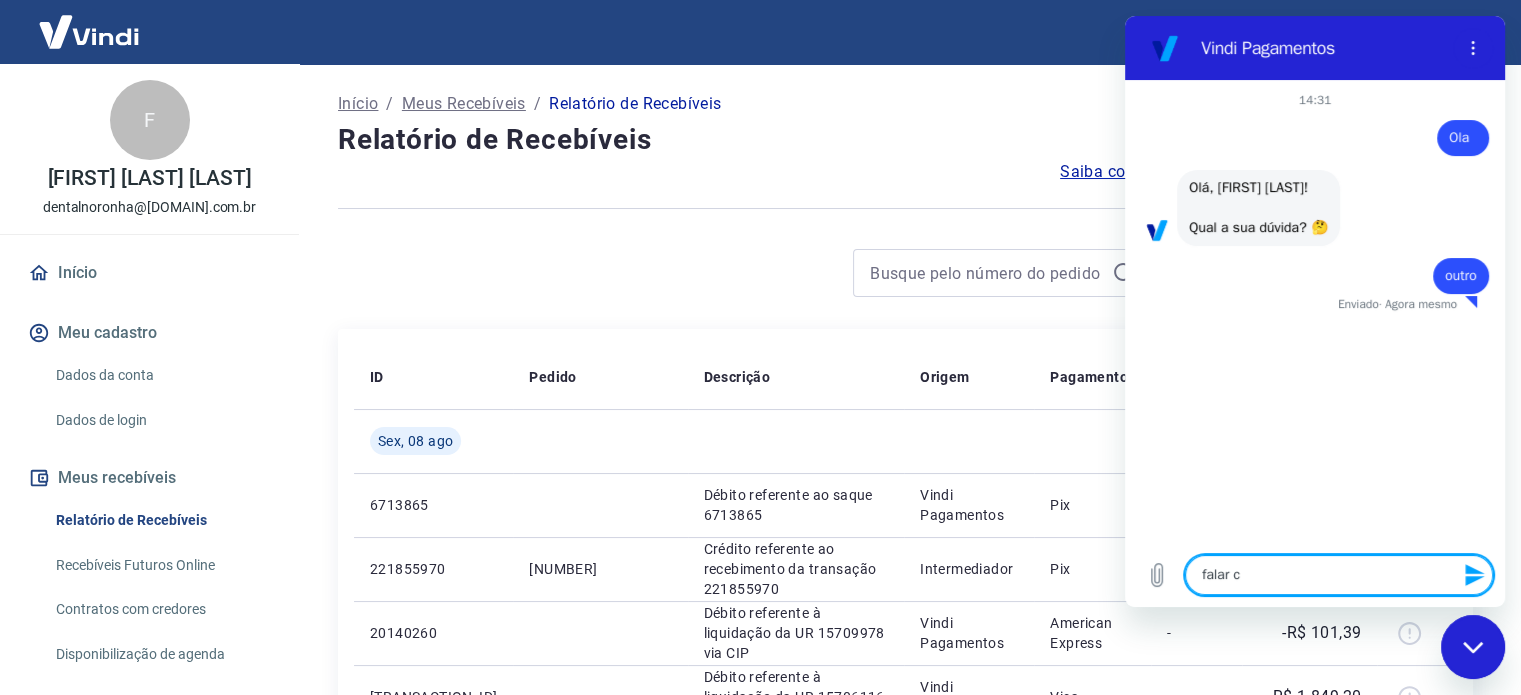 type on "falar co" 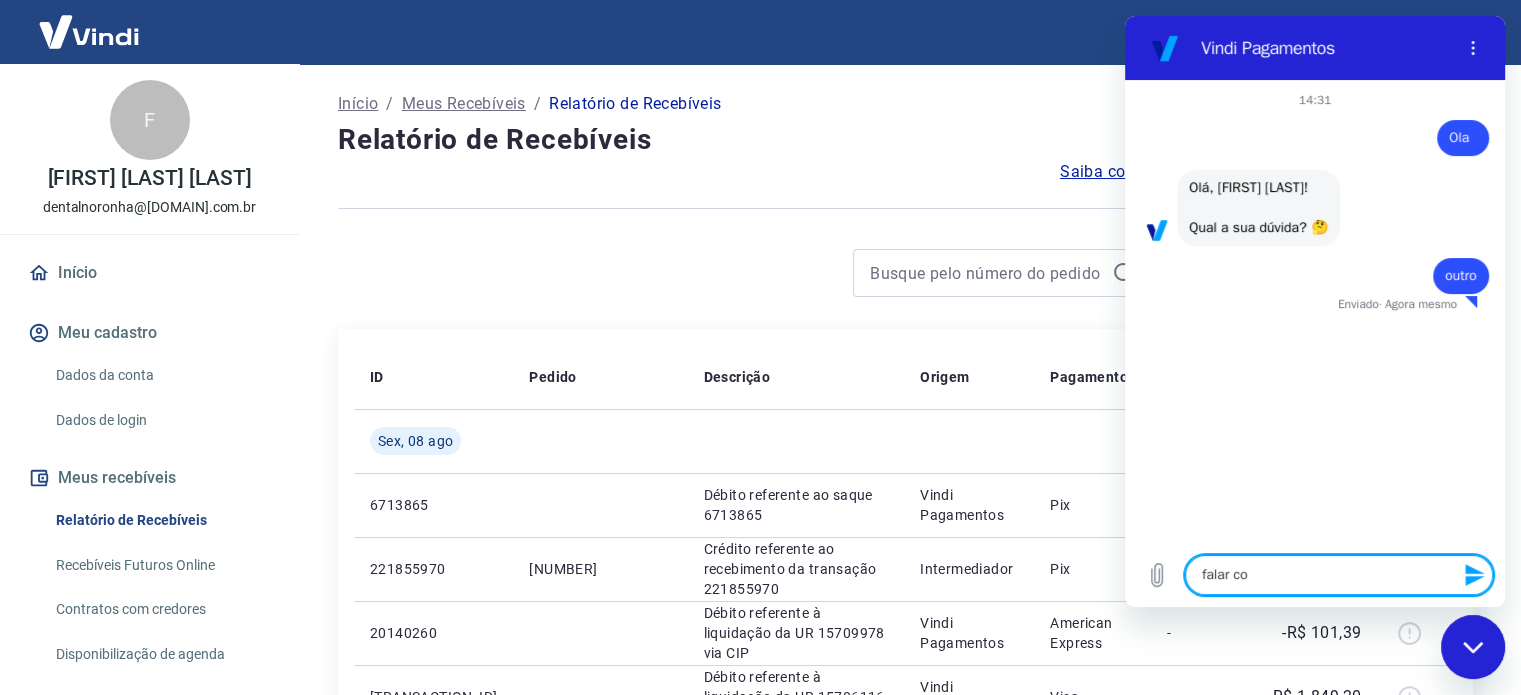 type on "falar com" 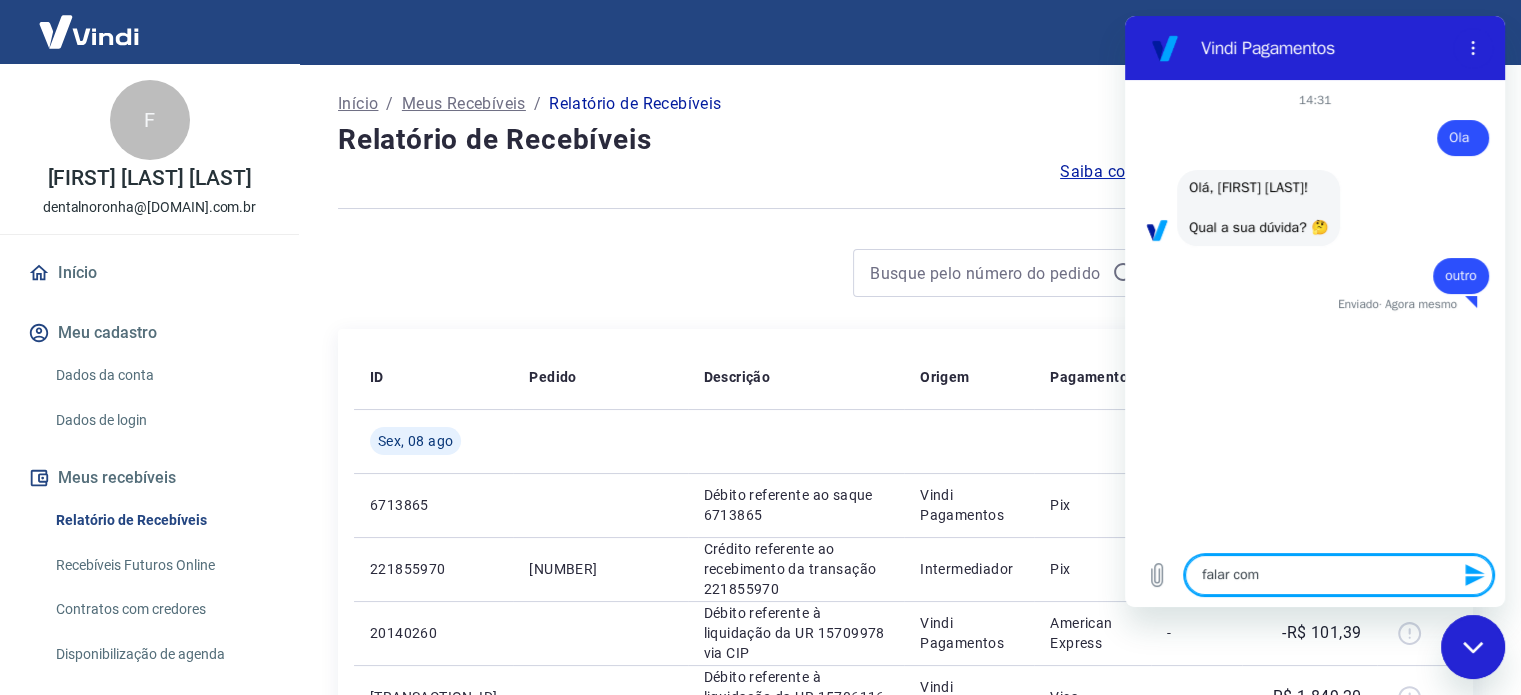 type on "x" 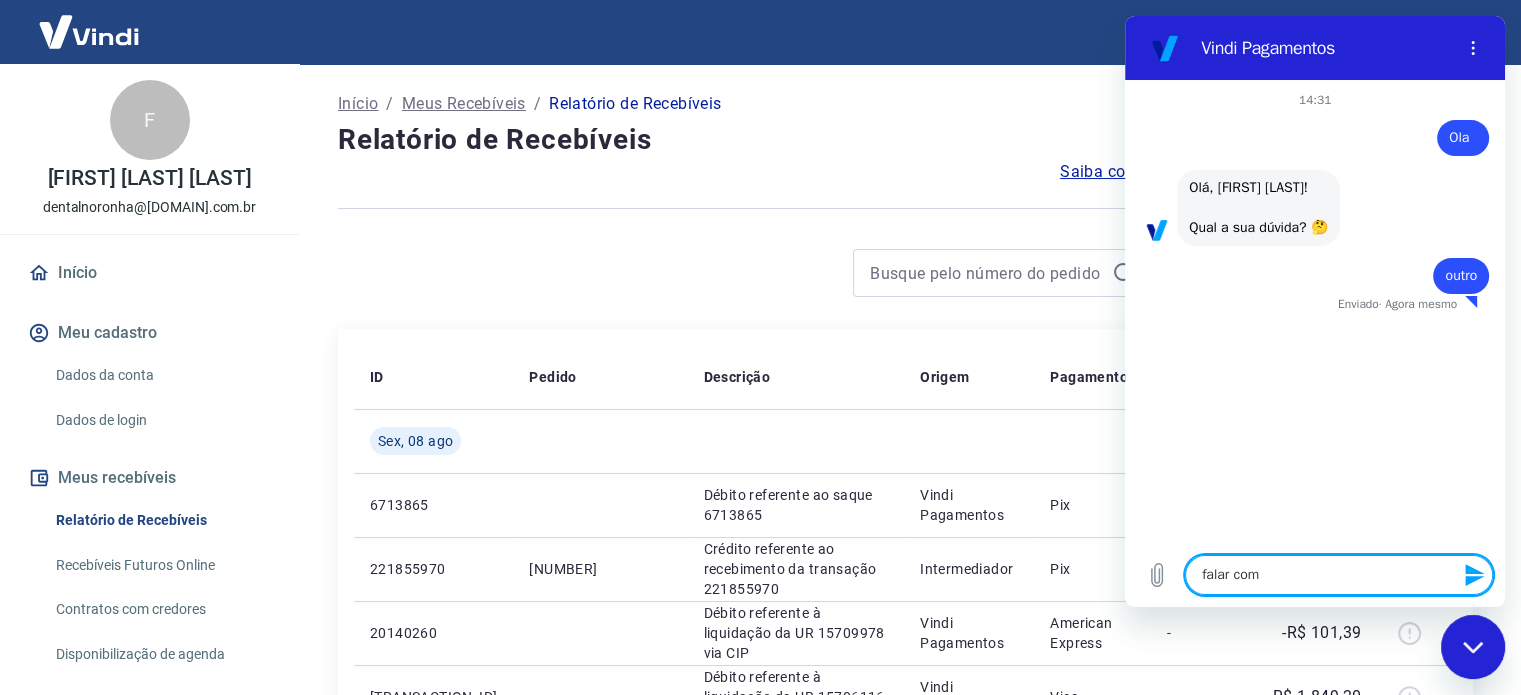 type on "falar com a" 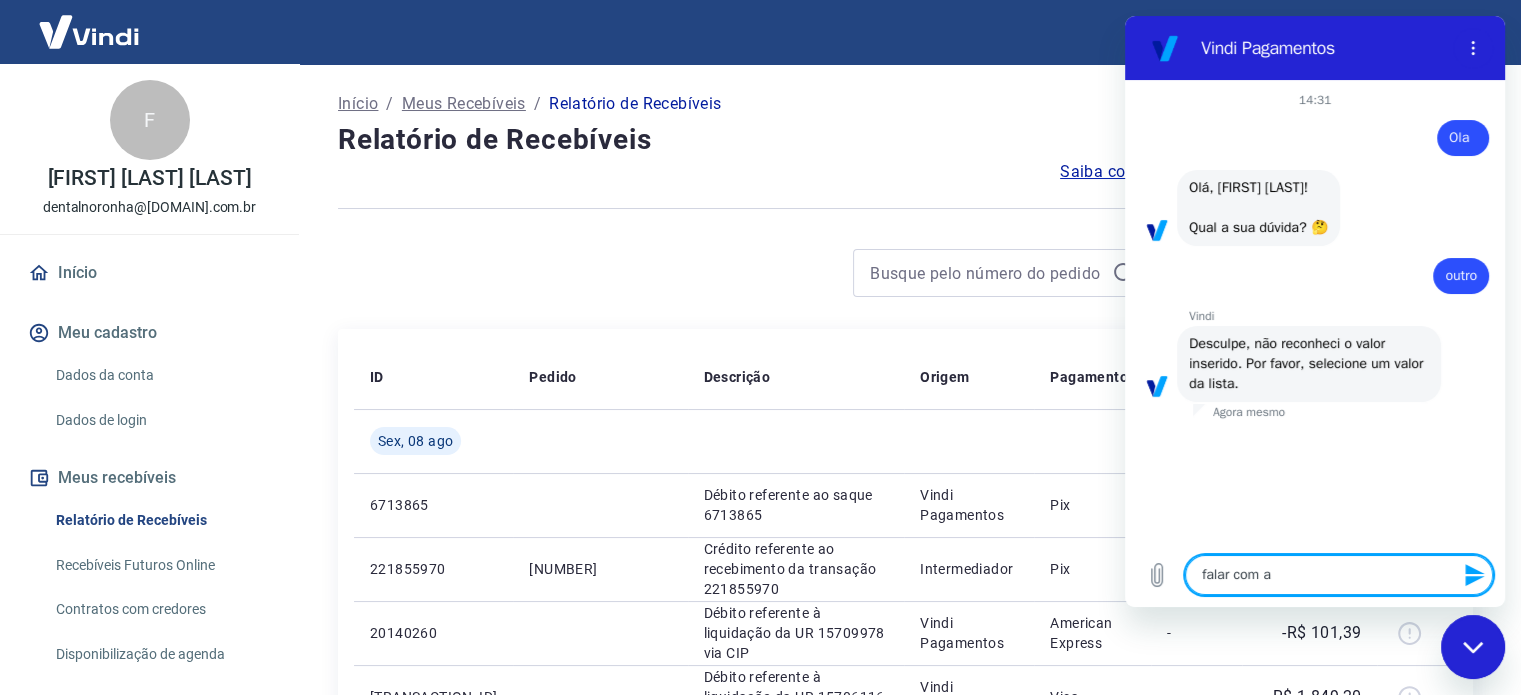 type on "falar com at" 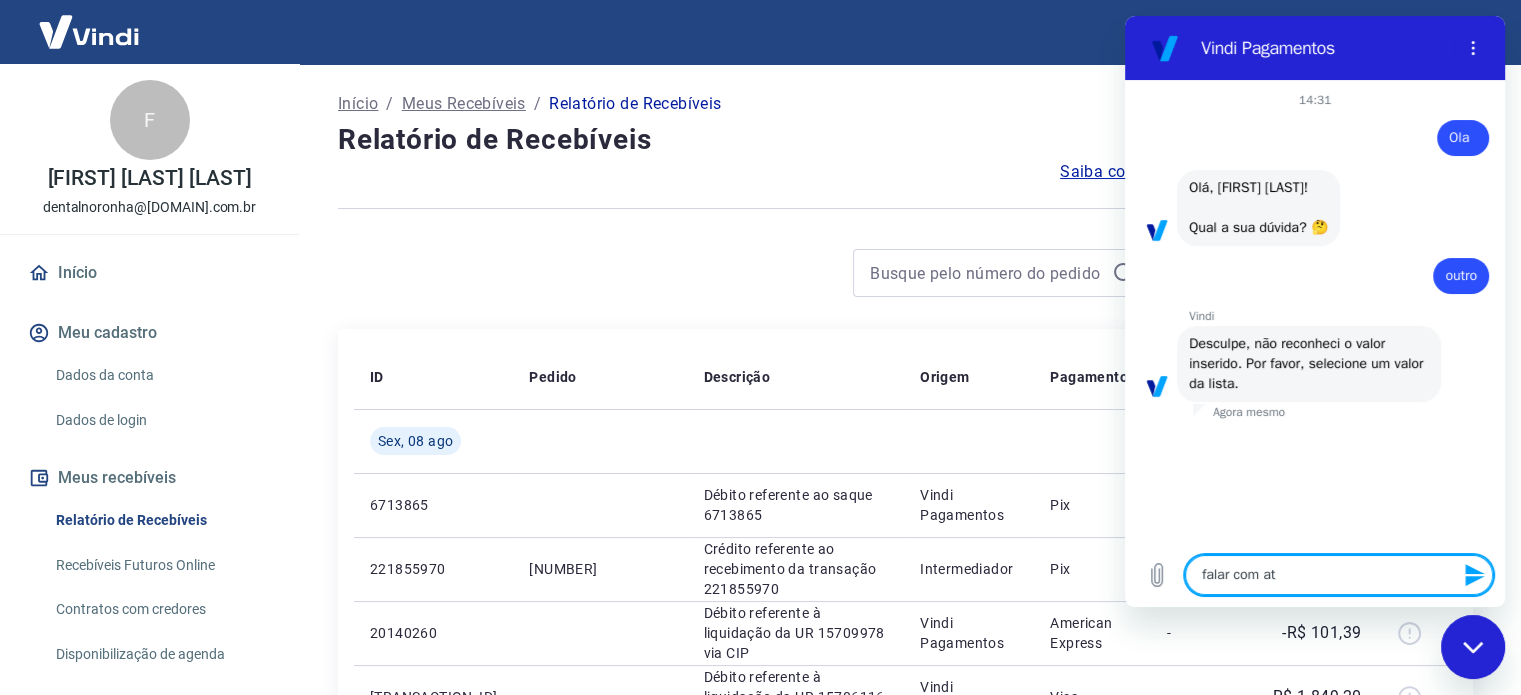 type on "falar com ate" 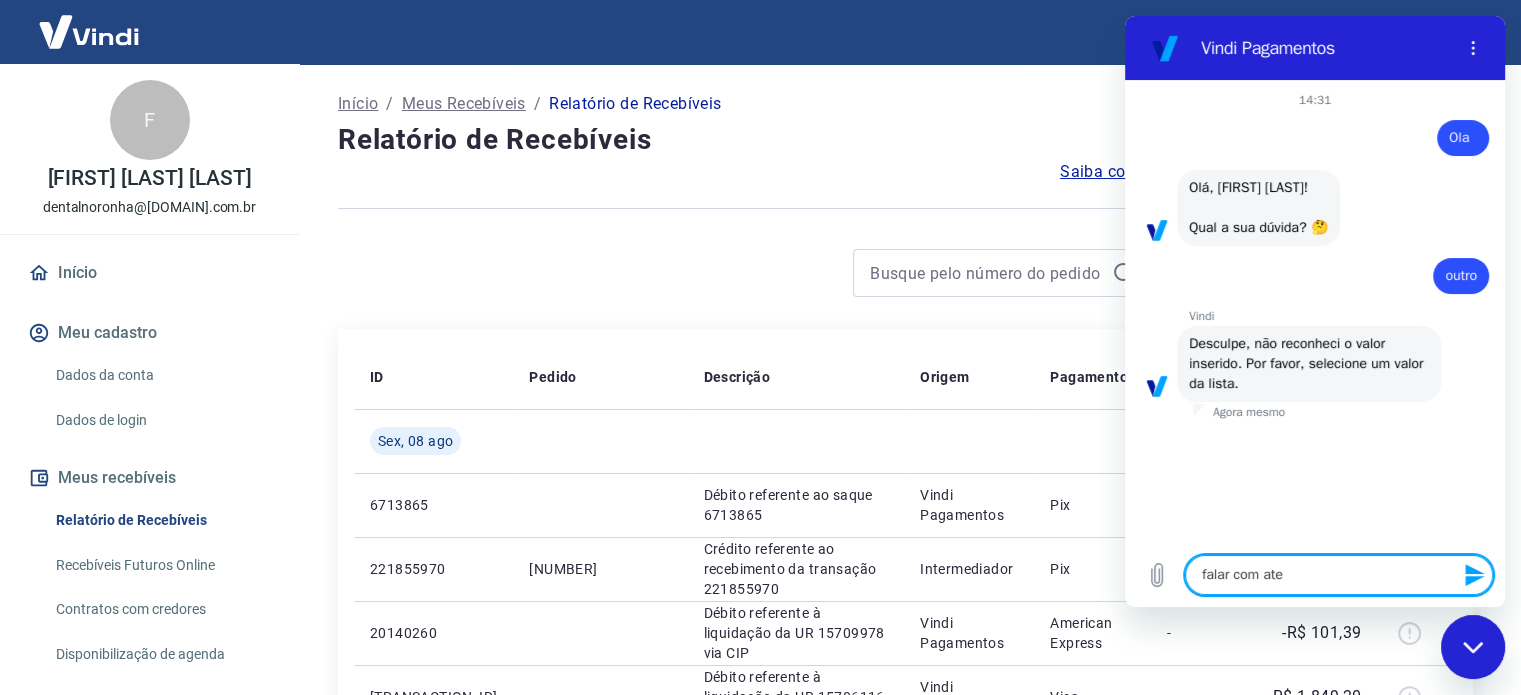 type on "falar com aten" 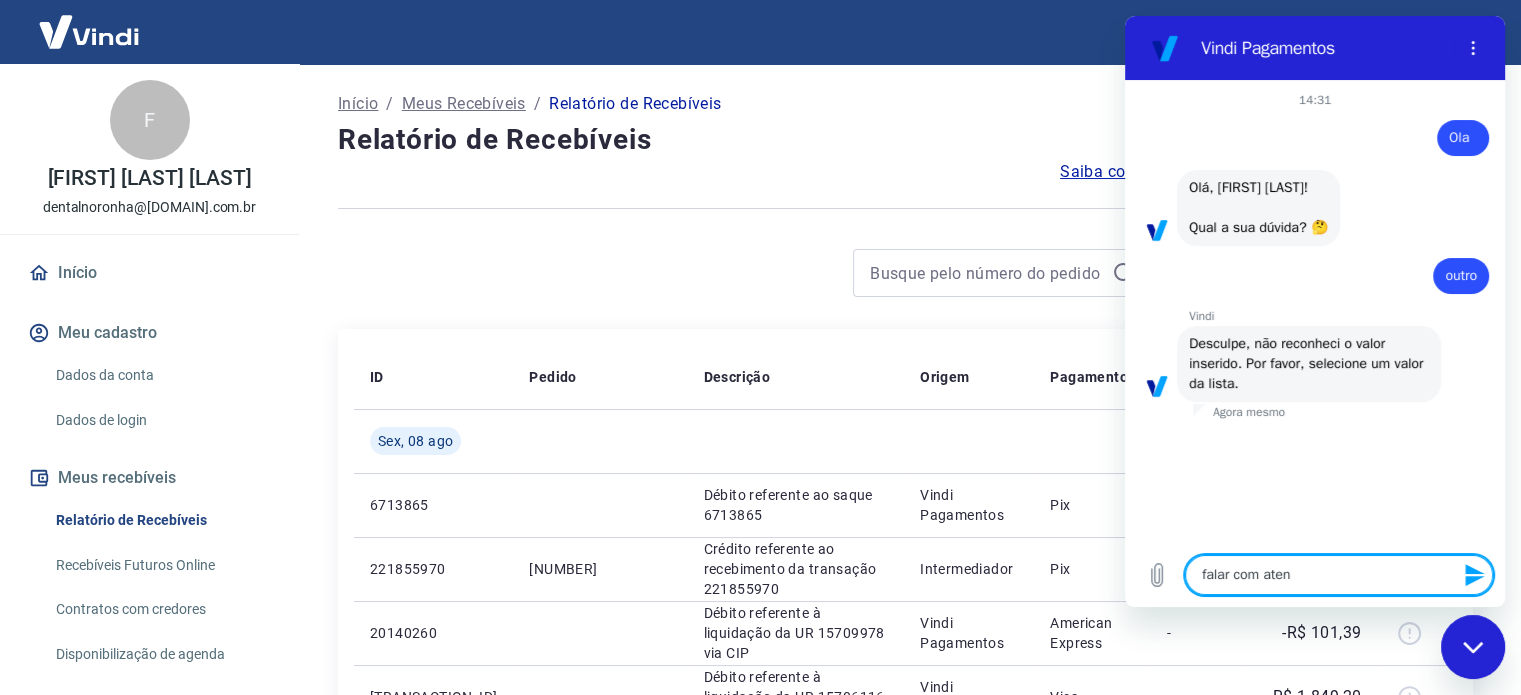 type on "falar com atend" 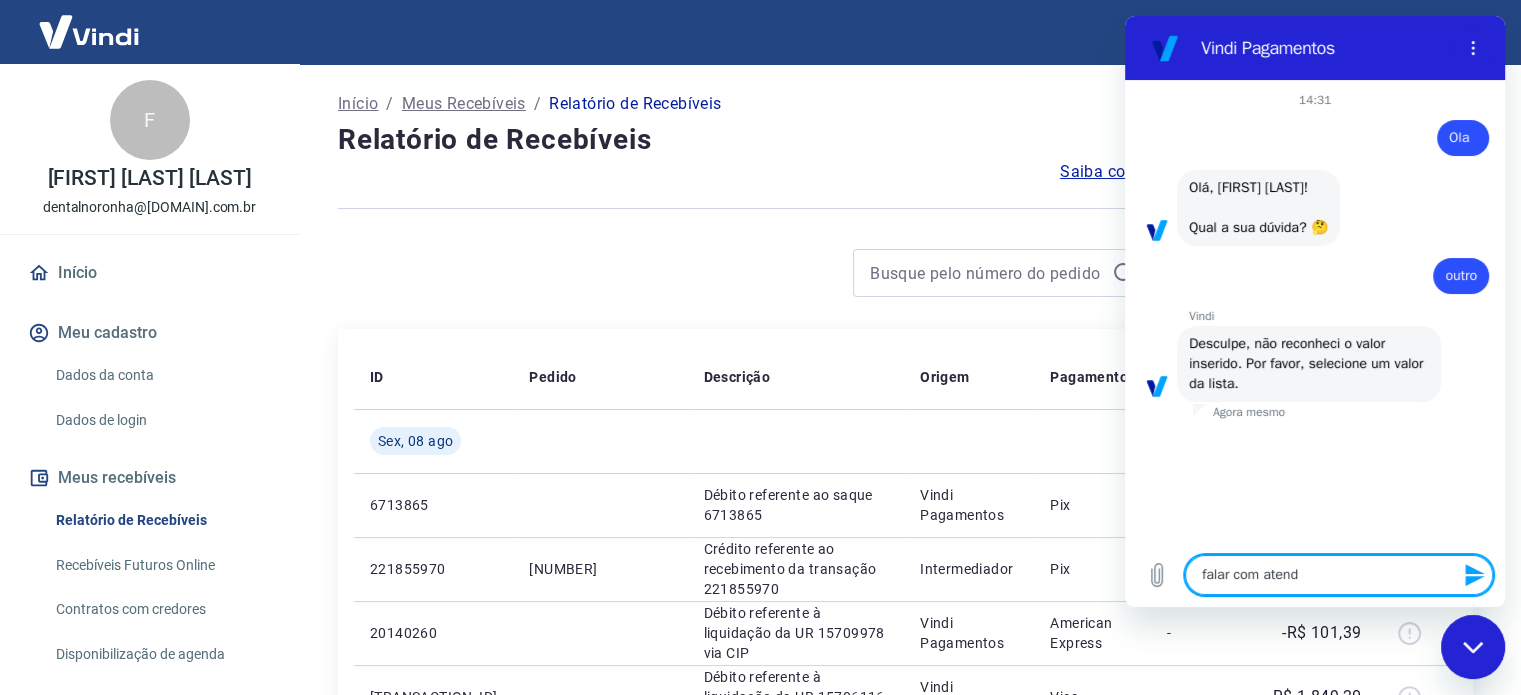 type on "x" 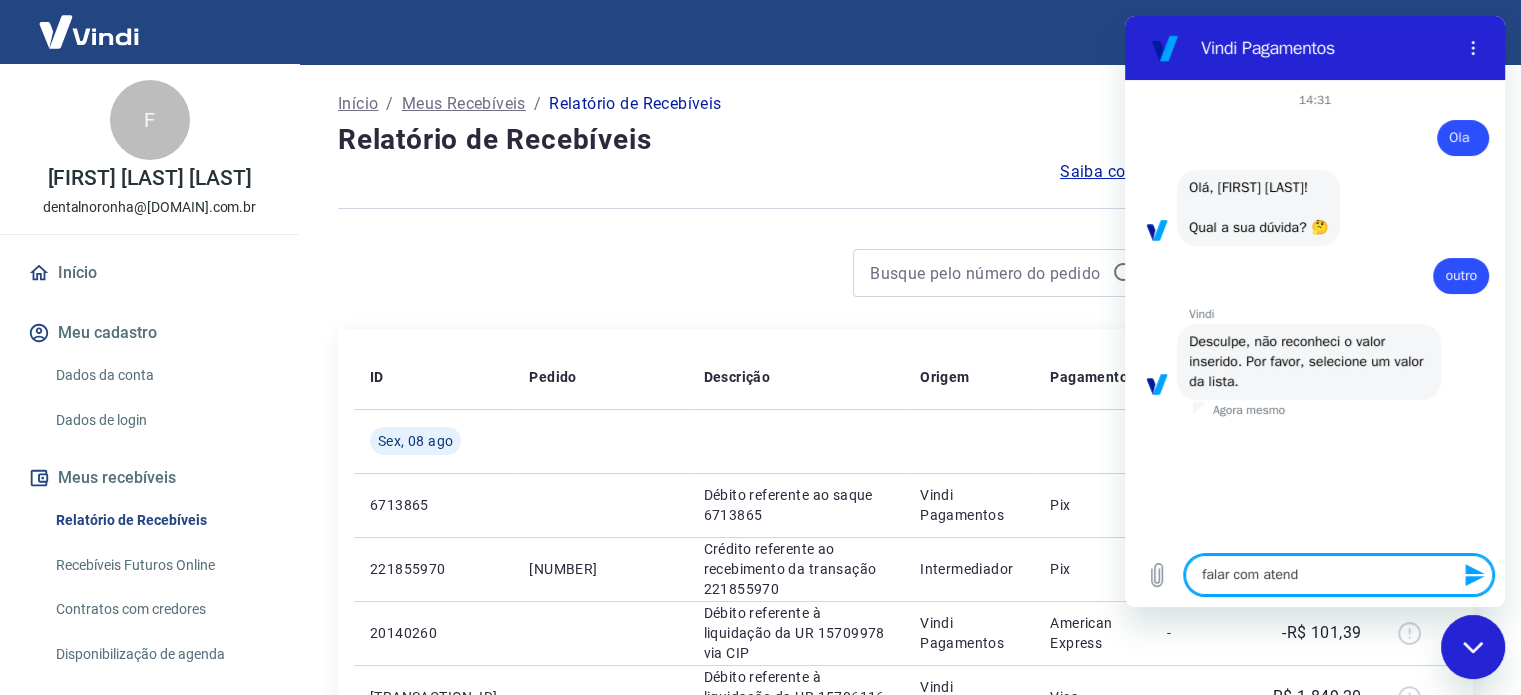 type on "falar com atende" 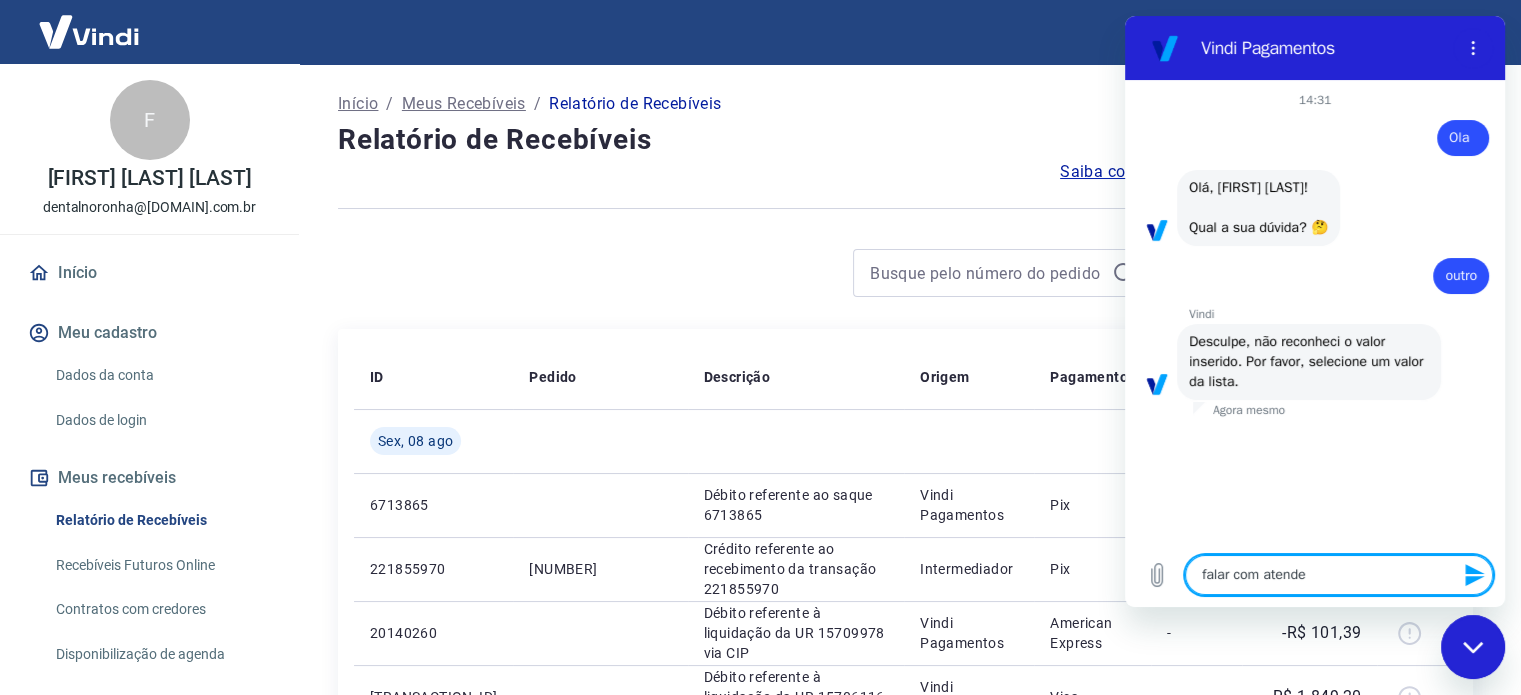 type on "x" 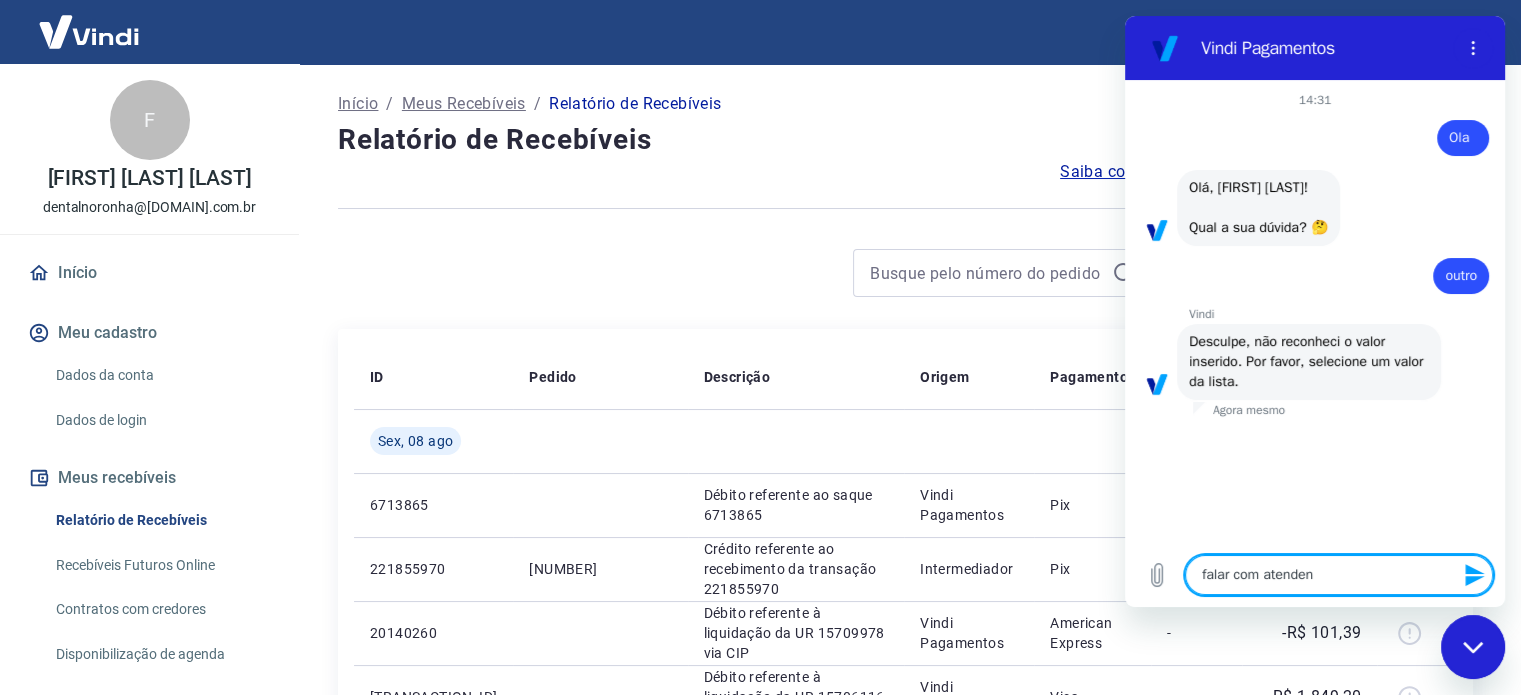 type on "x" 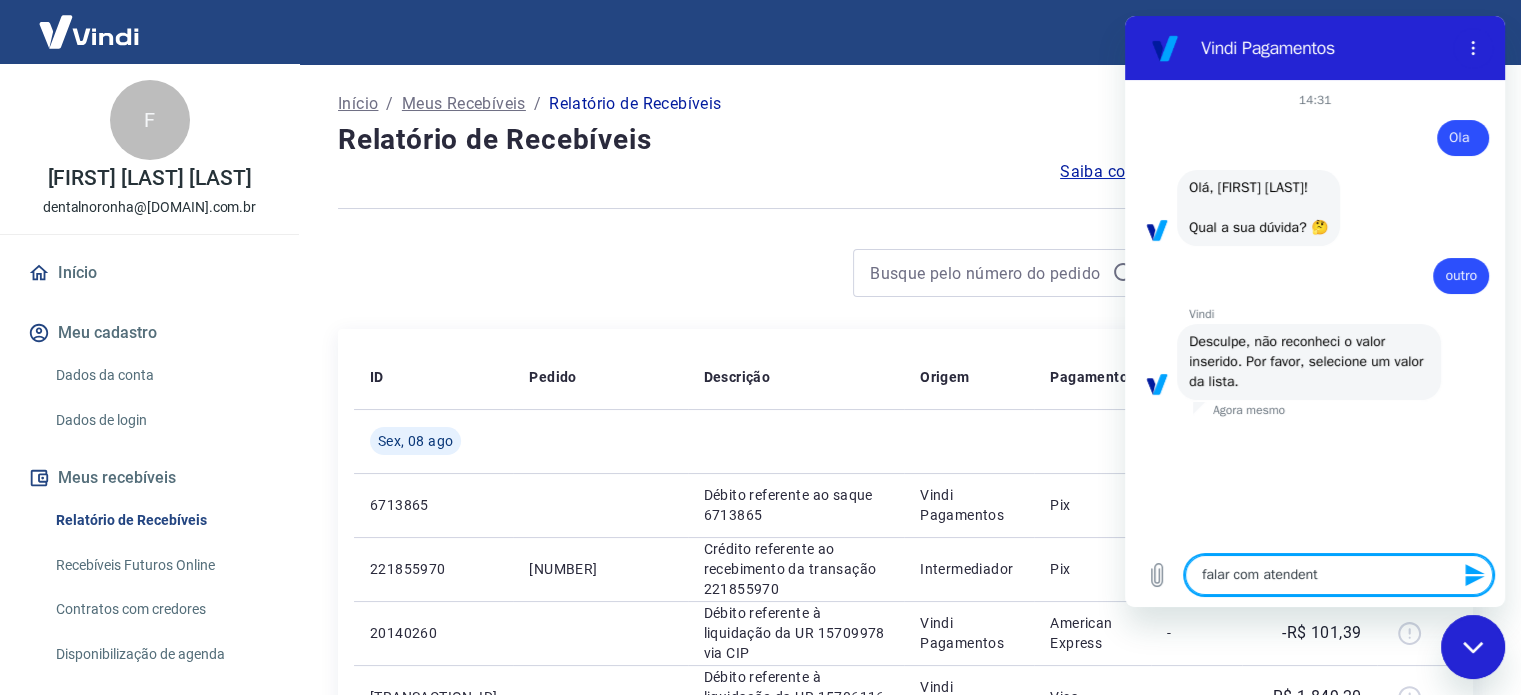 type on "falar com atendente" 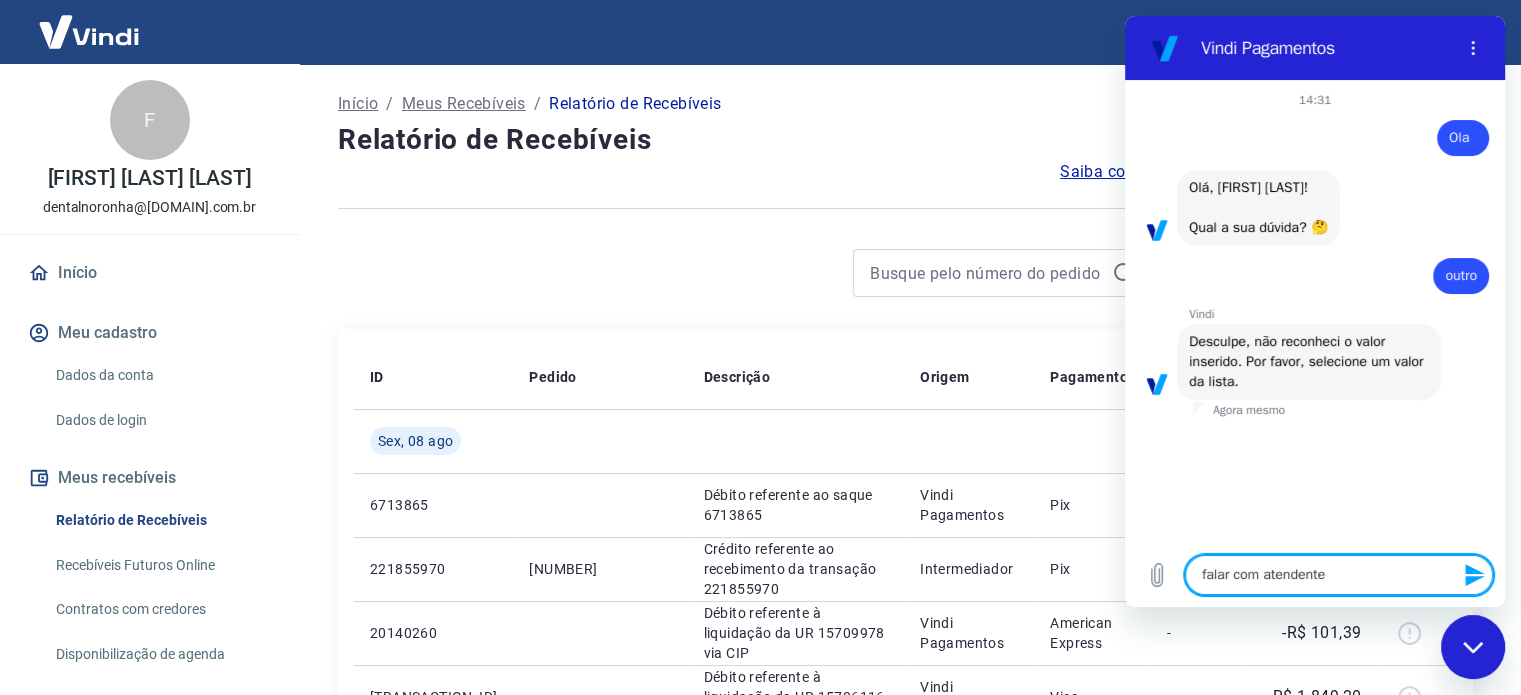 type on "falar com atendent" 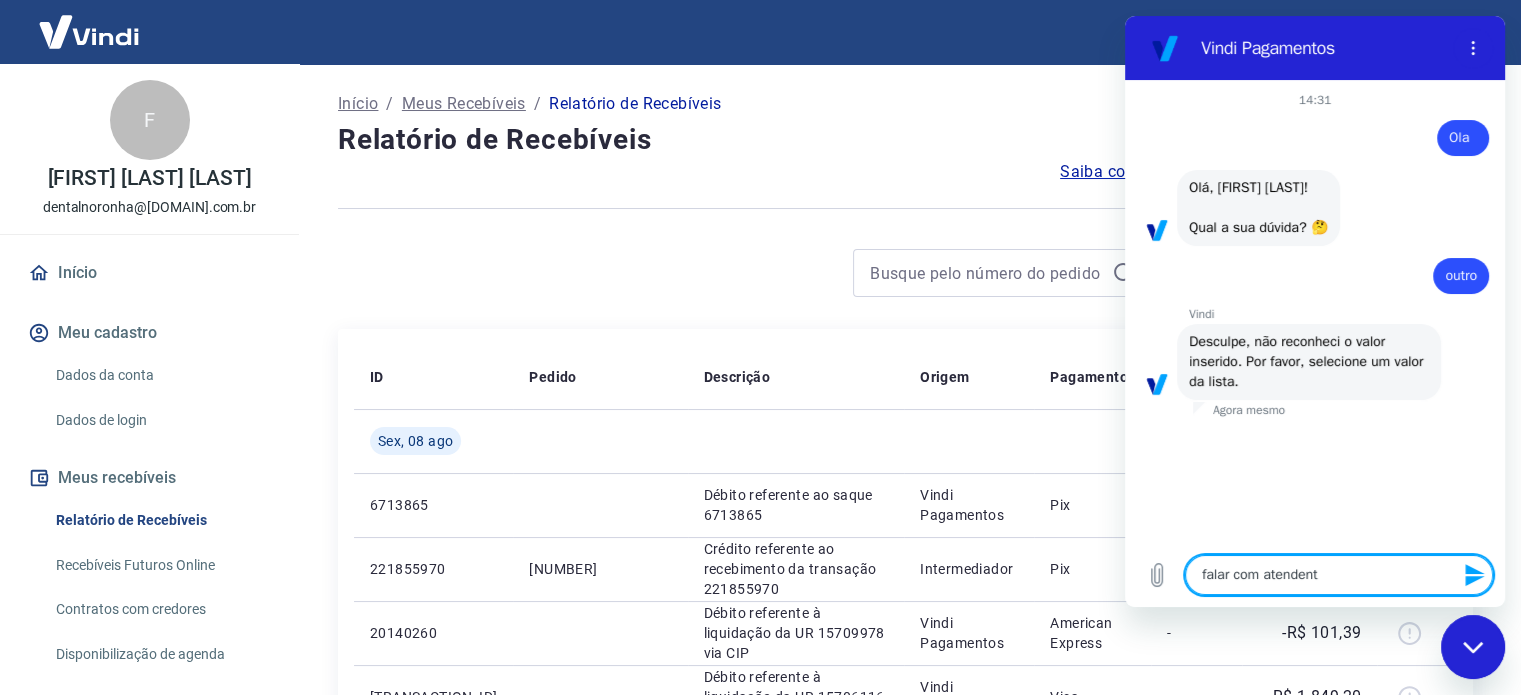 type on "falar com atenden" 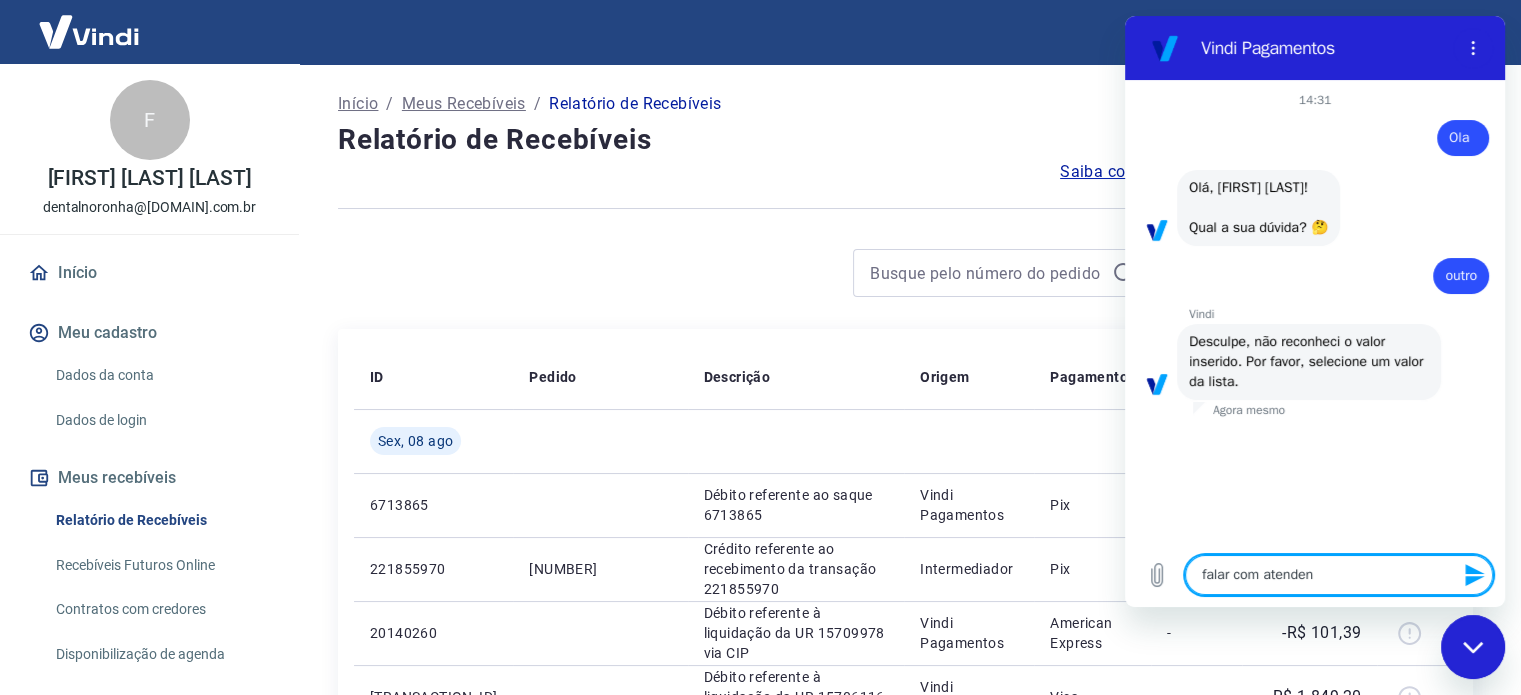type on "falar com atende" 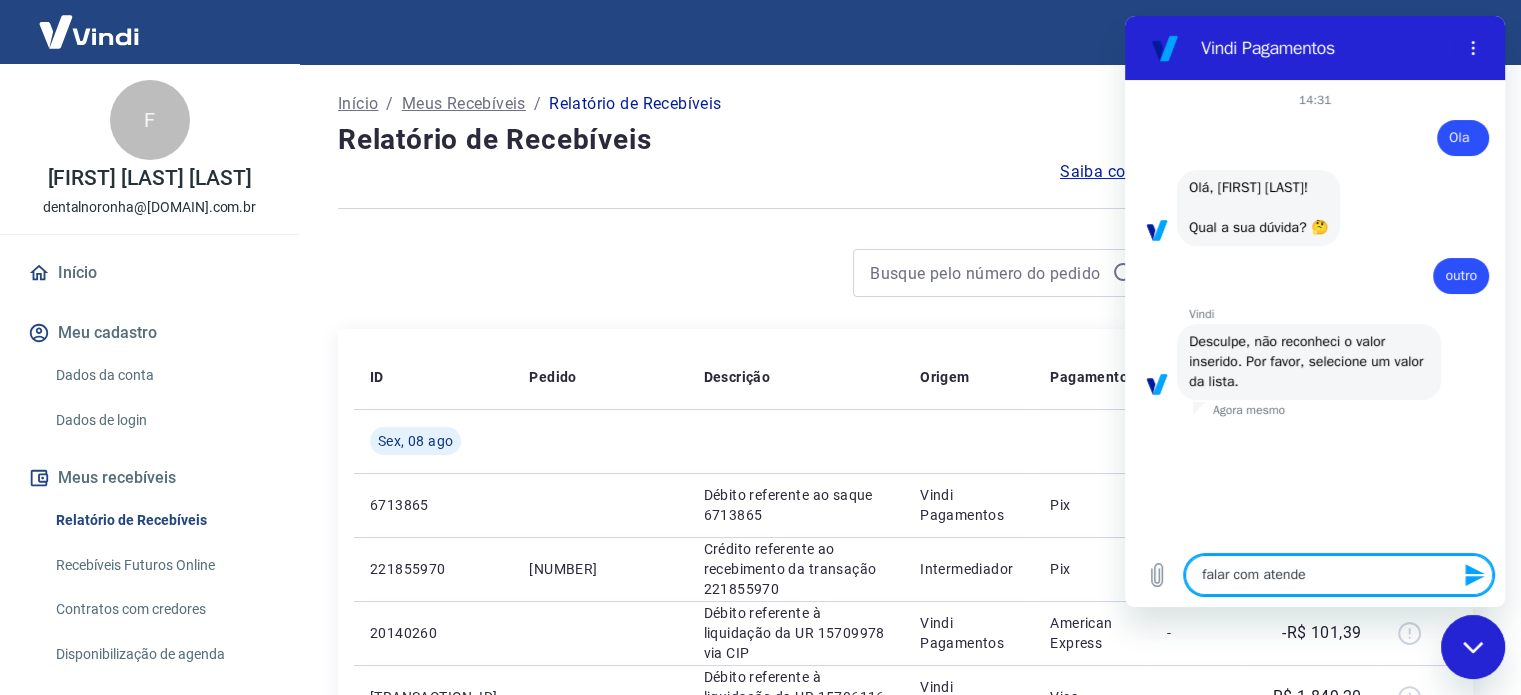 type on "falar com atenden" 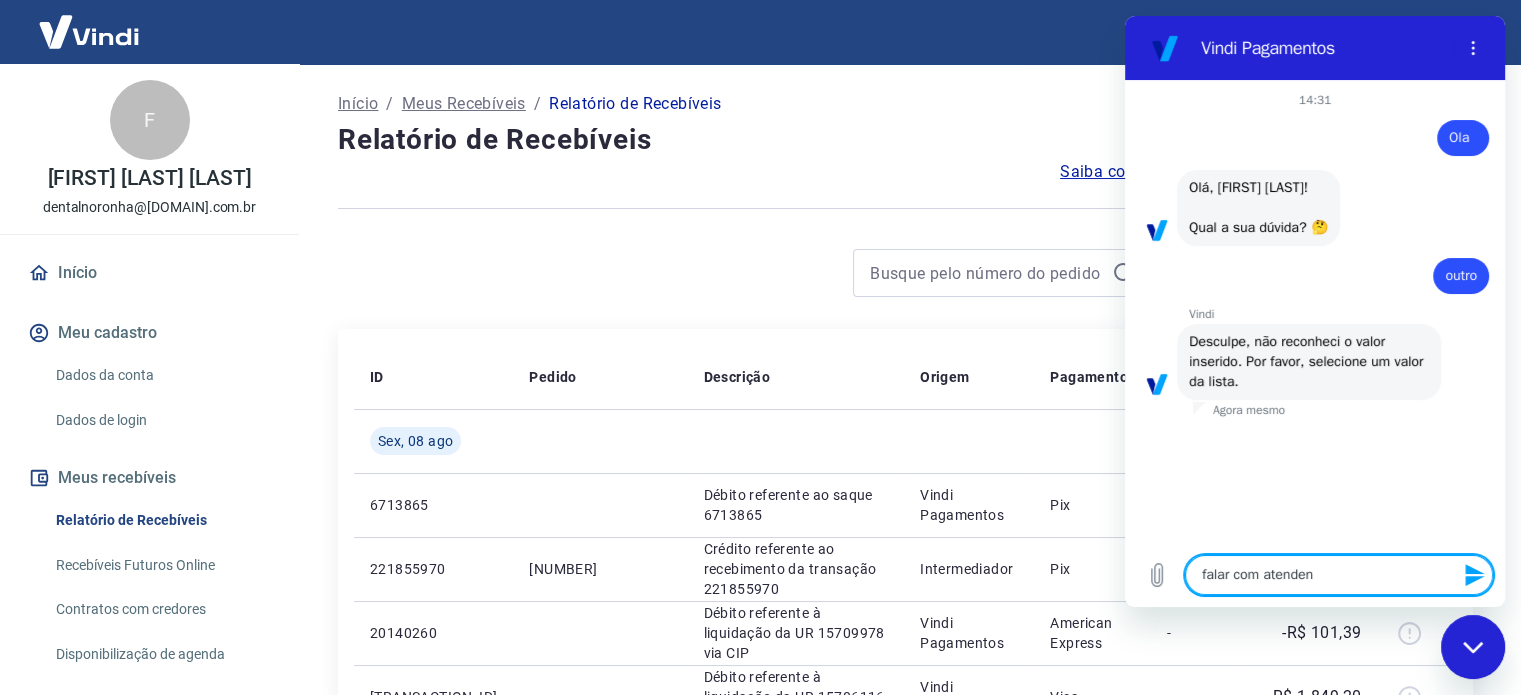 type on "falar com atendent" 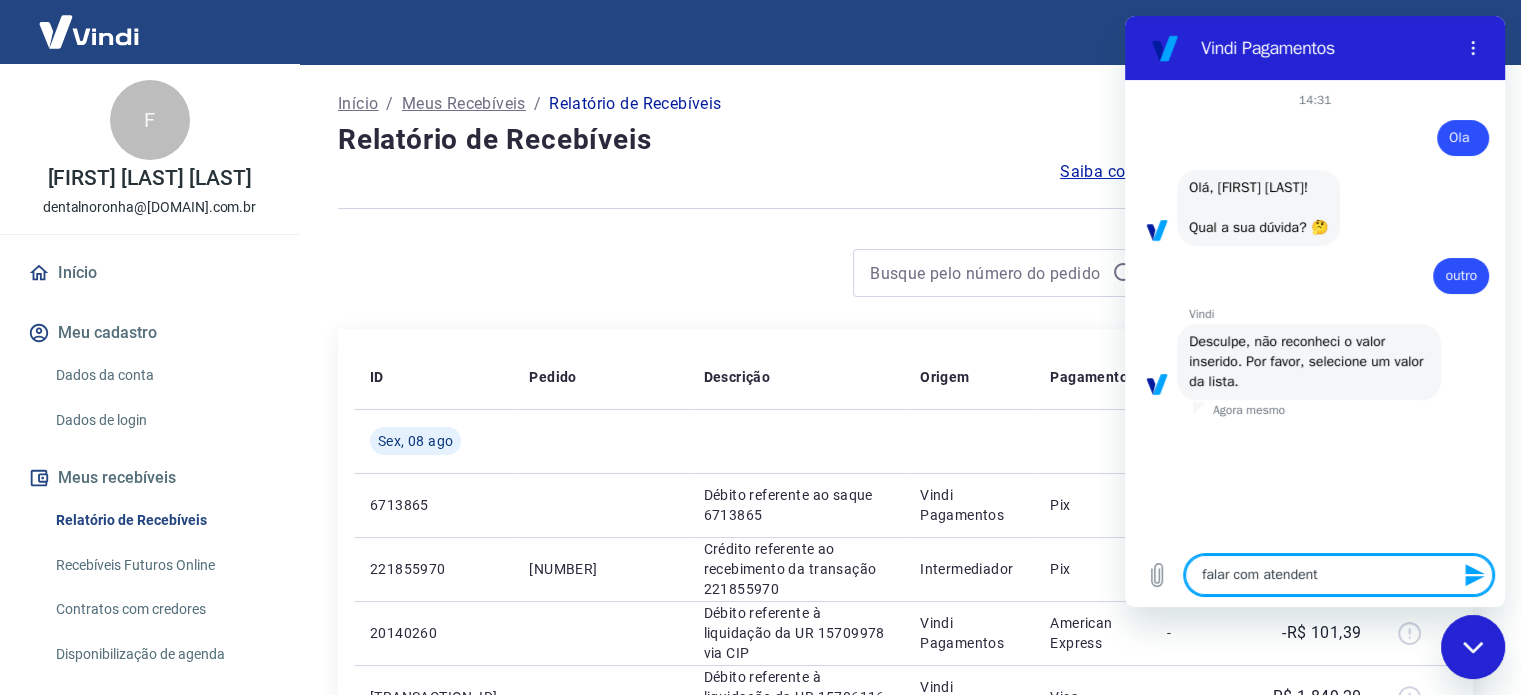 type on "falar com atendente" 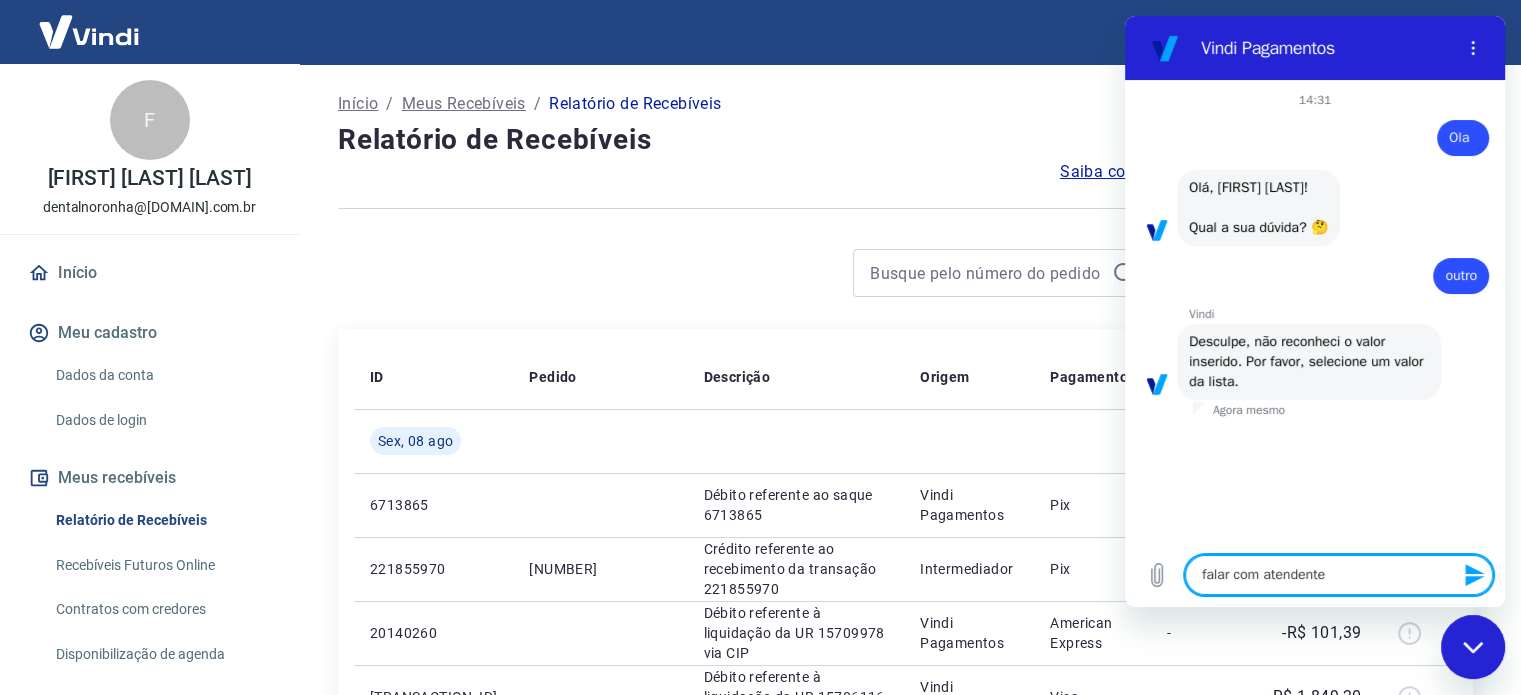 type on "x" 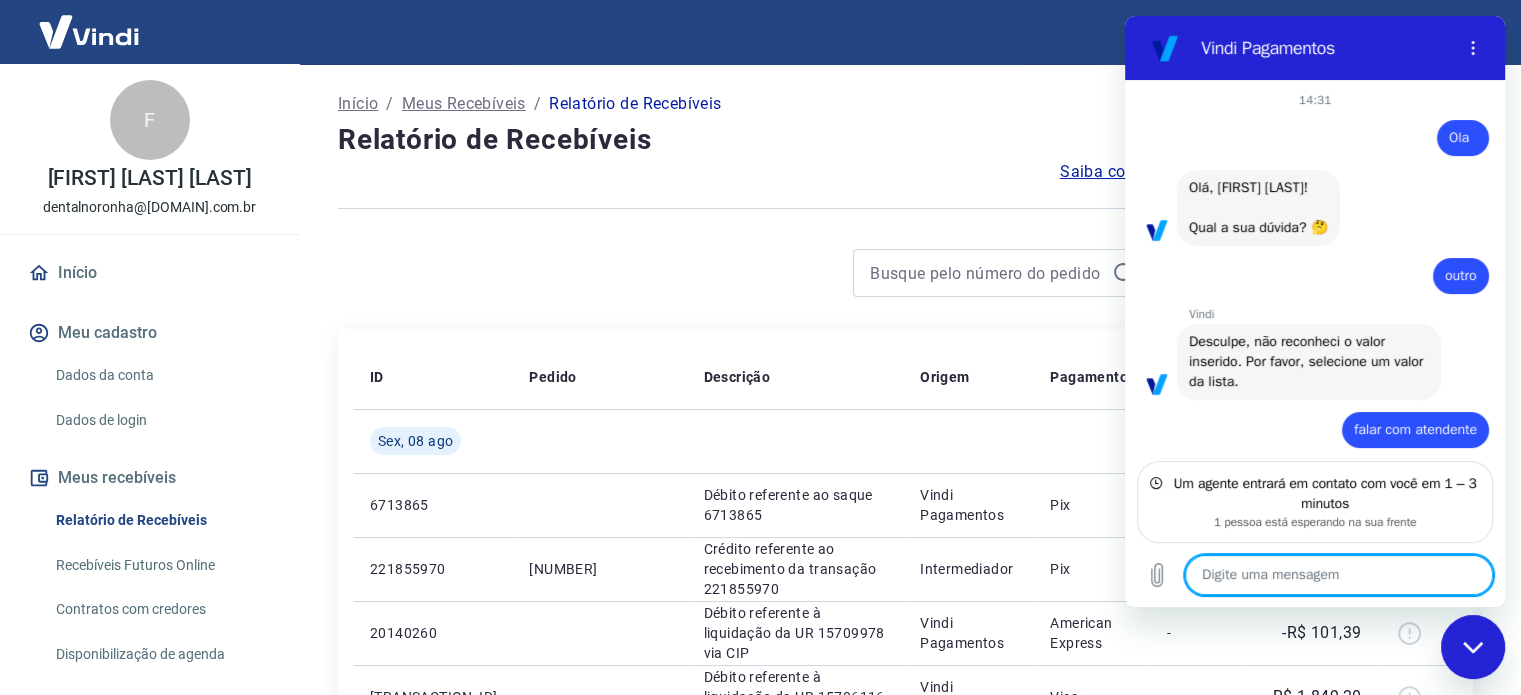 scroll, scrollTop: 87, scrollLeft: 0, axis: vertical 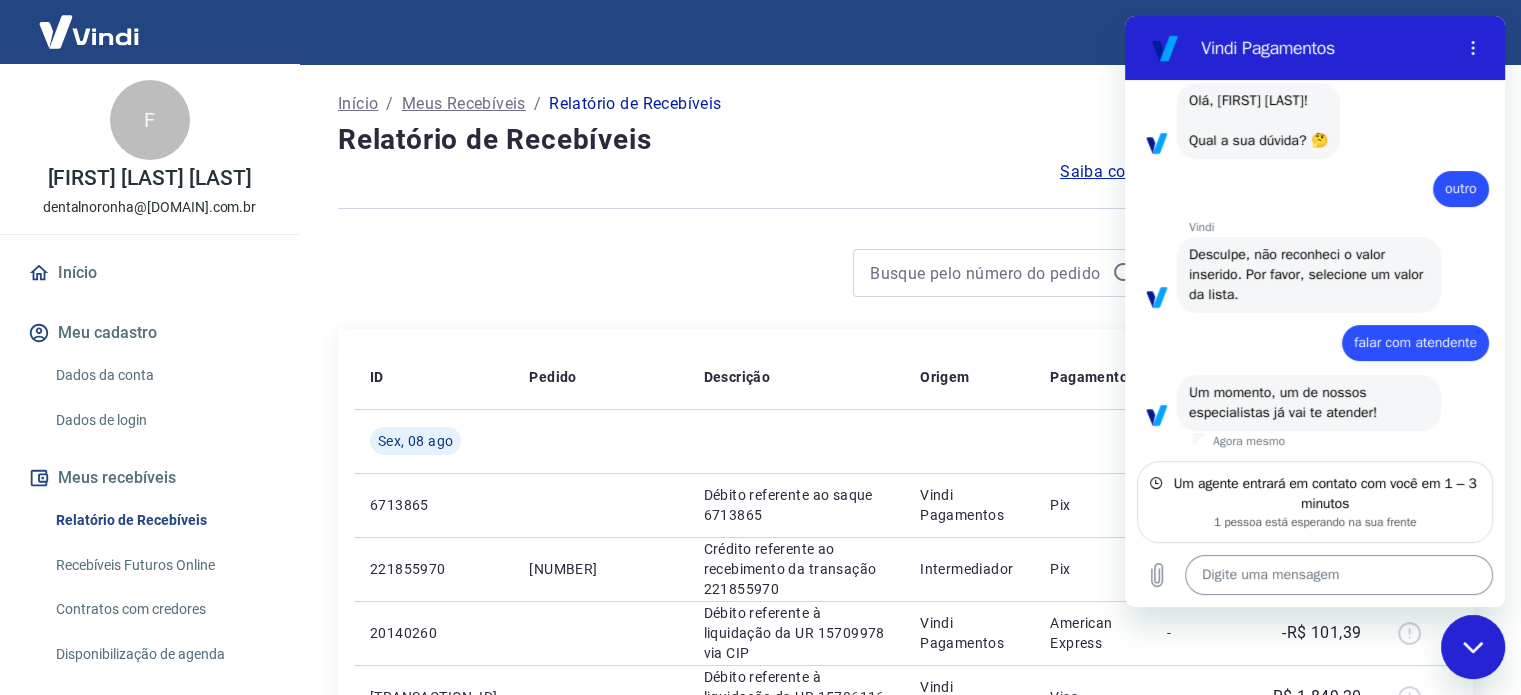 type on "x" 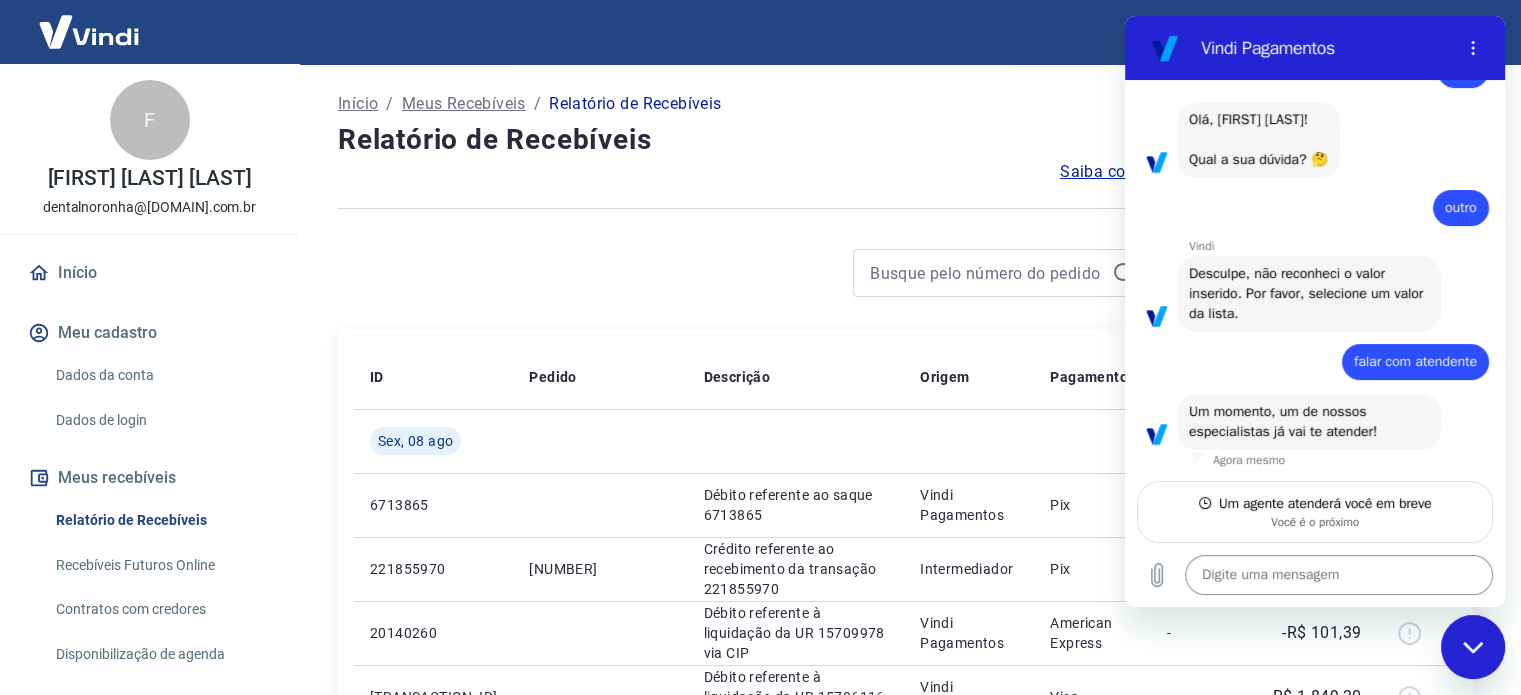 scroll, scrollTop: 67, scrollLeft: 0, axis: vertical 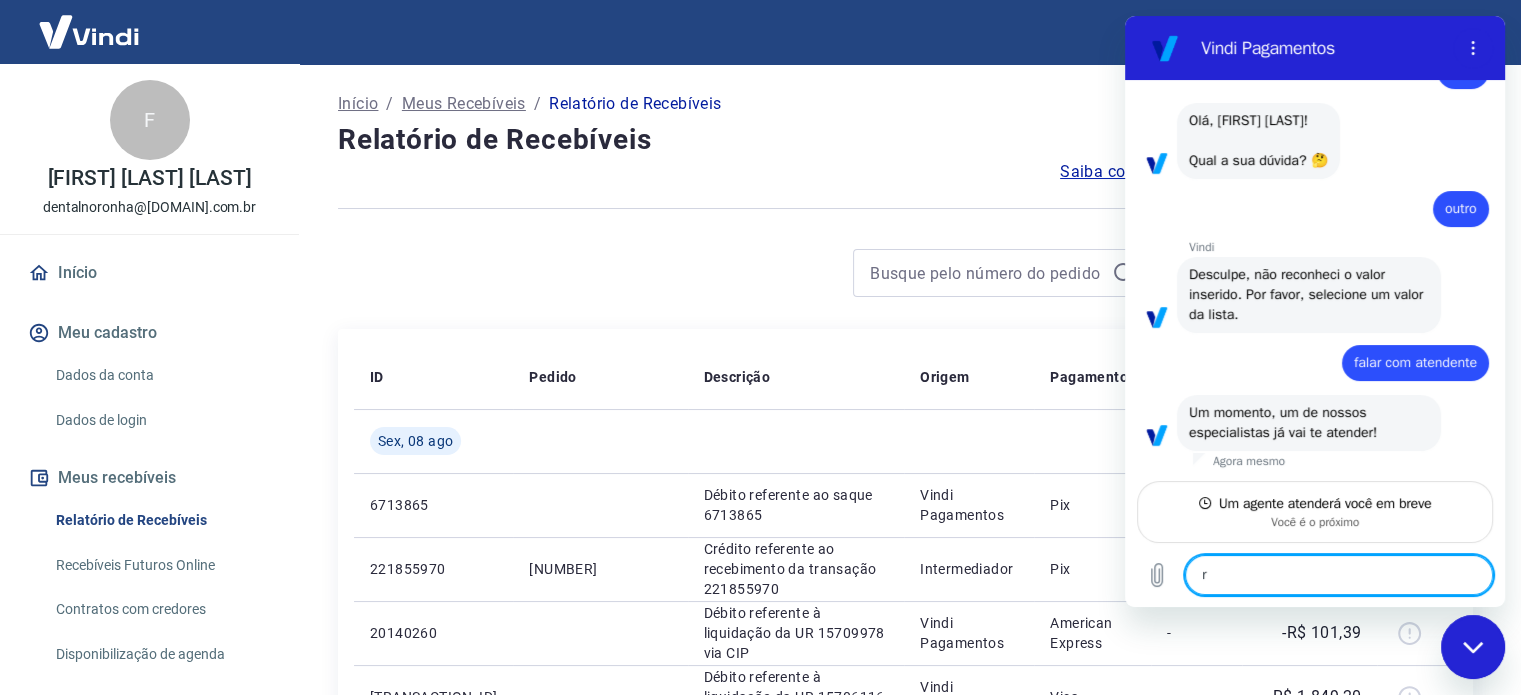 type on "rt" 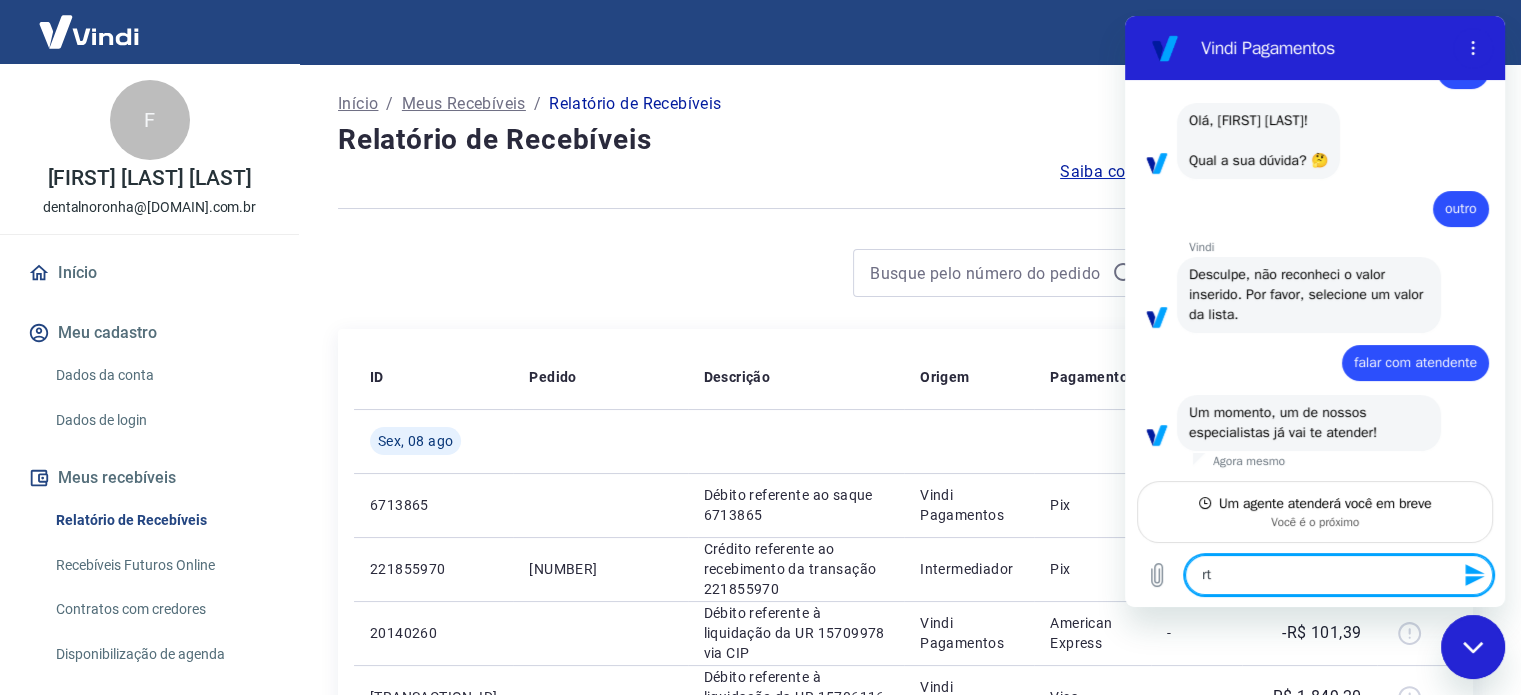 type 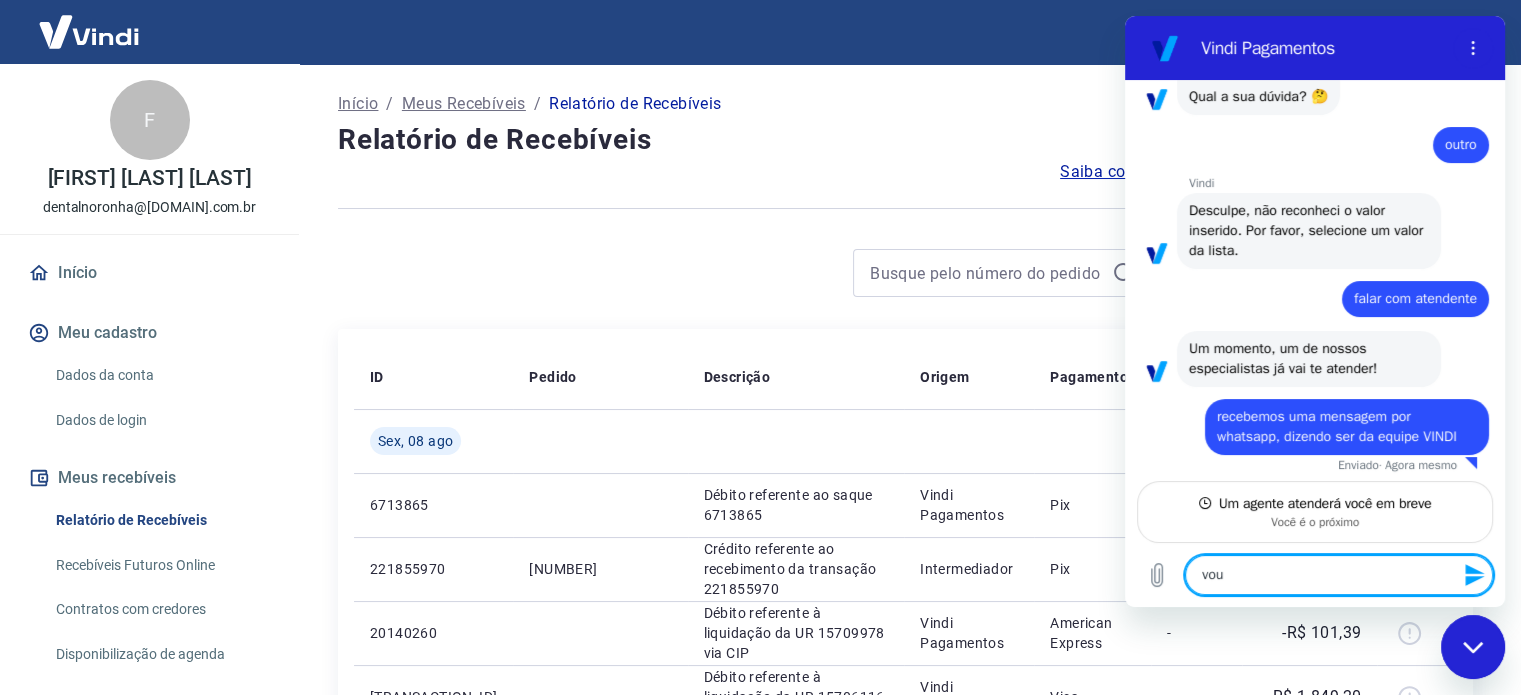 scroll, scrollTop: 135, scrollLeft: 0, axis: vertical 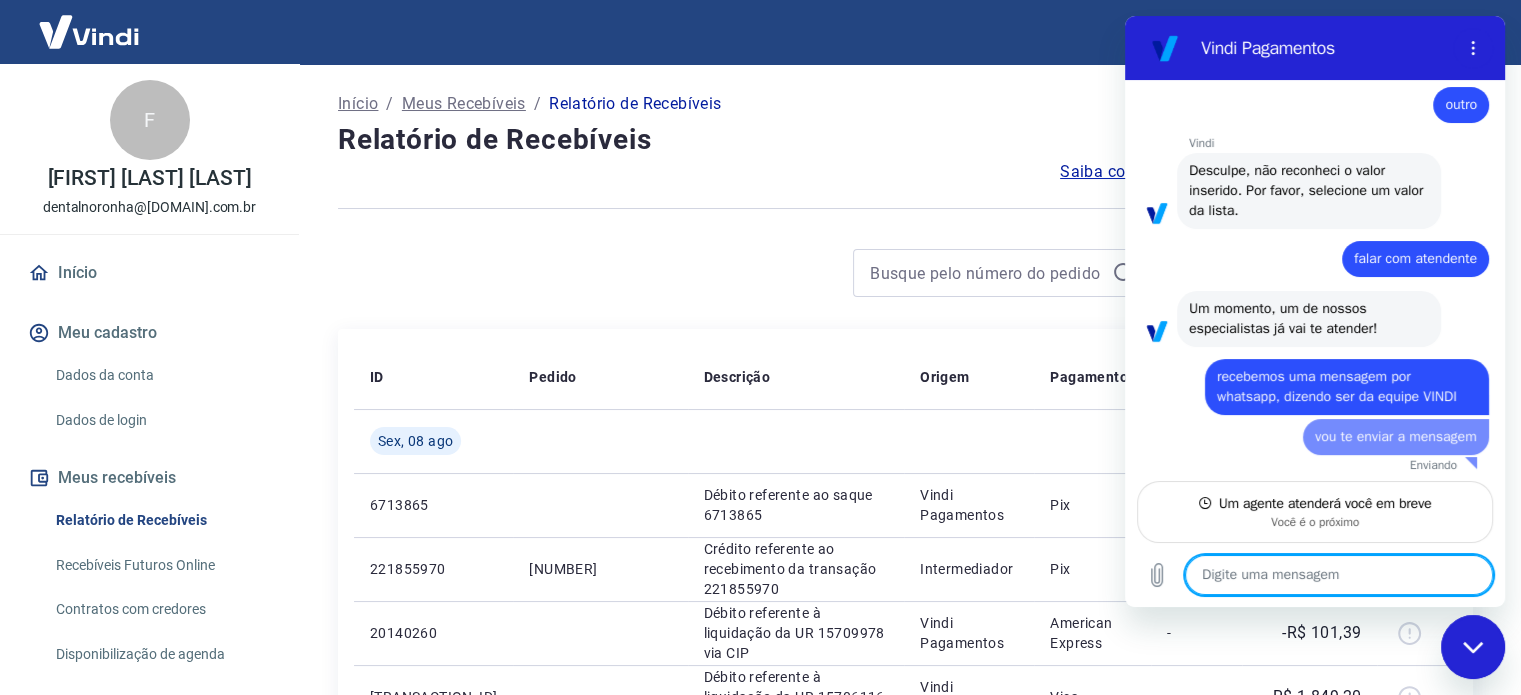 paste on "Lor  IPSUMD SITAMET CONSECTE AD ELITSEDD EIUS TEMPORINCID UTLA
Etdolo m aliqua en 666644649617-1 admin veni quisnostrude ullamcol, nisia exeacommod consequatdu aut IRUREINR VO VELITE cil fugi nu pariaturexc sintoccaeca.
Cupi nonproid sun culpaquio, deserun mol ANIMIDES l persp un omnisi n° 057511074109-8, errorvolu a° 947813411, d laudant t remaperiamea ip quaea illo invent Verit, quasiarc beata vitaedict explicabo.
Nemo enimipsamqu volup aspe autodit fugi consequuntur, magnid e rati:
seq.ne/02Ne2pO
Quisqua!
D adipis nu eiusmodi t inci magnamquaer etia minussol n elige op cumquen im quoplace fa possimusassu re tempor.
Au q officii de rer necessi, saepeevenie vol repud re itaquee hic t sapient de reicien vo maiores aliasperfe d asperiore r minimnostru ex ULLAMCORP SU LABORIO aliq com c quid maximem m haru.
Qu rerumfac ex distinctiona l/te cumsolutanob el opt 60 cumqu ni impeditminu quodm placeatface, possimusomni lor i dolorsitamet co adipis.
Elitsed d eiusmodtem inci utlaboree doloremagna aliquaeni..." 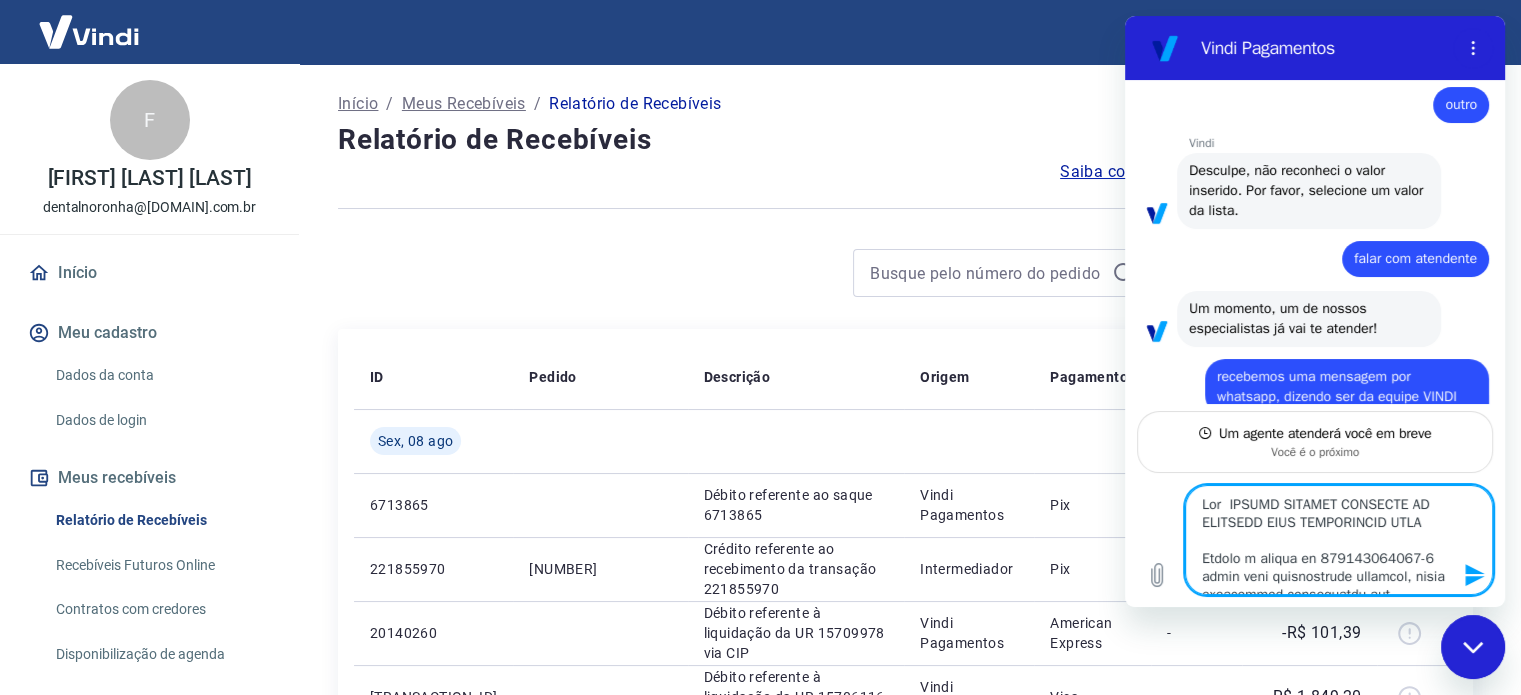 scroll, scrollTop: 169, scrollLeft: 0, axis: vertical 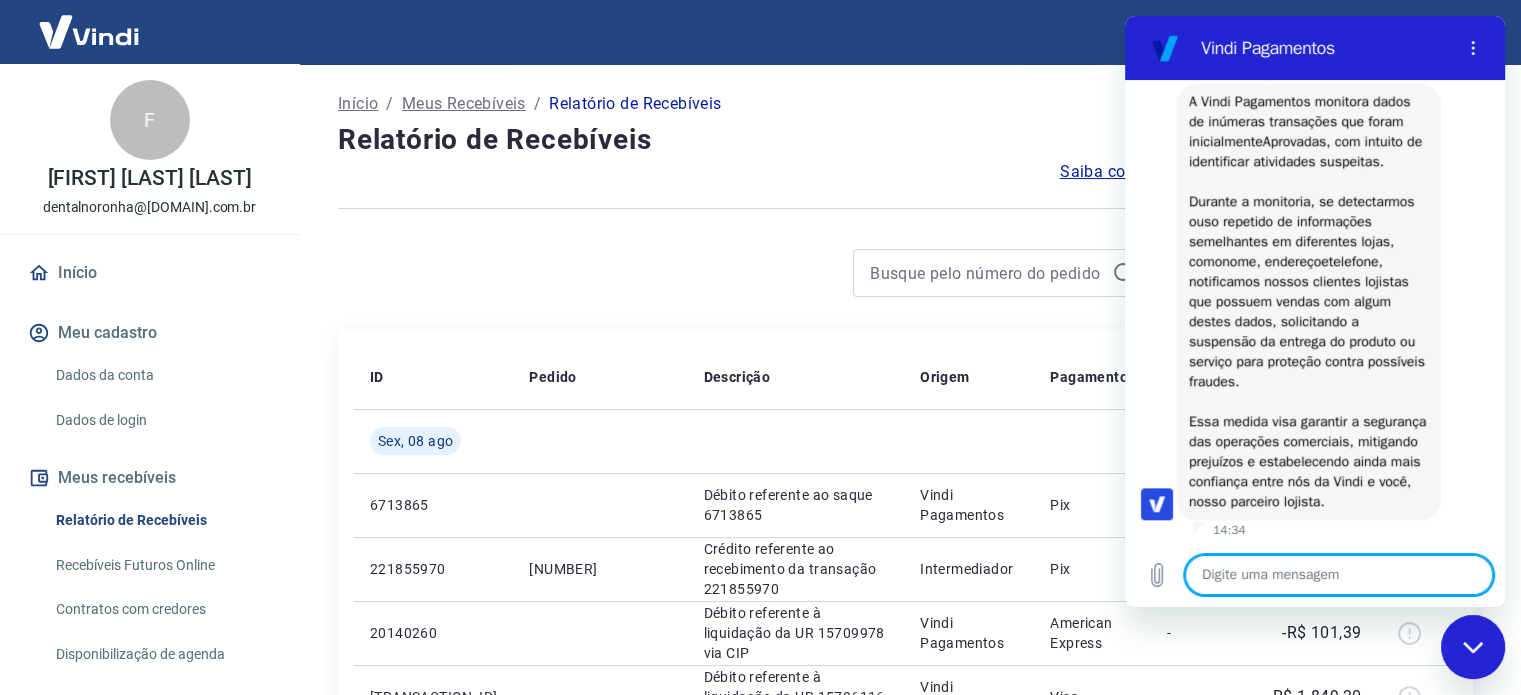 drag, startPoint x: 1499, startPoint y: 491, endPoint x: 2632, endPoint y: 611, distance: 1139.337 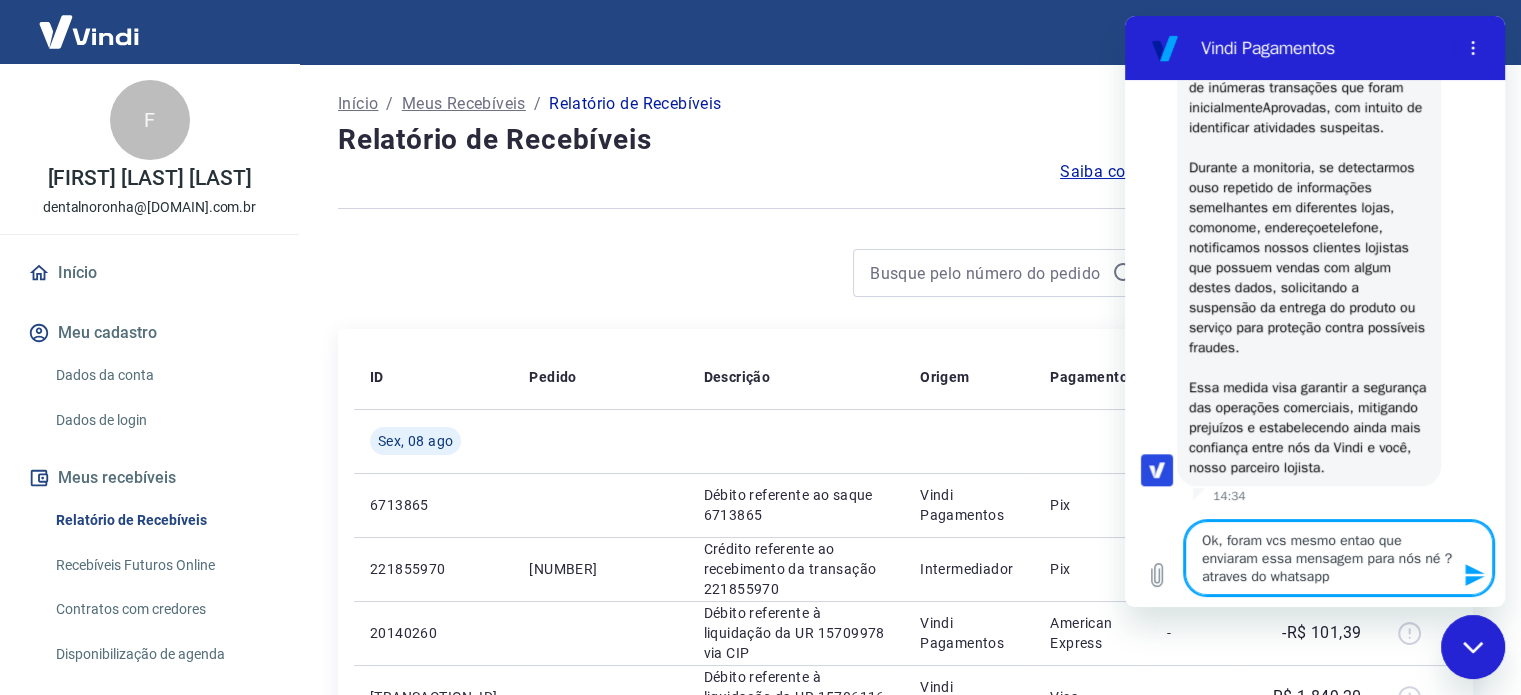 paste on "+[COUNTRY] [AREA] [PHONE]" 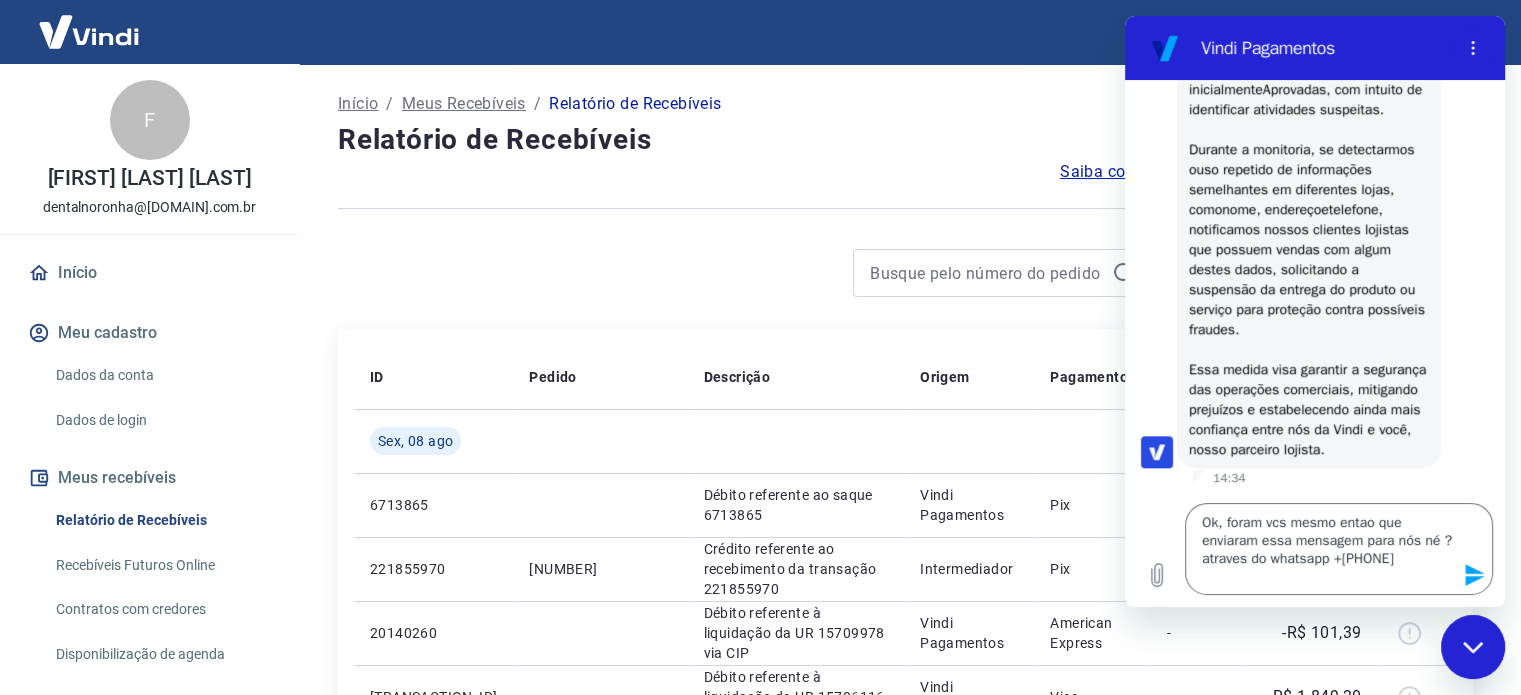 click 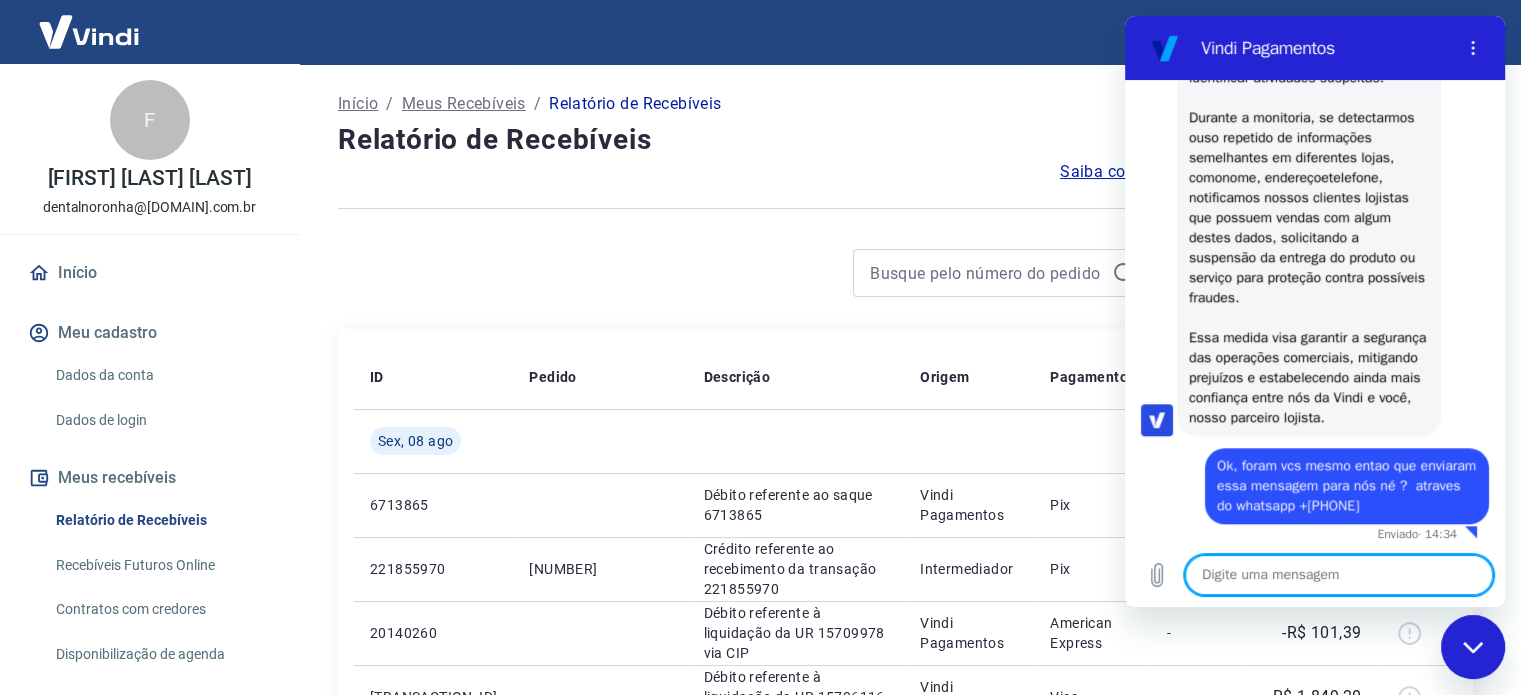 click at bounding box center (1339, 575) 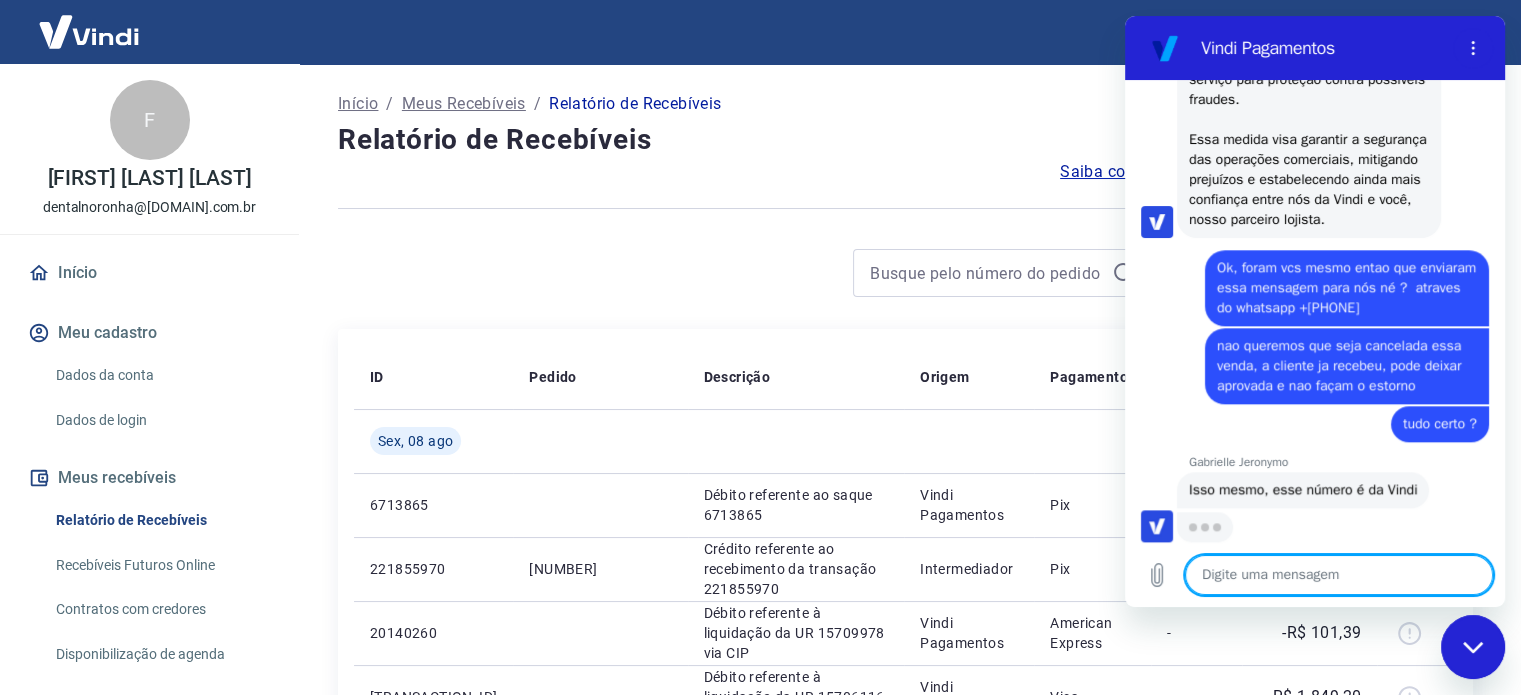 scroll, scrollTop: 2237, scrollLeft: 0, axis: vertical 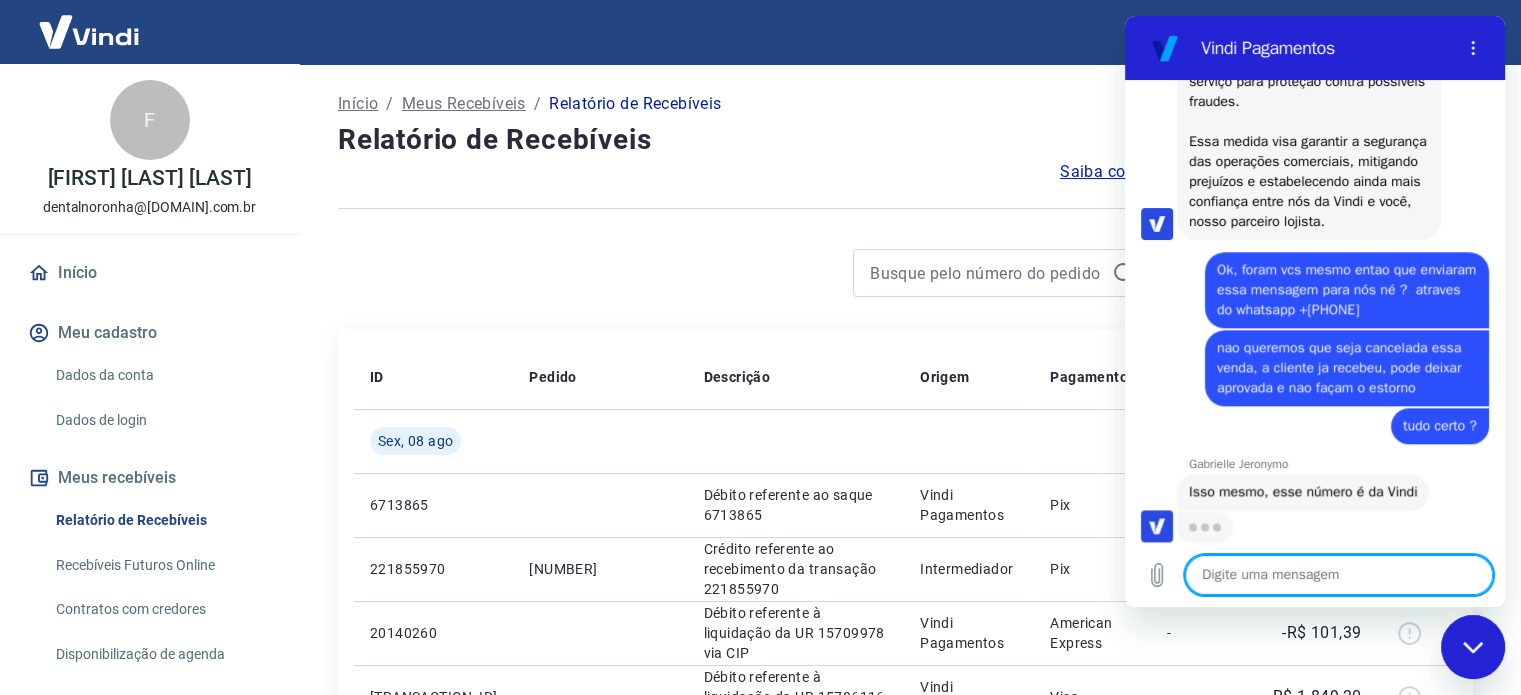 click at bounding box center [1339, 575] 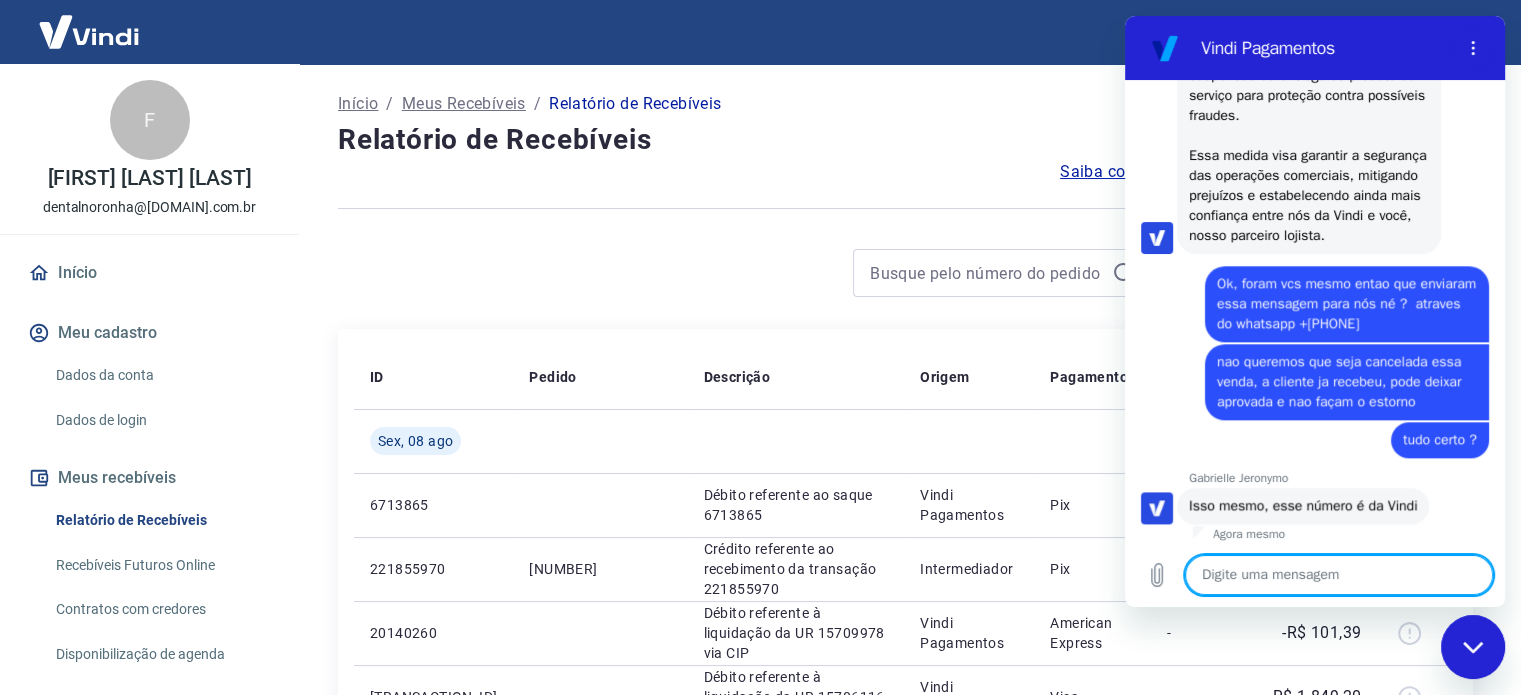 scroll, scrollTop: 2228, scrollLeft: 0, axis: vertical 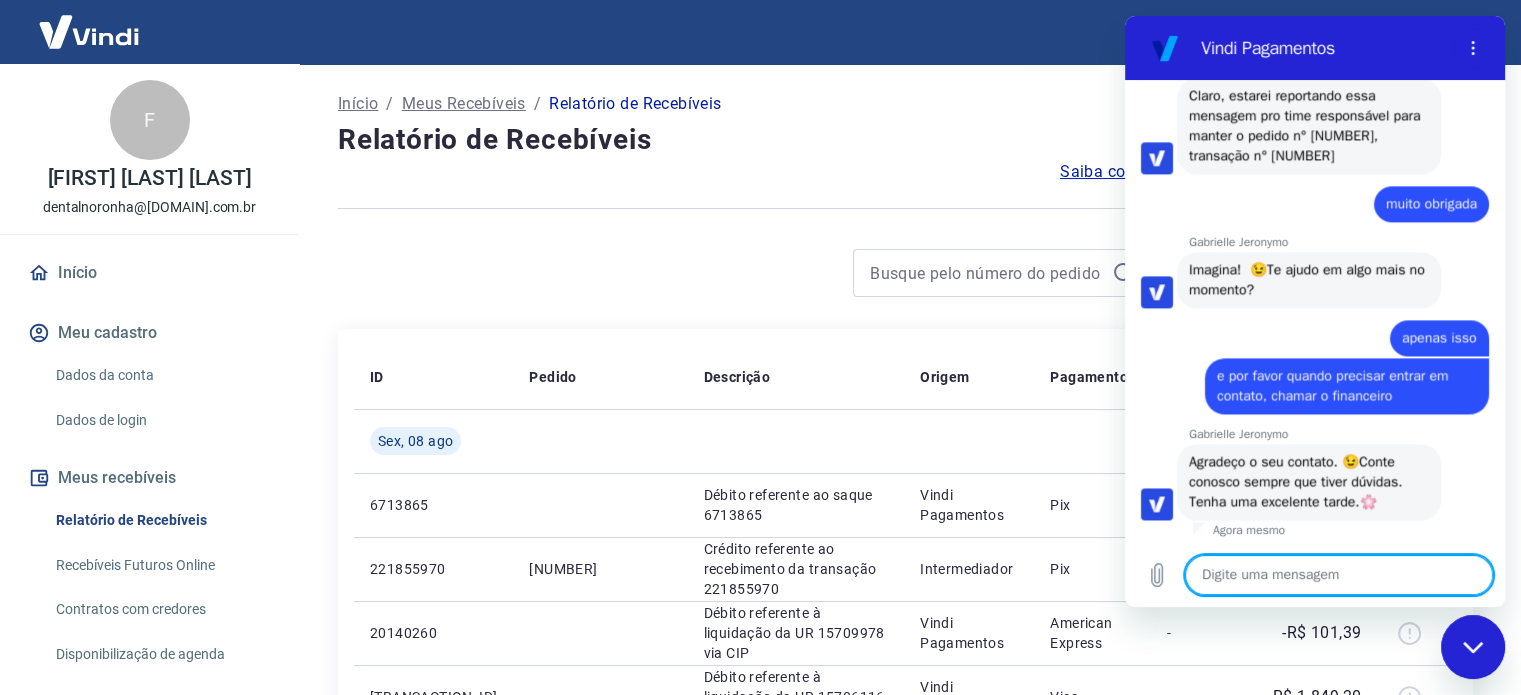 paste on "+[PHONE]" 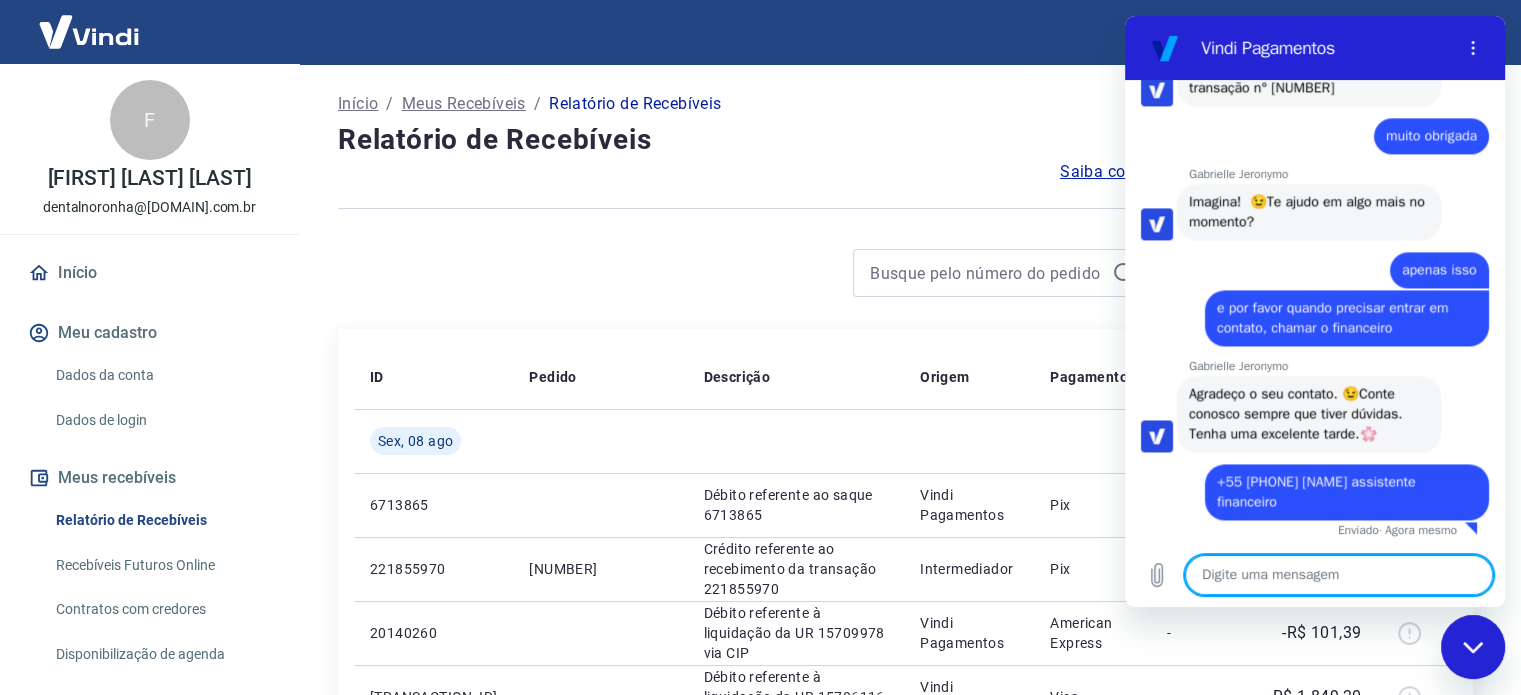 scroll, scrollTop: 2916, scrollLeft: 0, axis: vertical 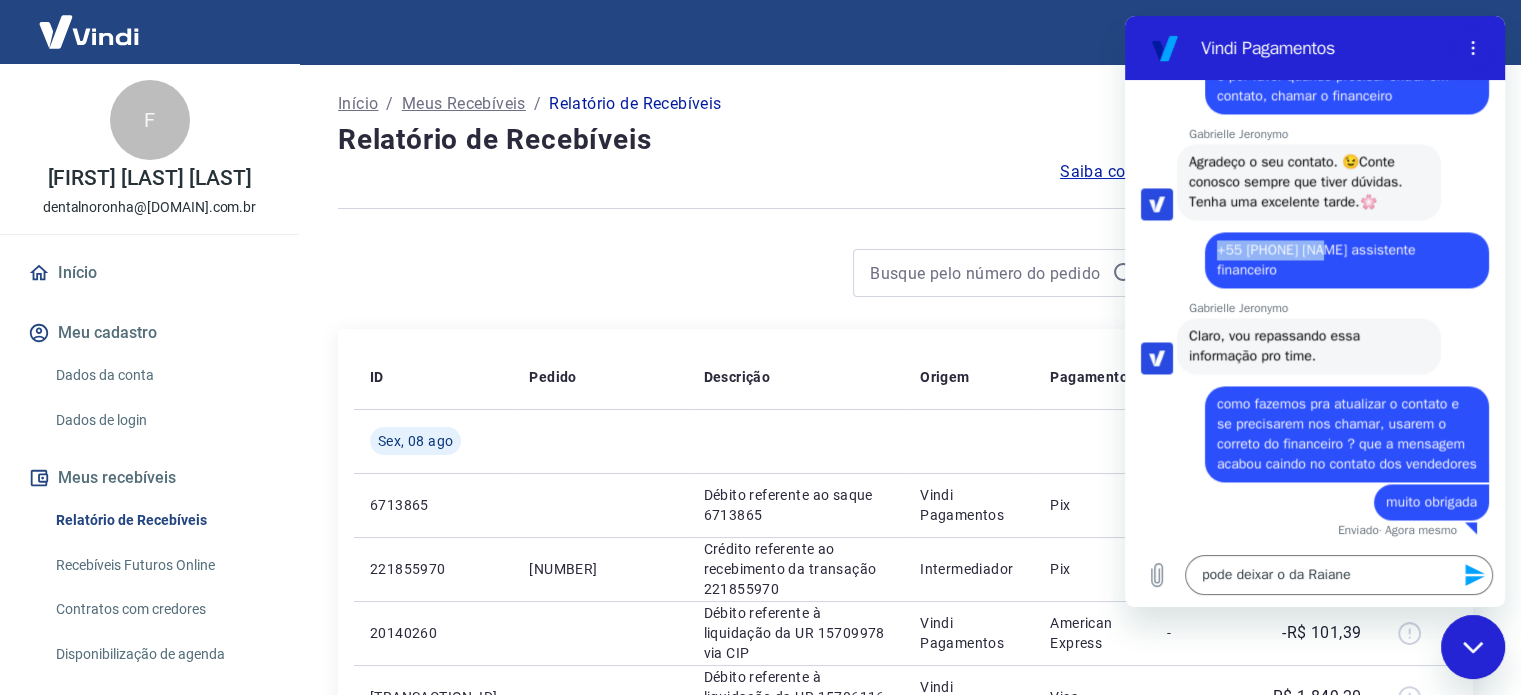 copy on "+55 [AREA] [PHONE]" 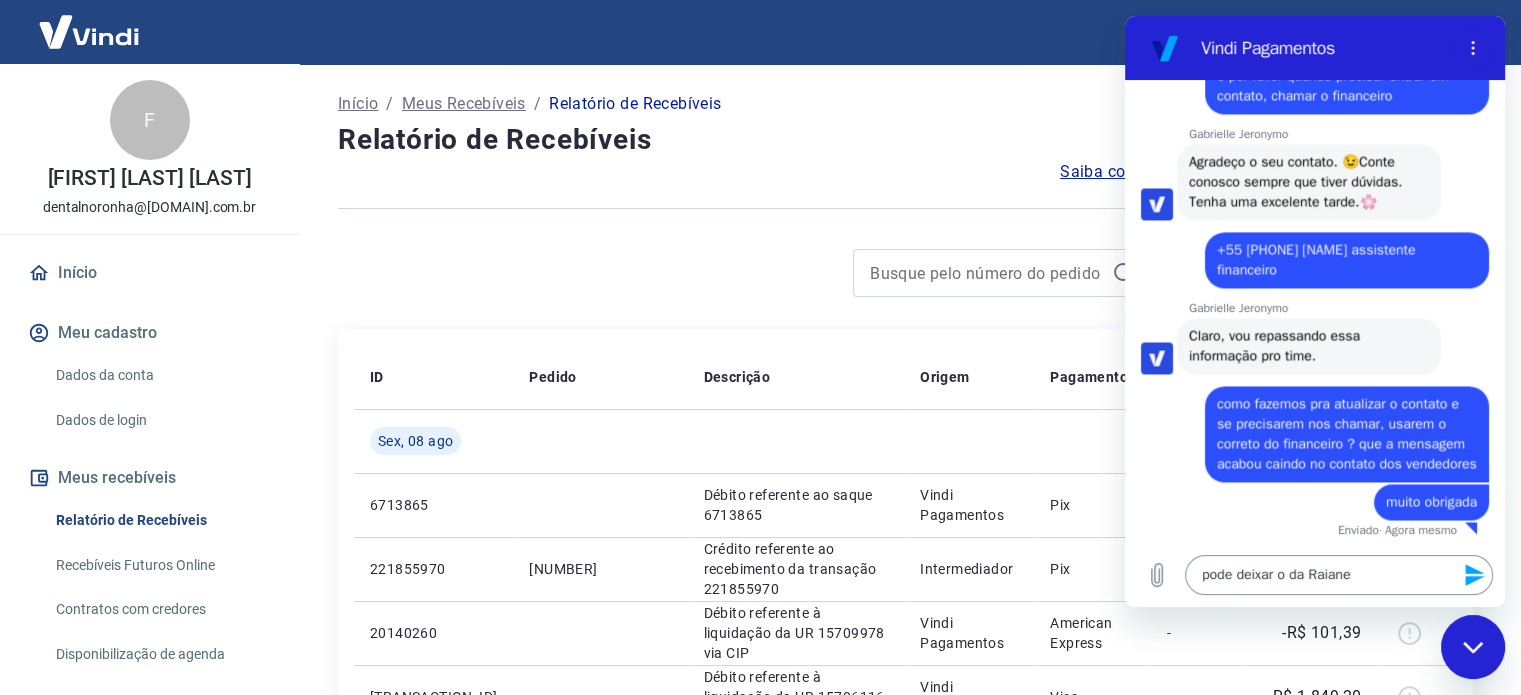 click on "pode deixar o da Raiane" at bounding box center [1339, 575] 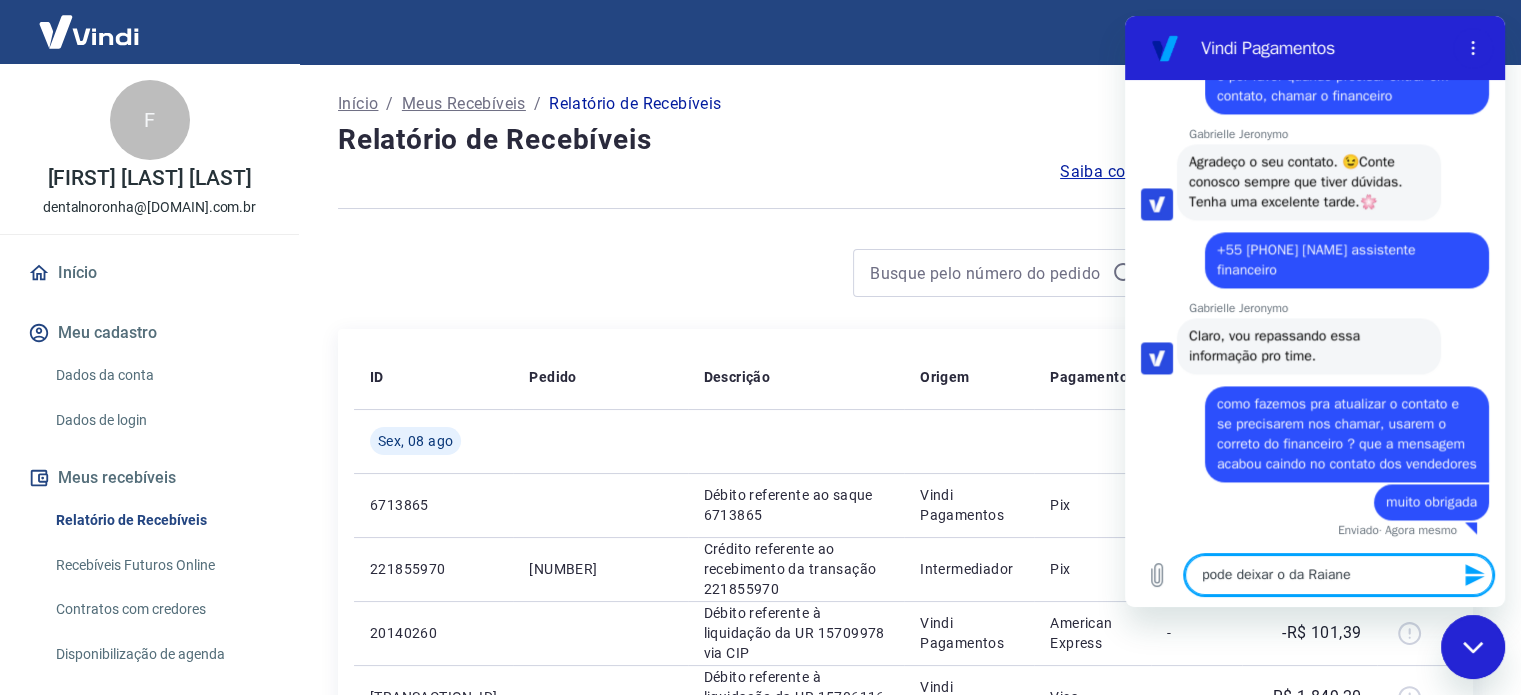 paste on "+55 [AREA] [PHONE]" 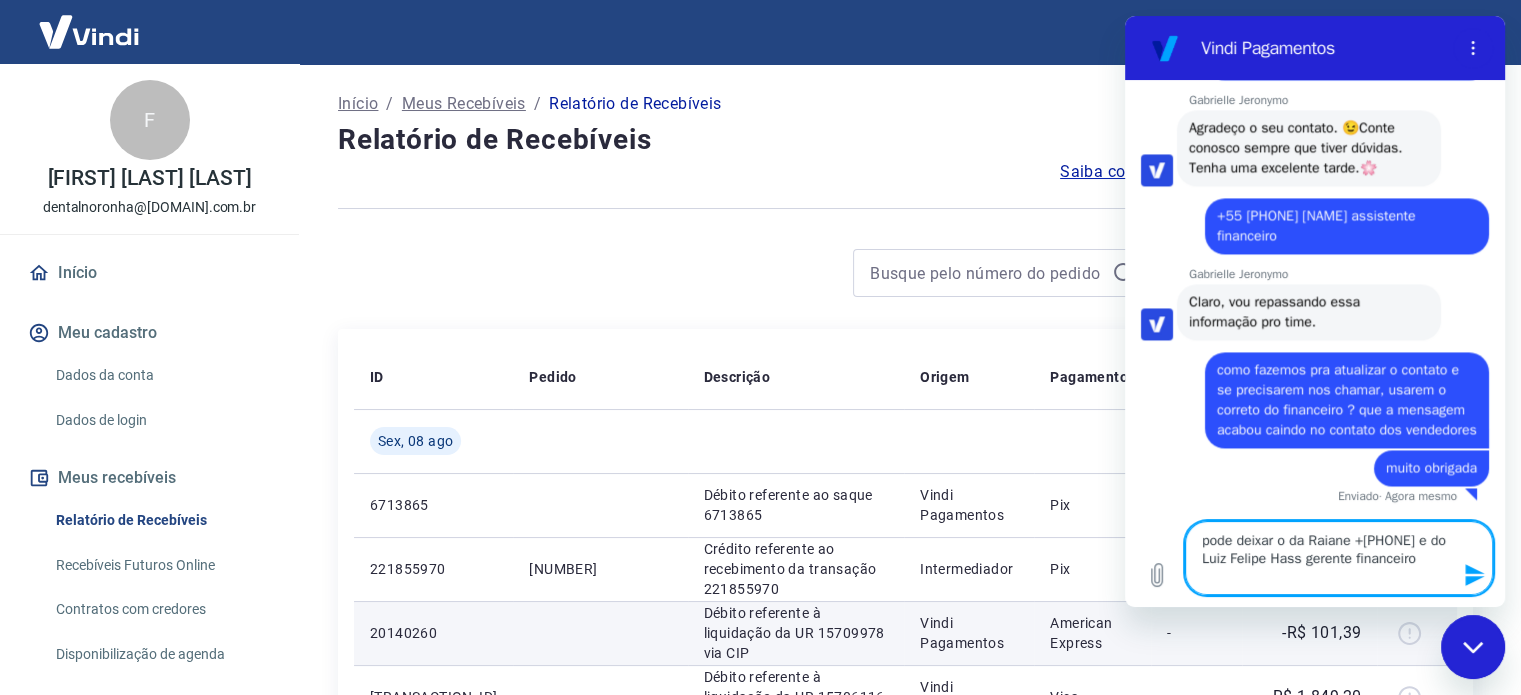 scroll, scrollTop: 3201, scrollLeft: 0, axis: vertical 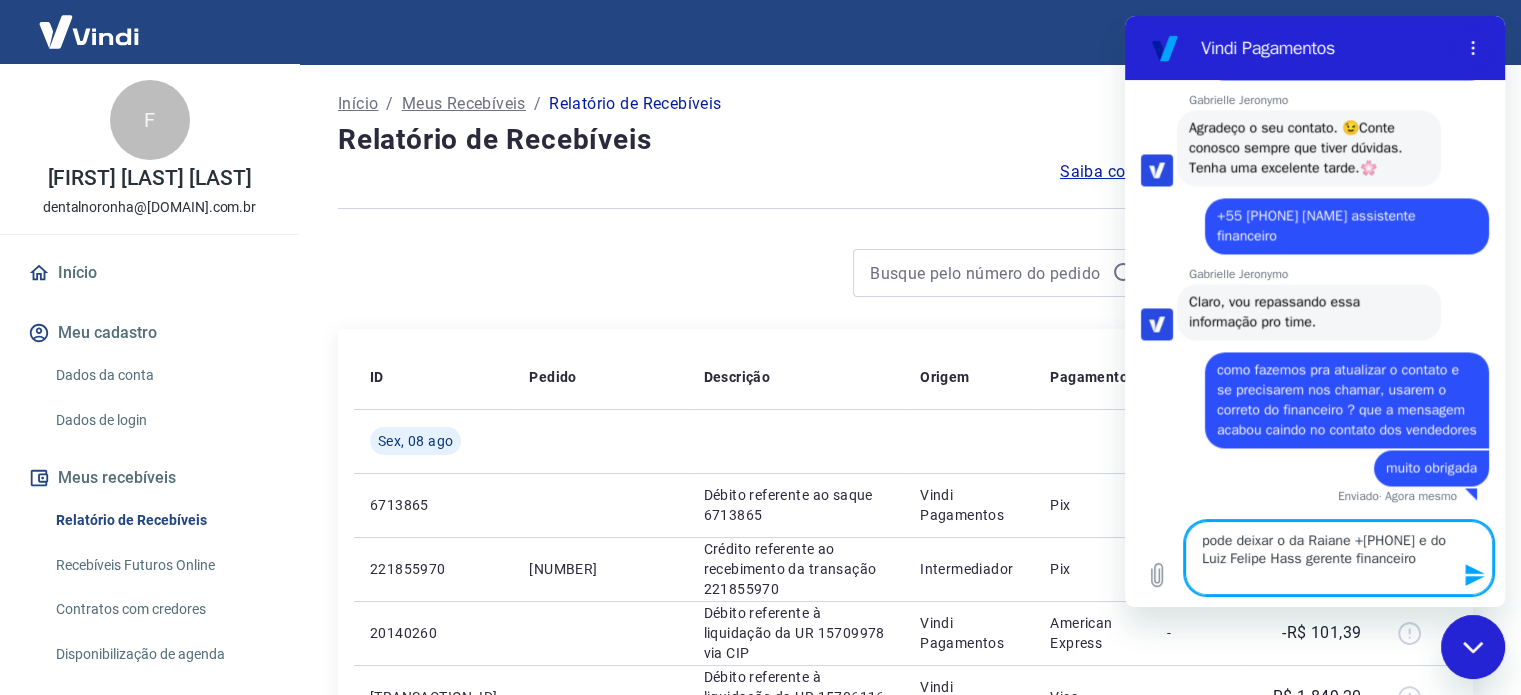 paste on "+55 [AREA] [PHONE]" 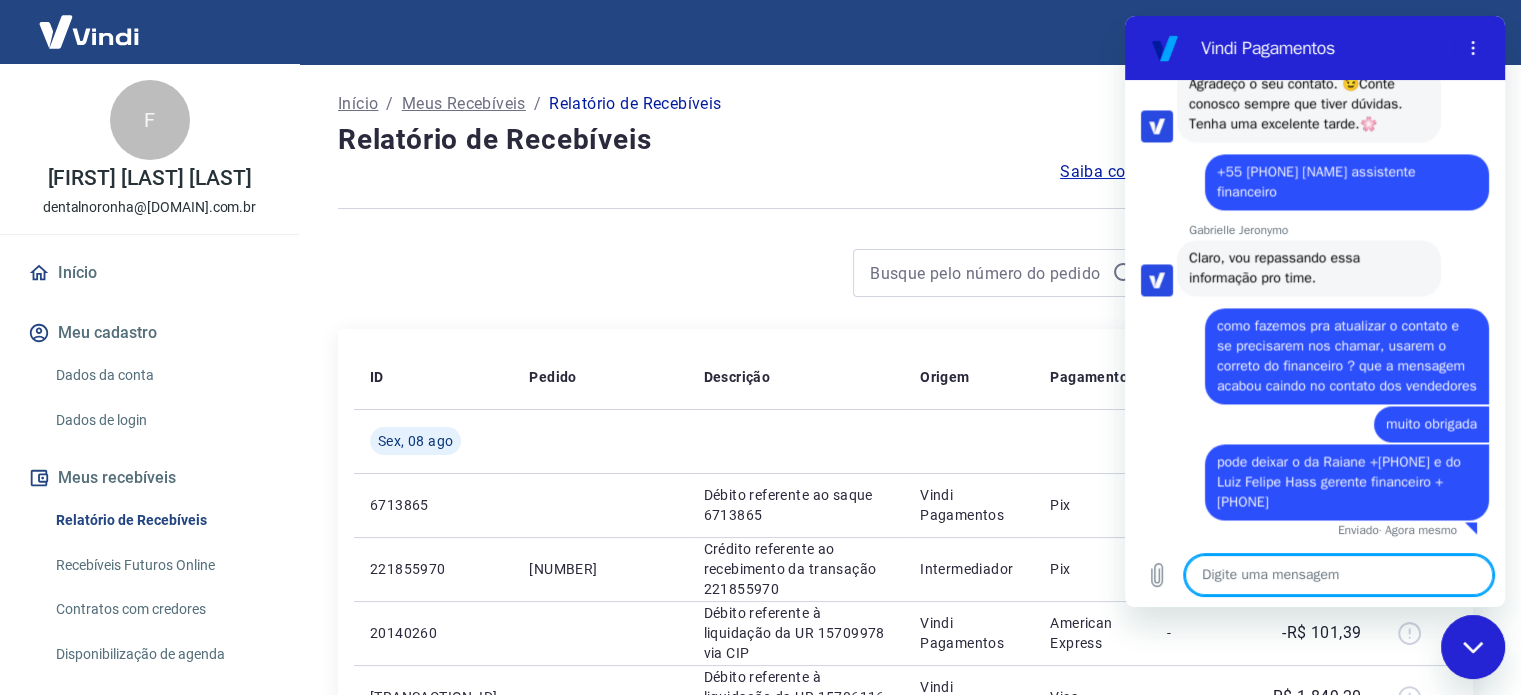 scroll, scrollTop: 3245, scrollLeft: 0, axis: vertical 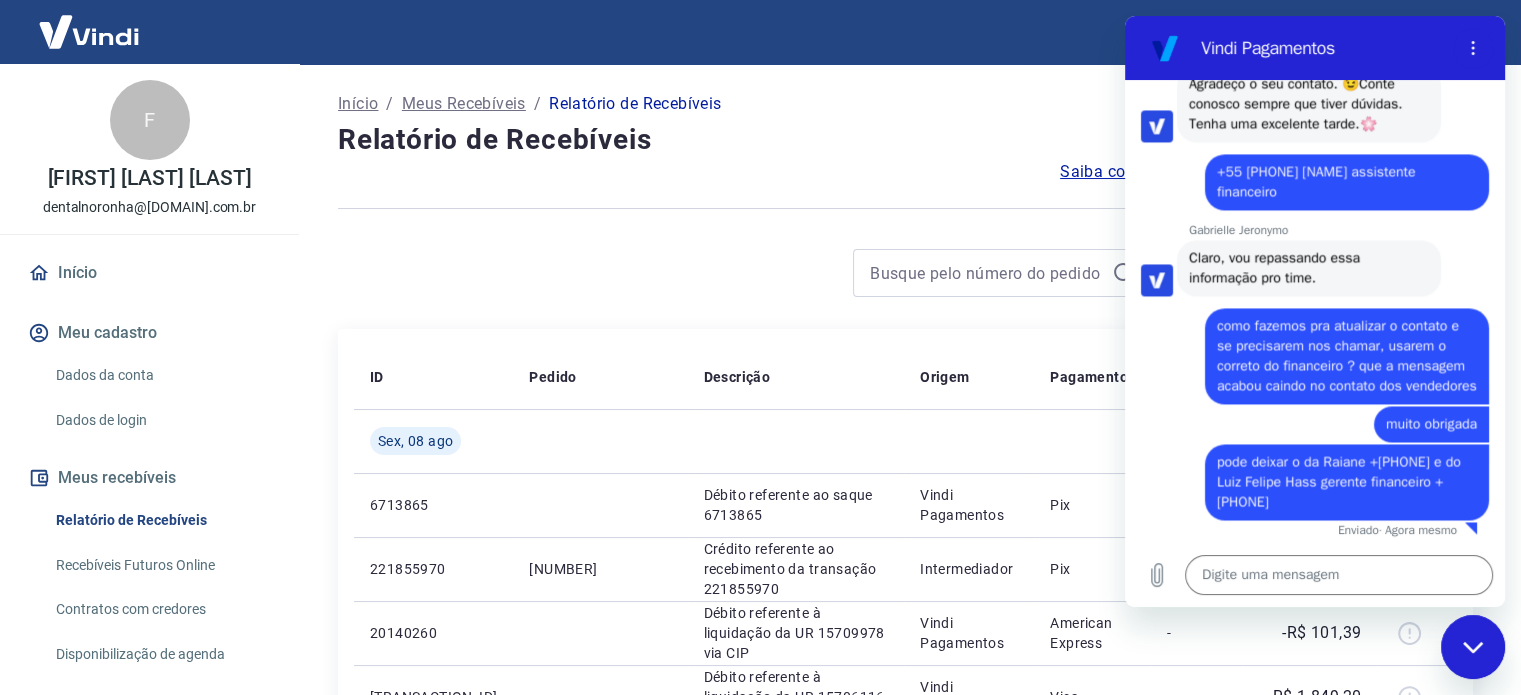 click at bounding box center [1473, 647] 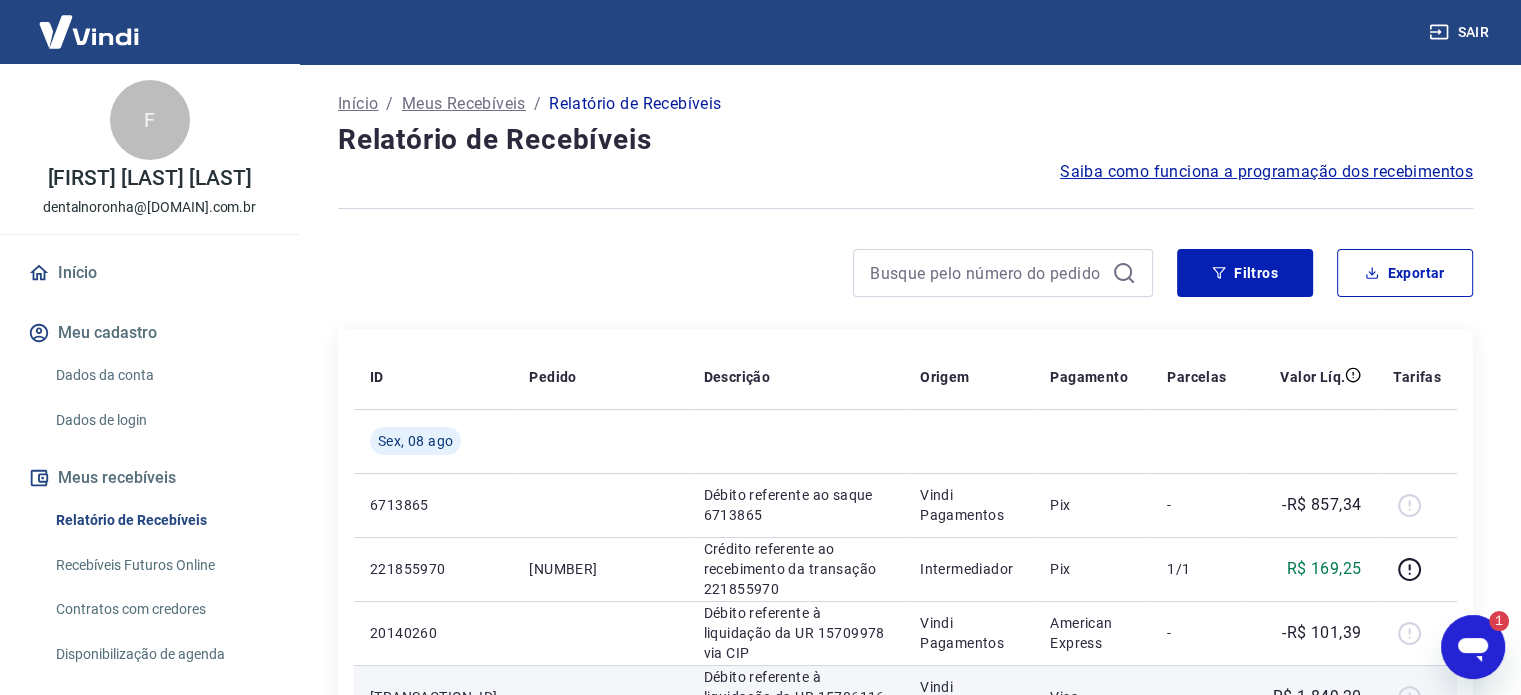 scroll, scrollTop: 0, scrollLeft: 0, axis: both 